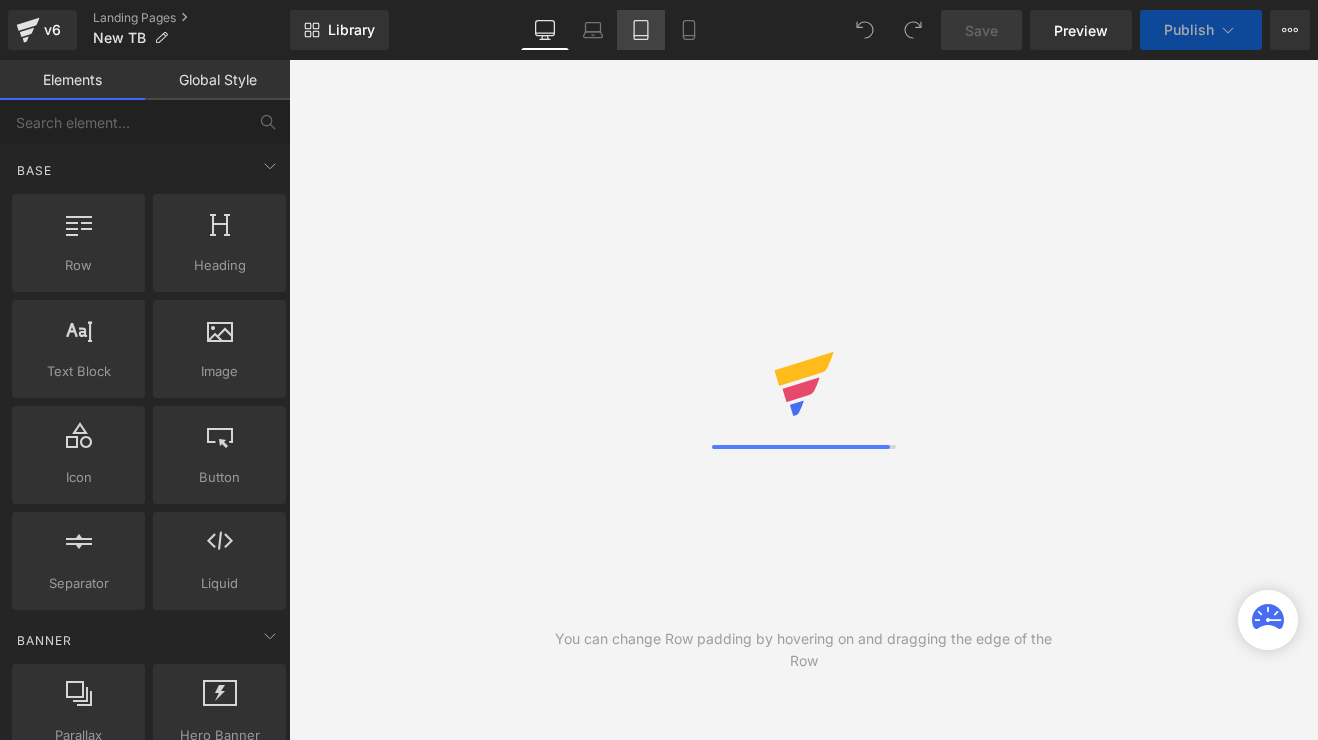 scroll, scrollTop: 0, scrollLeft: 0, axis: both 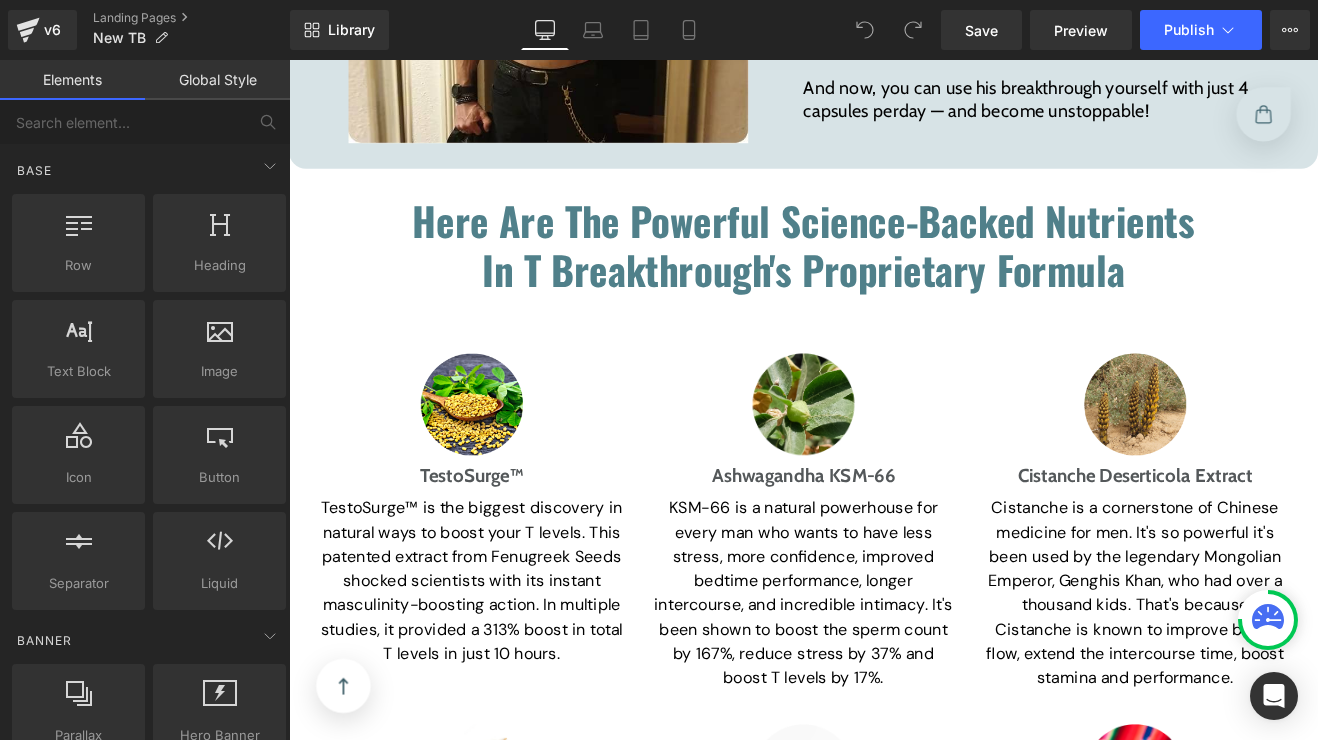 click on "Library Desktop Desktop Laptop Tablet Mobile Save Preview Publish Scheduled View Live Page View with current Template Save Template to Library Schedule Publish  Optimize  Publish Settings Shortcuts  Your page can’t be published   You've reached the maximum number of published pages on your plan  (0/0).  You need to upgrade your plan or unpublish all your pages to get 1 publish slot.   Unpublish pages   Upgrade plan" at bounding box center (804, 30) 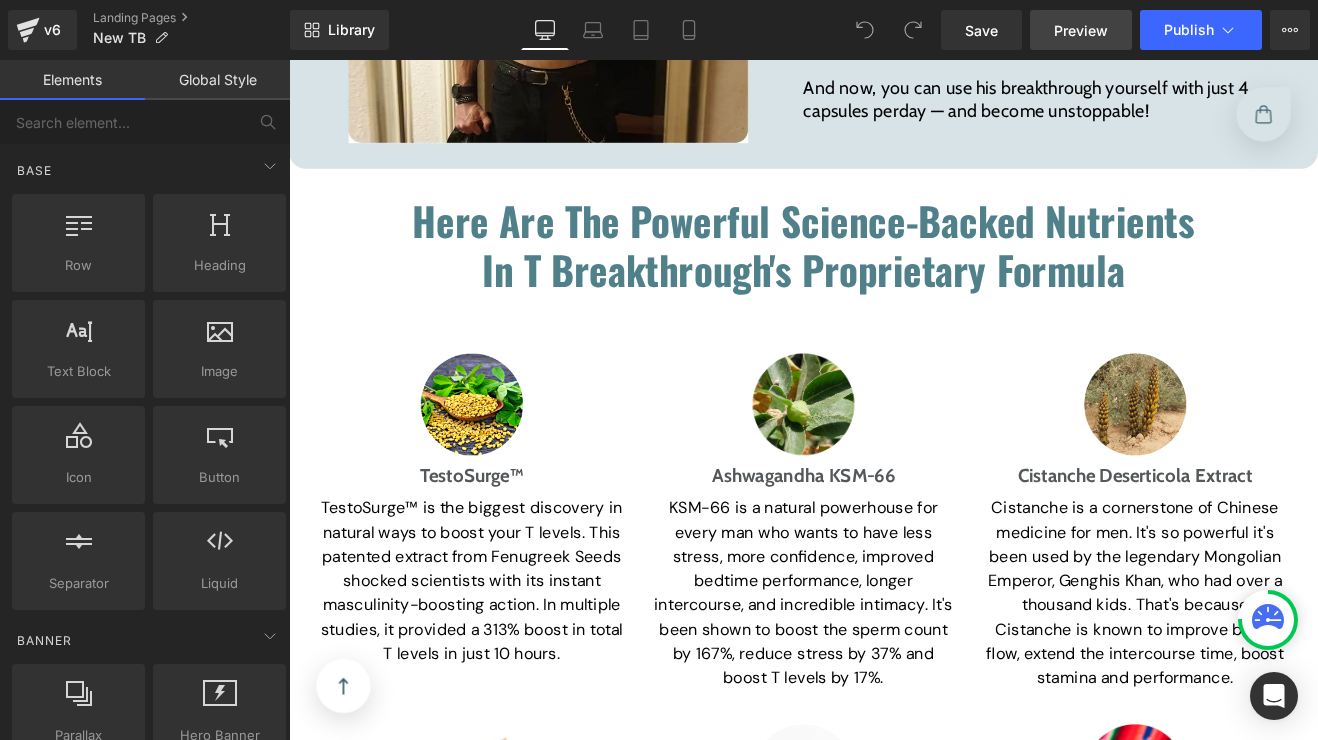 click on "Preview" at bounding box center [1081, 30] 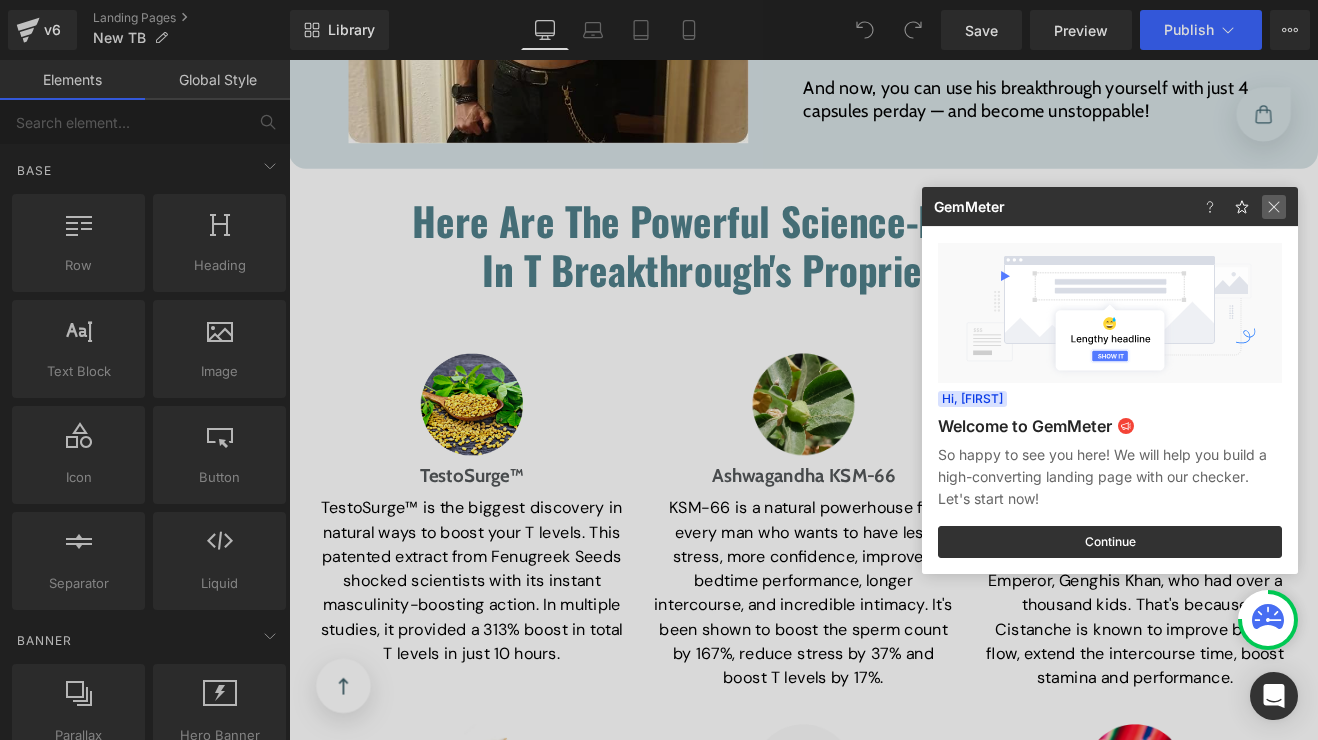 click 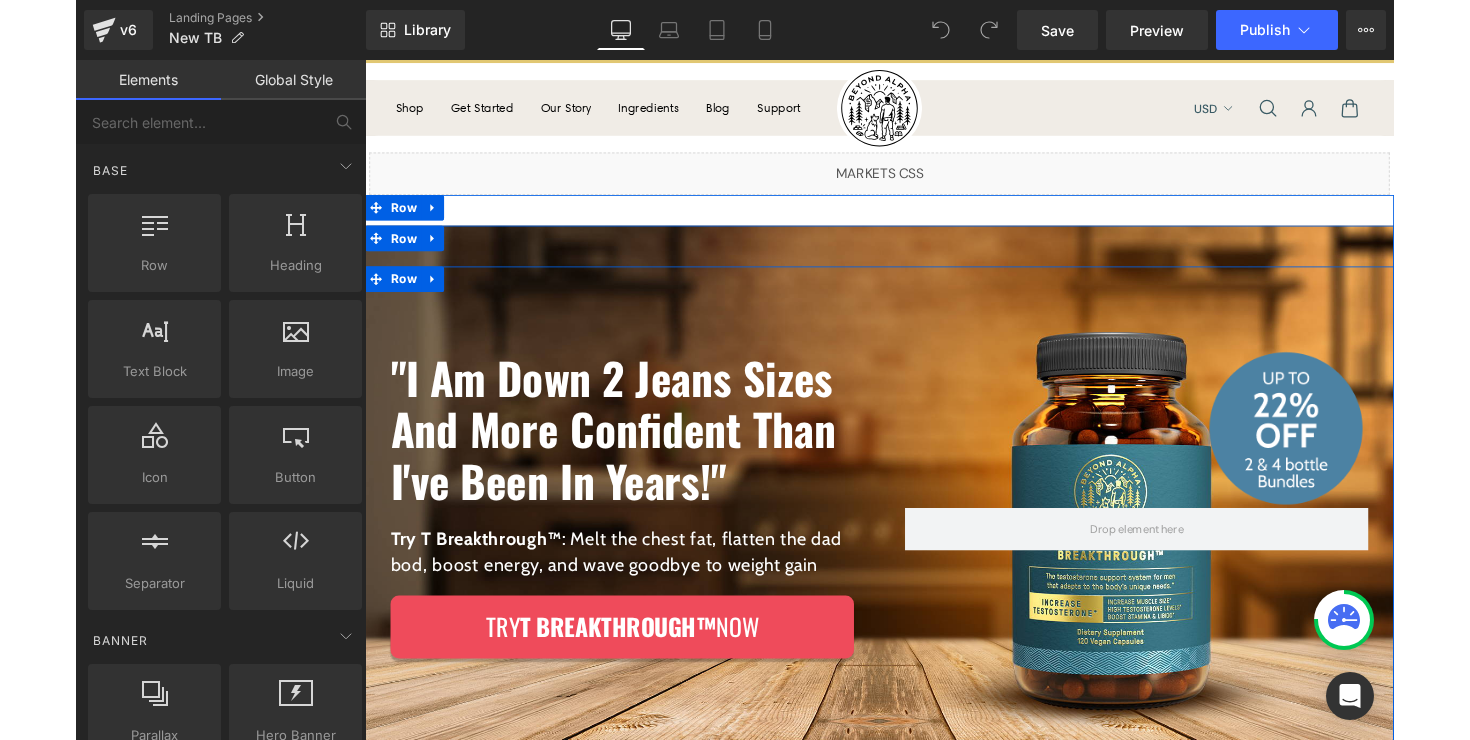 scroll, scrollTop: 88, scrollLeft: 0, axis: vertical 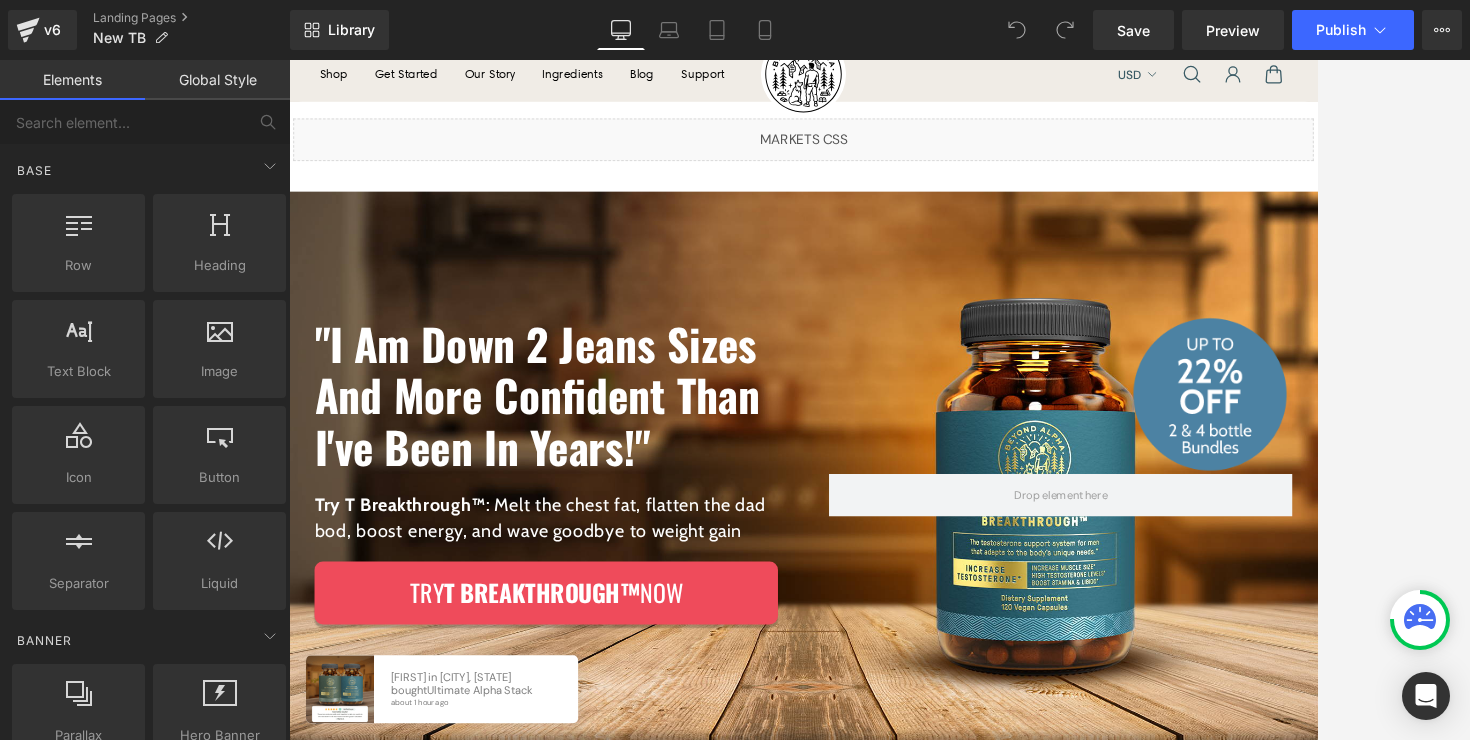 click on "Desktop" at bounding box center [621, 30] 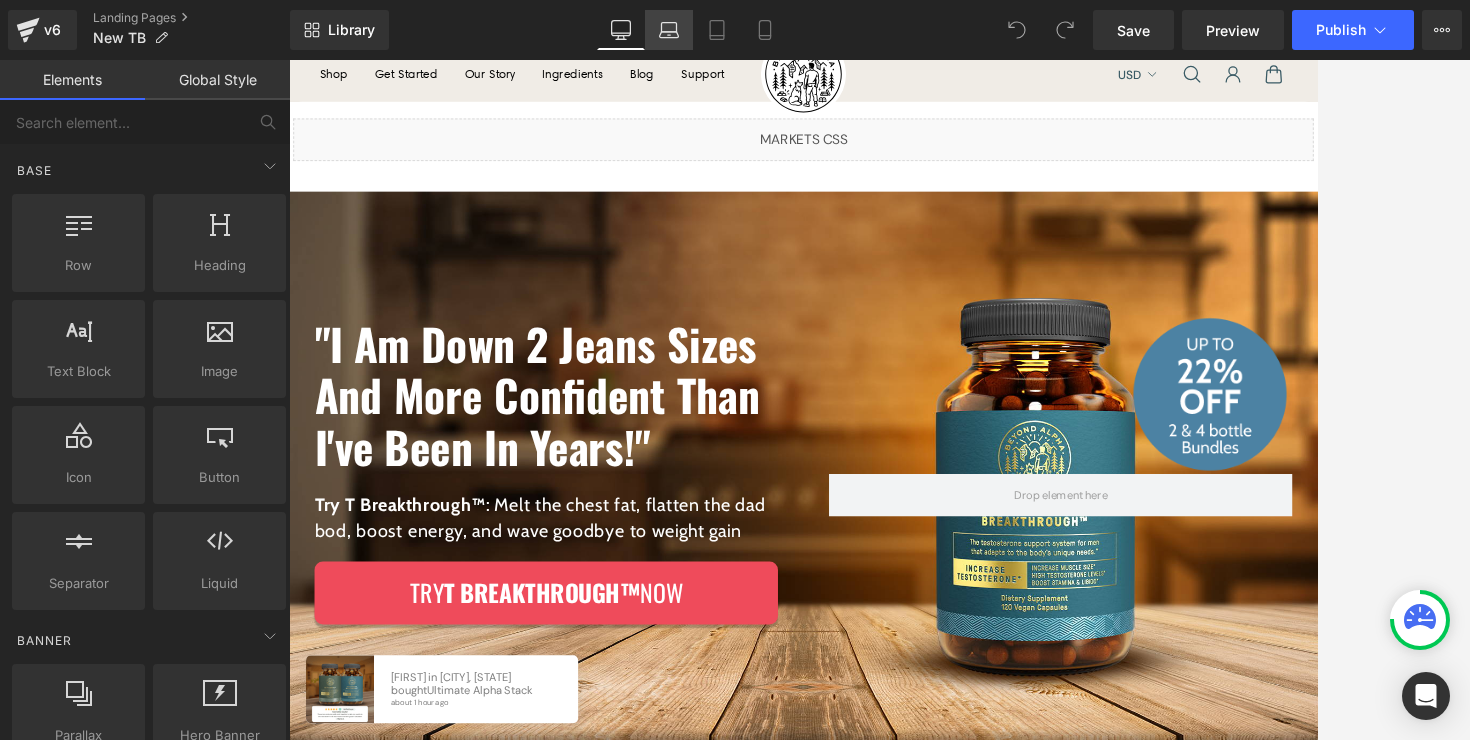 click on "Laptop" at bounding box center [669, 30] 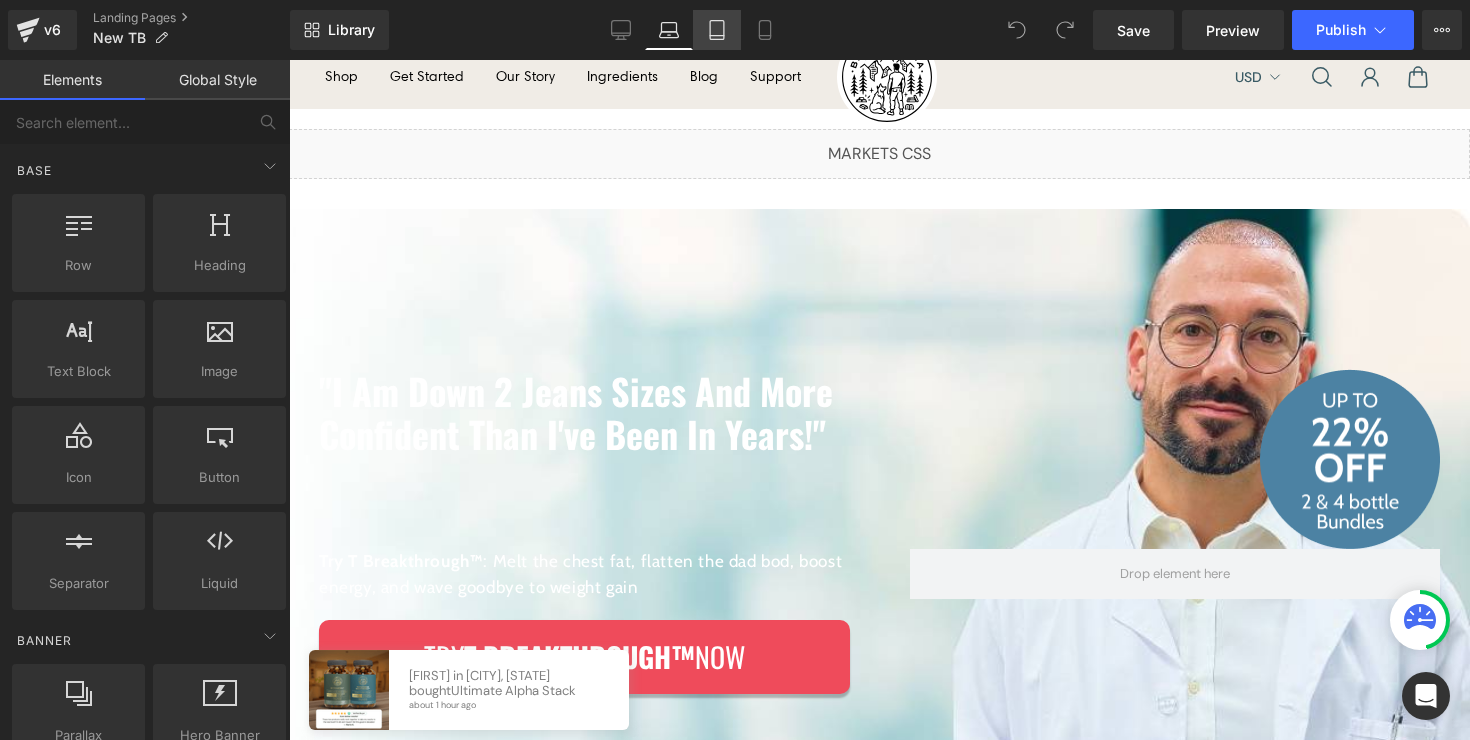 scroll, scrollTop: 157, scrollLeft: 0, axis: vertical 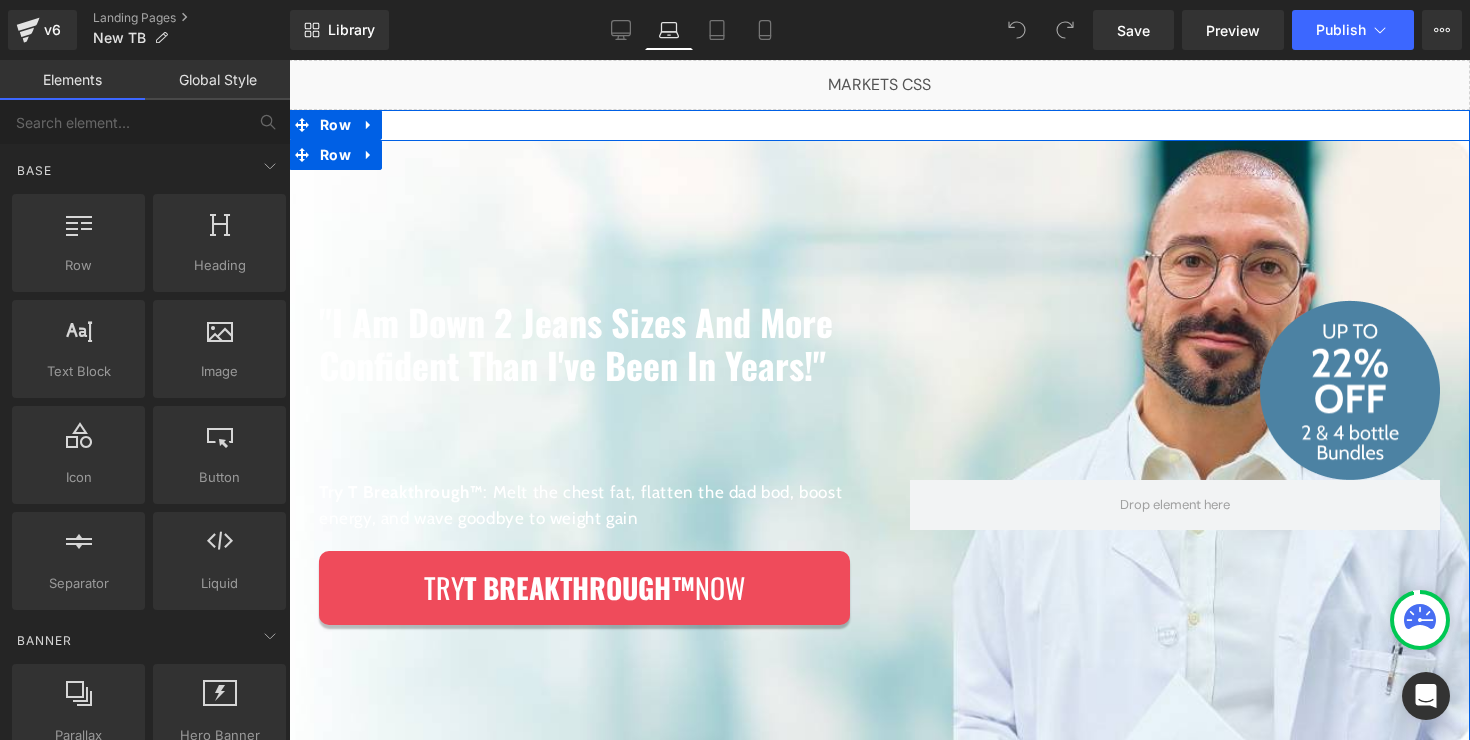 click on ""I Am Down 2 Jeans Sizes And More Confident Than I've Been In Years!" Heading         Image         Row         Try T Breakthrough™ : Melt the chest fat, flatten the dad bod, boost energy, and wave goodbye to weight gain Text Block         Try   T Breakthrough™  Now Button         Row         Row   100px       Row" at bounding box center (879, 441) 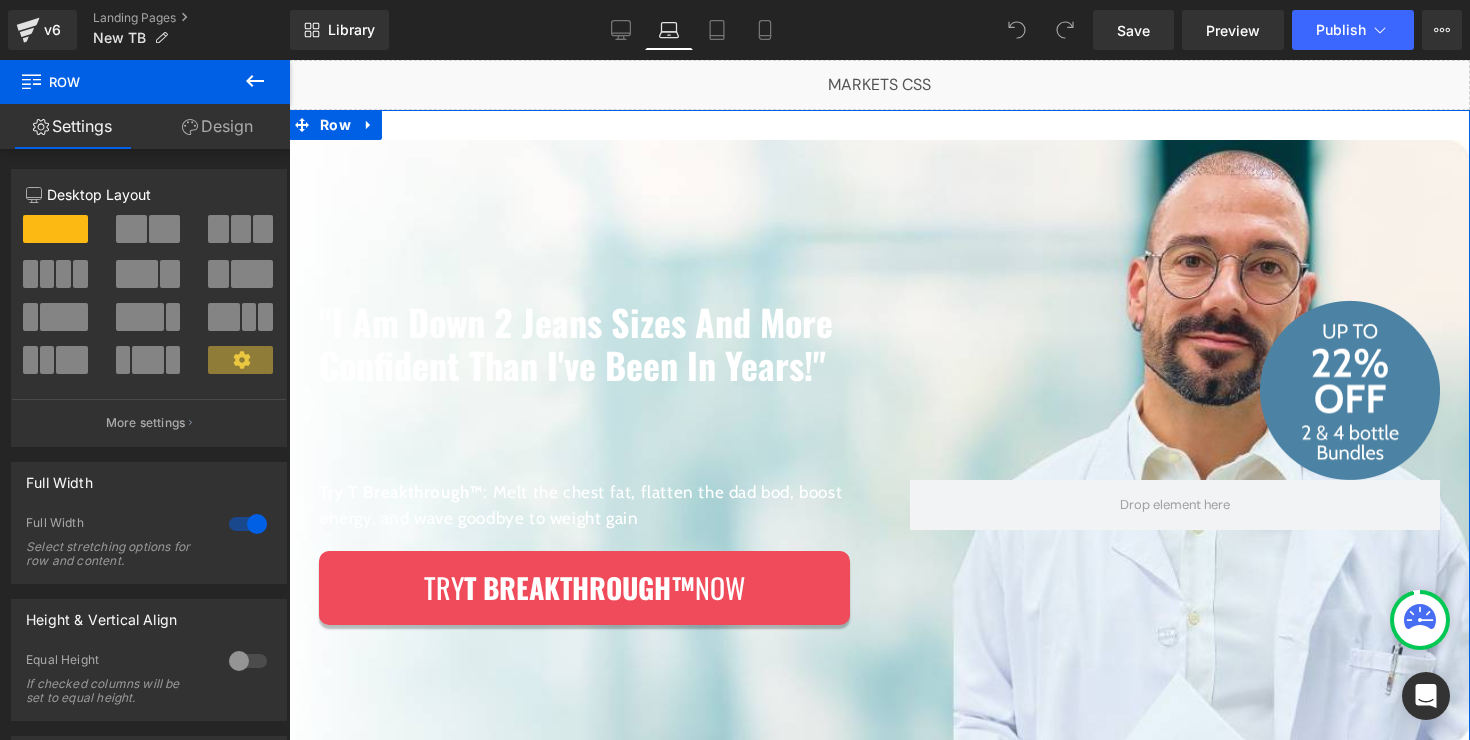 click on ""I Am Down 2 Jeans Sizes And More Confident Than I've Been In Years!" Heading         Image         Row         Try T Breakthrough™ : Melt the chest fat, flatten the dad bod, boost energy, and wave goodbye to weight gain Text Block         Try   T Breakthrough™  Now Button         Row         Row   100px       Row         Row" at bounding box center (879, 426) 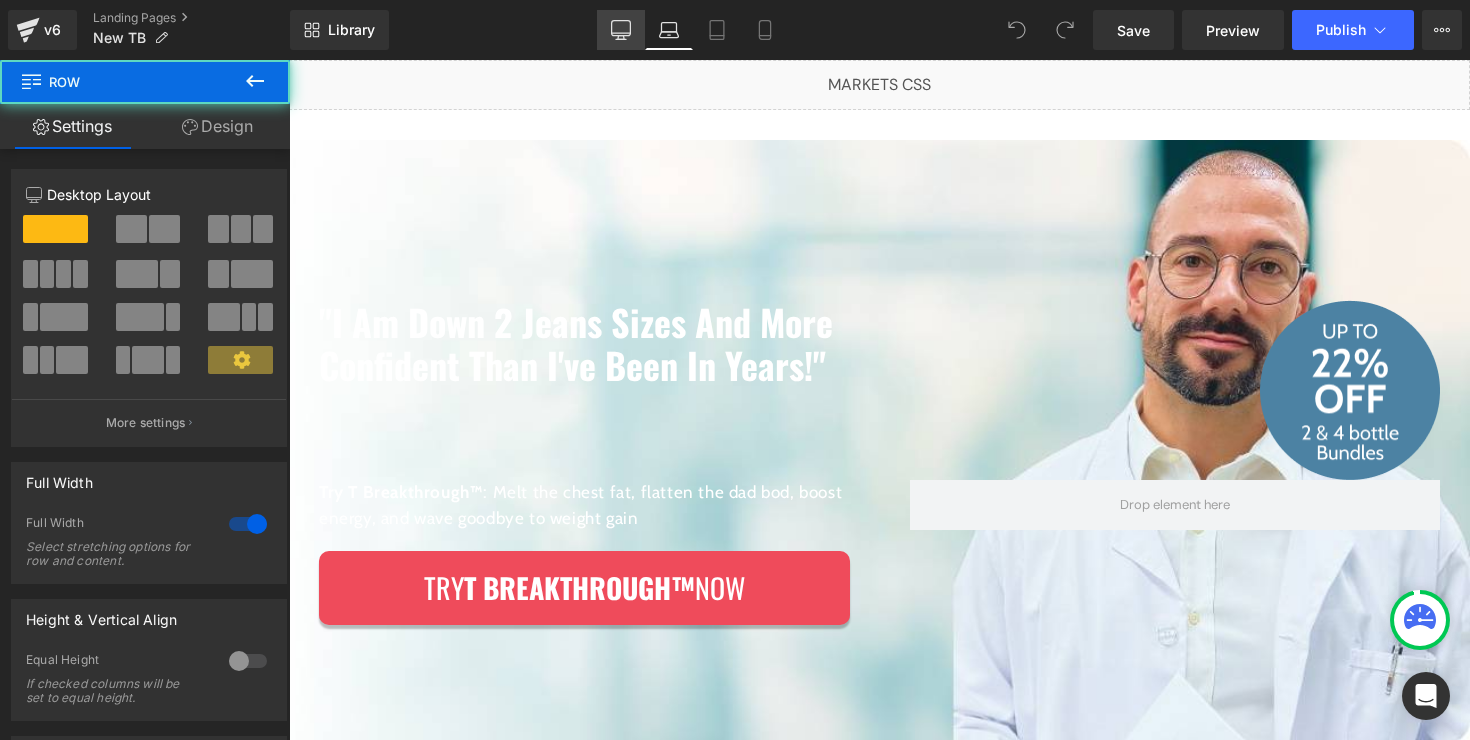 click on "Desktop" at bounding box center [621, 30] 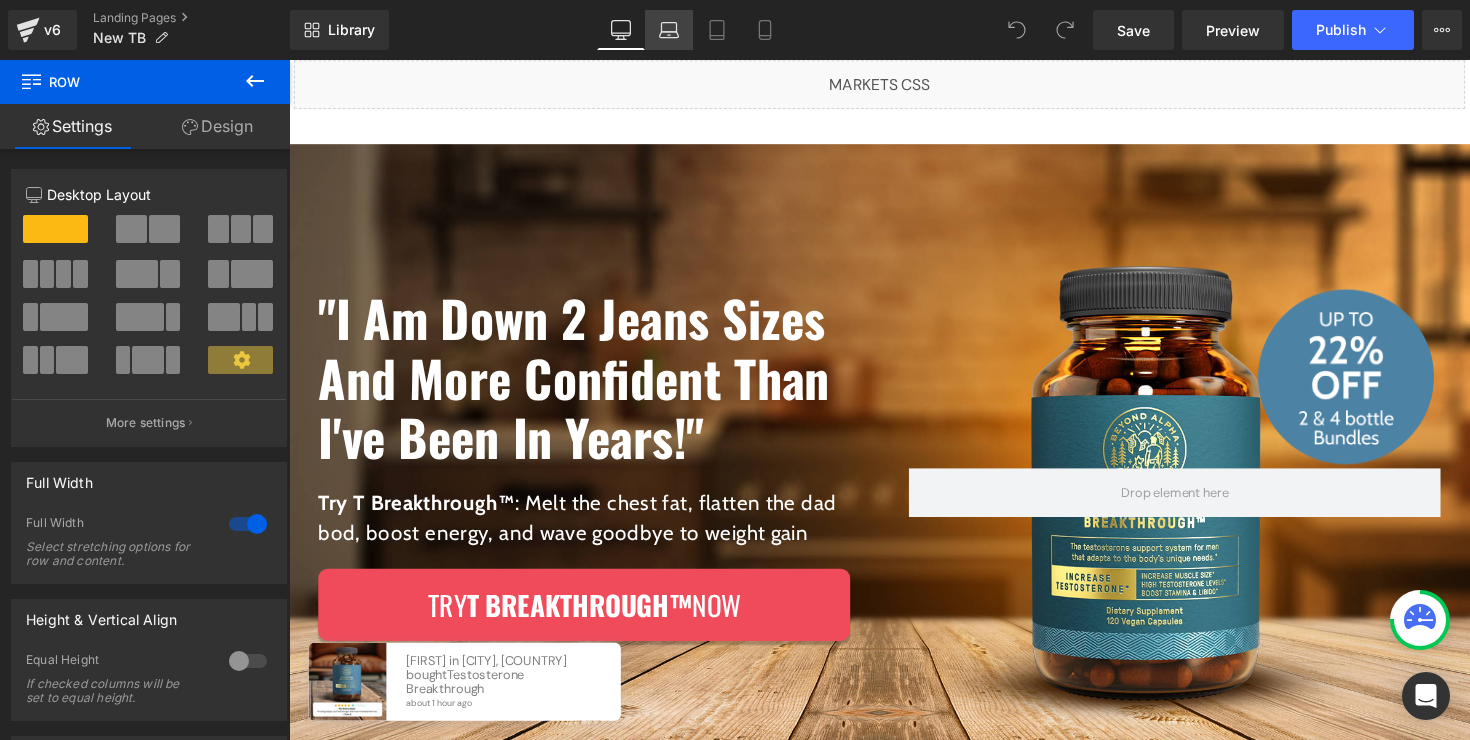 click on "Laptop" at bounding box center [669, 30] 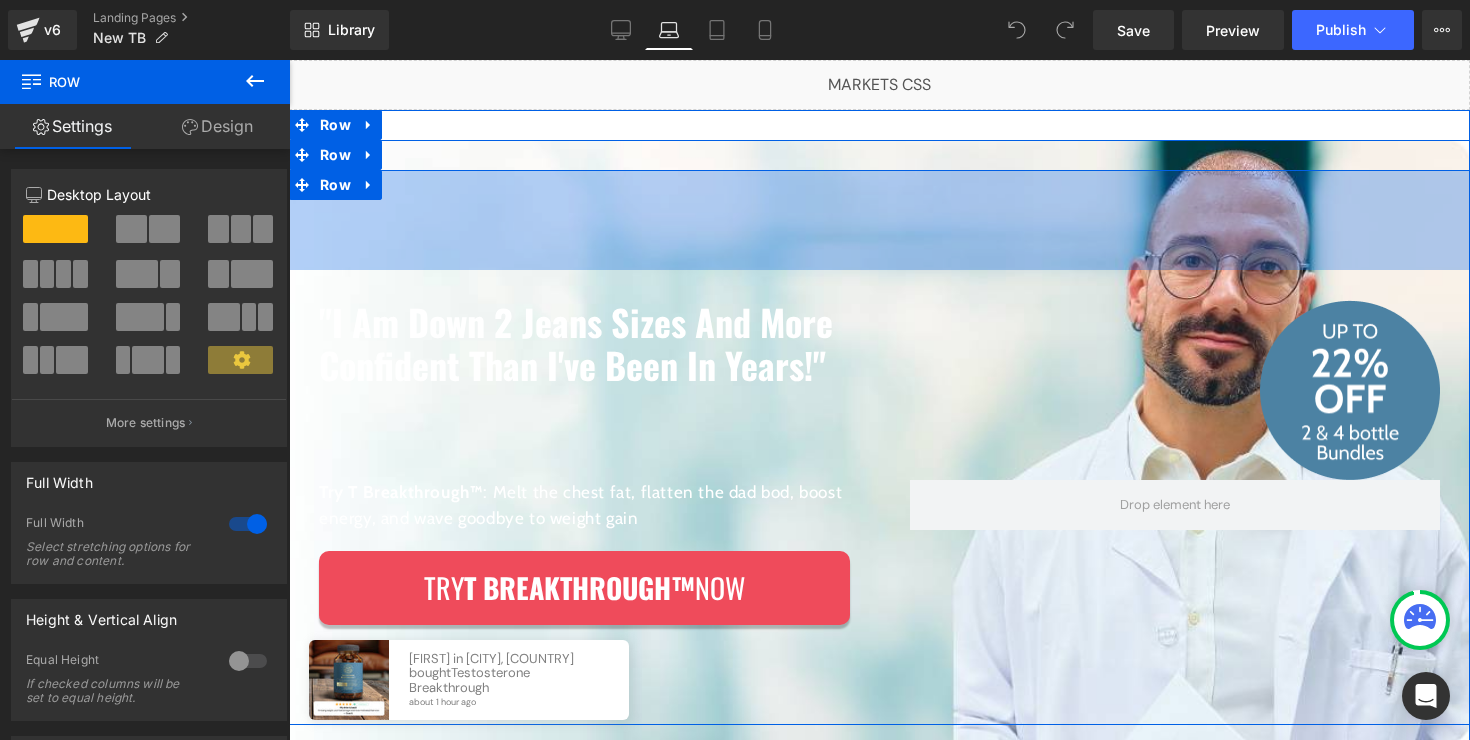 click on "100px" at bounding box center [879, 220] 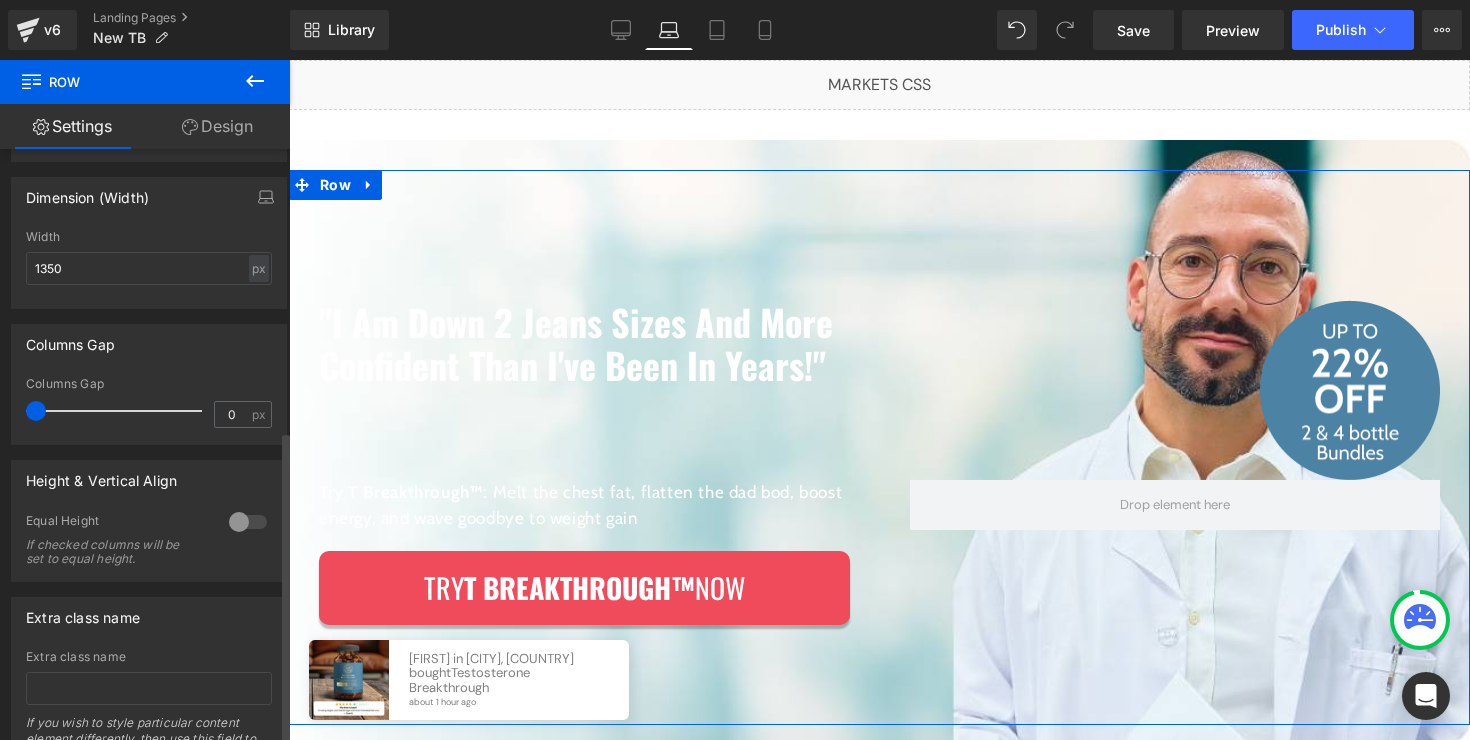 scroll, scrollTop: 532, scrollLeft: 0, axis: vertical 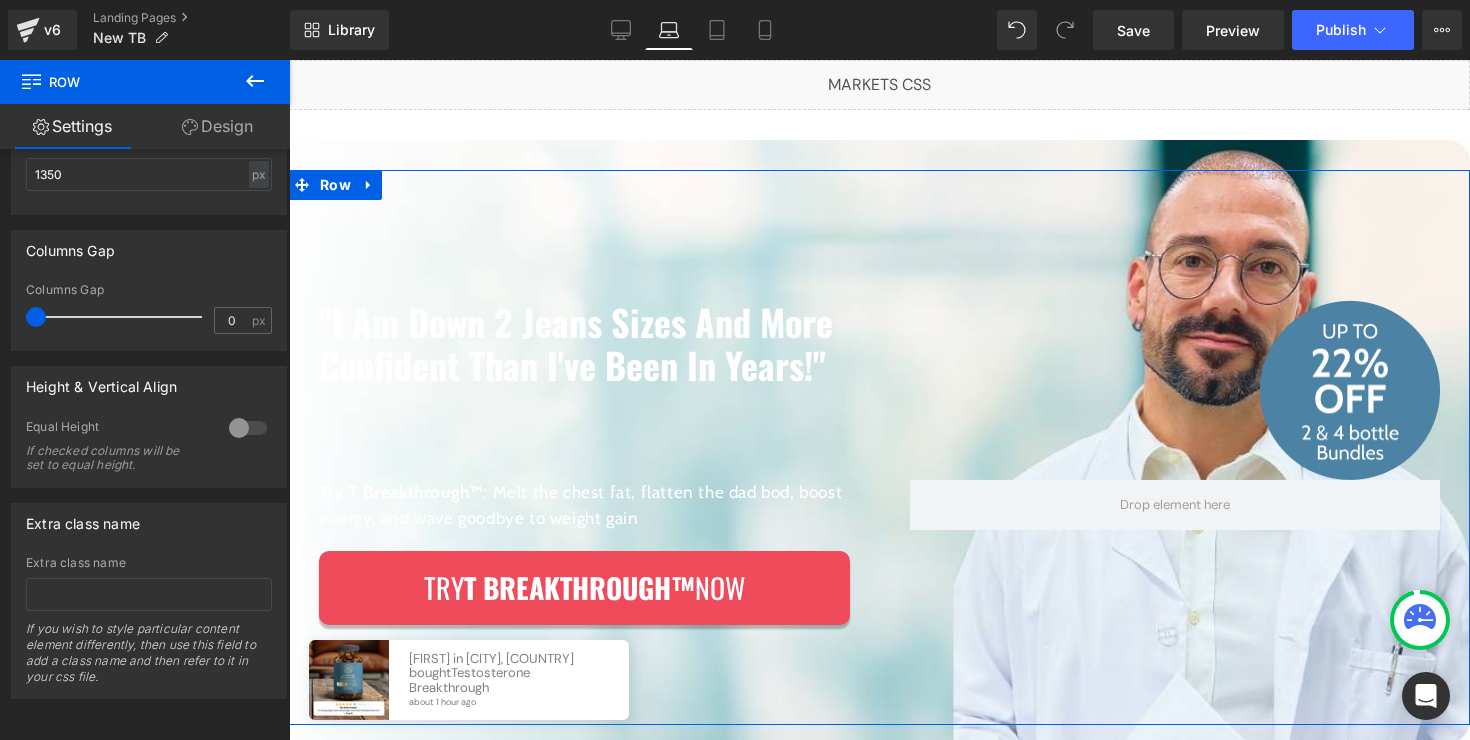 click 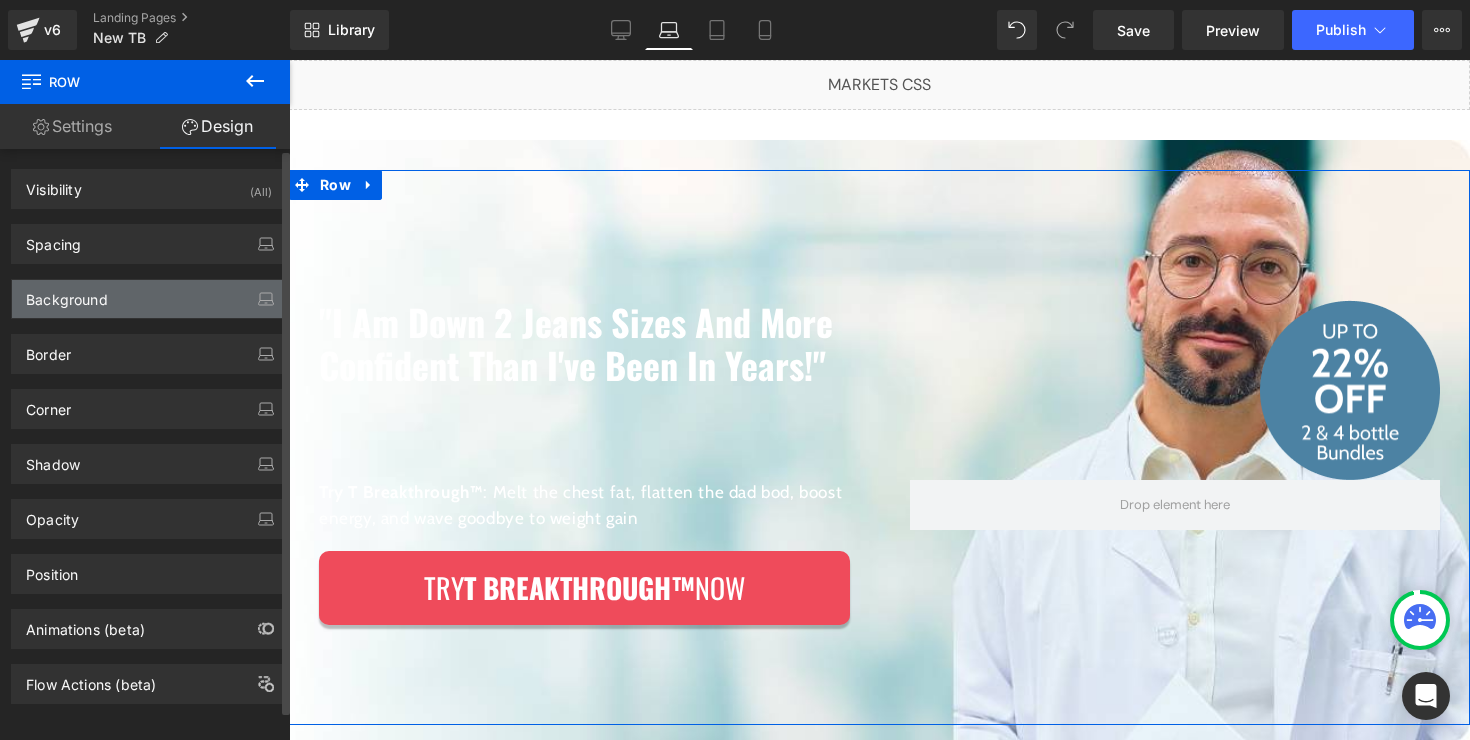 click on "Background" at bounding box center [149, 299] 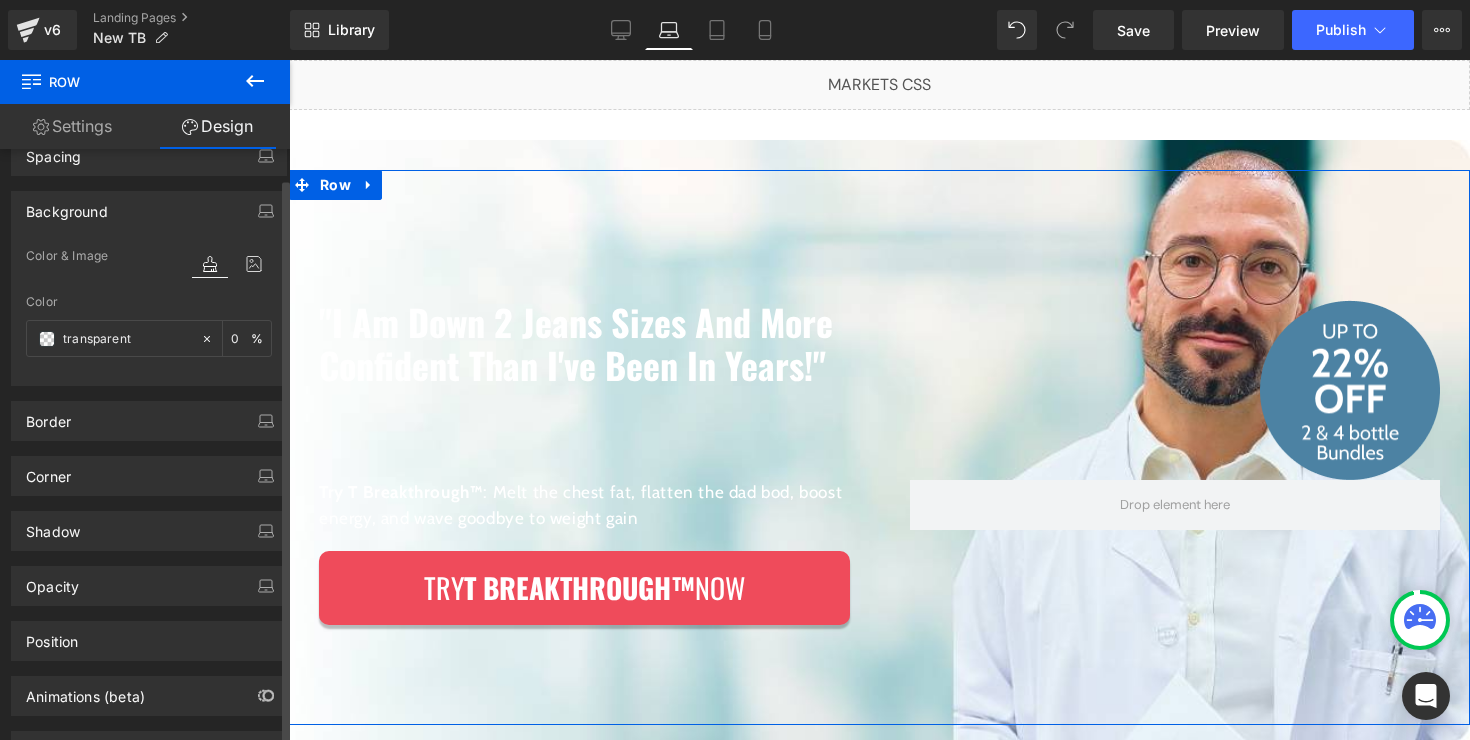 scroll, scrollTop: 176, scrollLeft: 0, axis: vertical 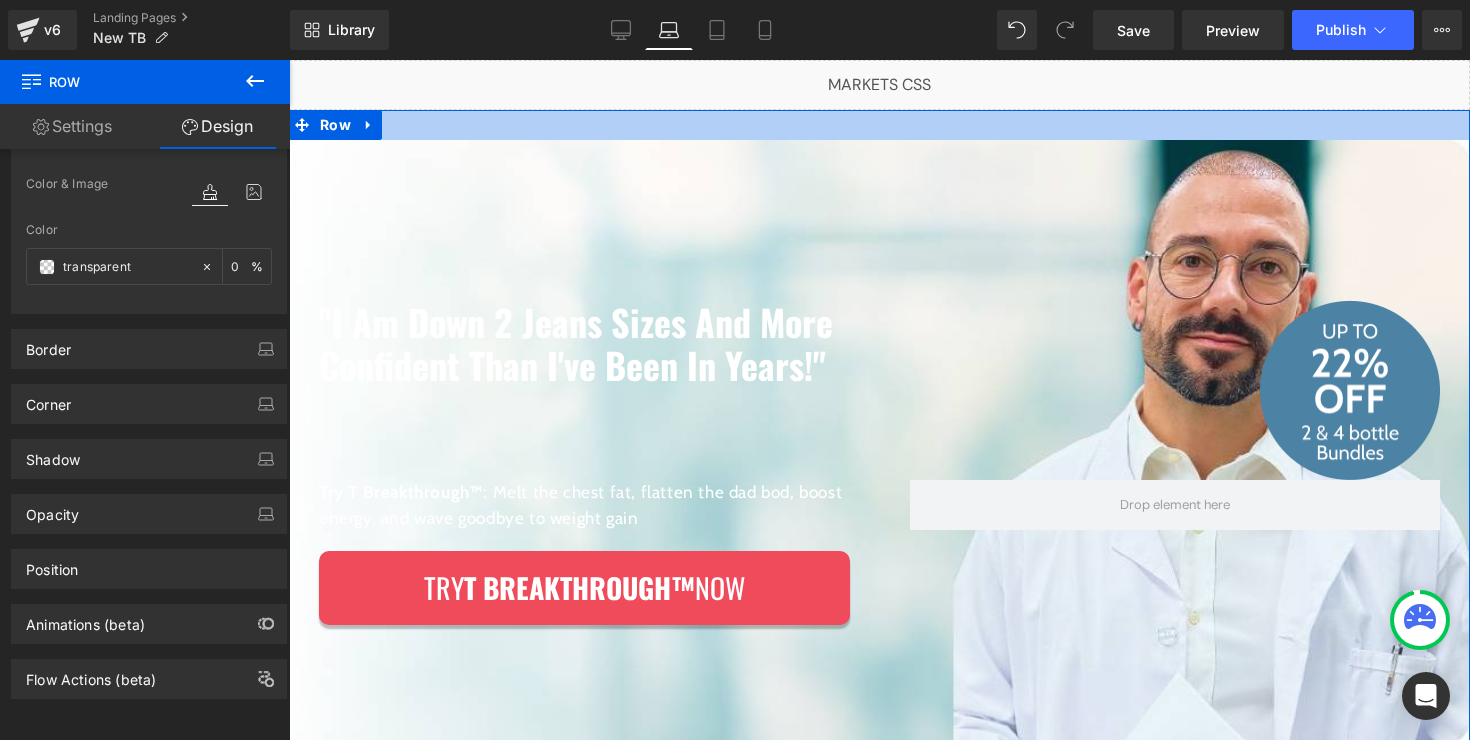 click at bounding box center [879, 125] 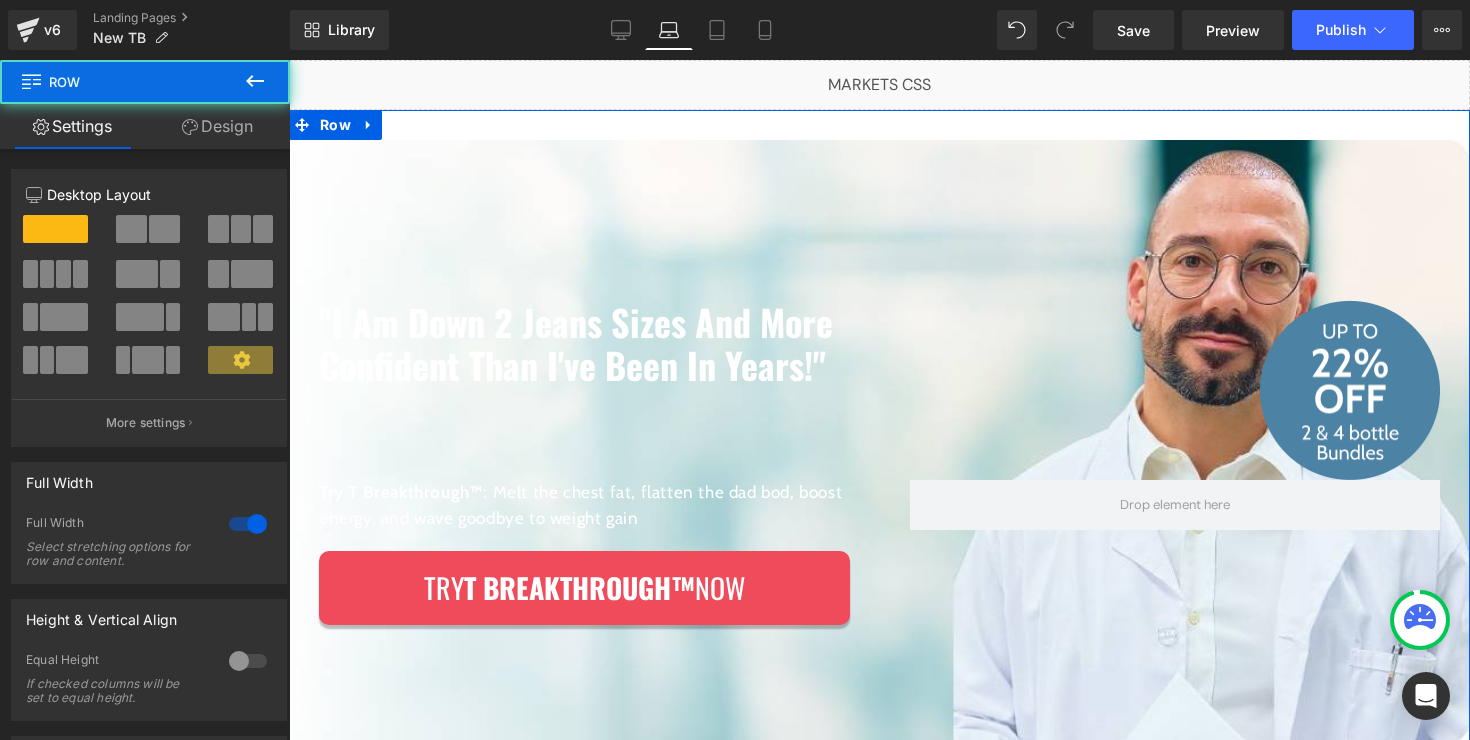 click on "Design" at bounding box center (217, 126) 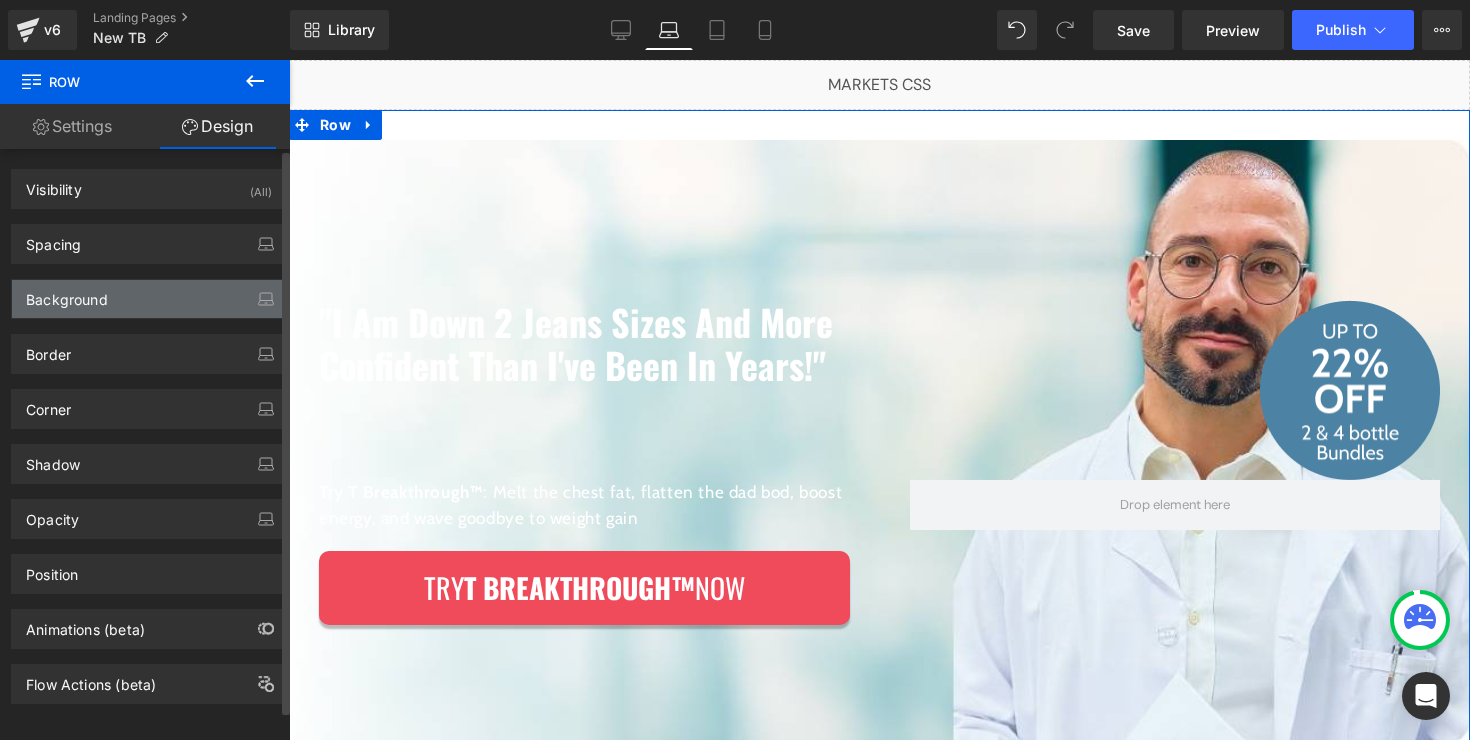 click on "Background" at bounding box center [149, 299] 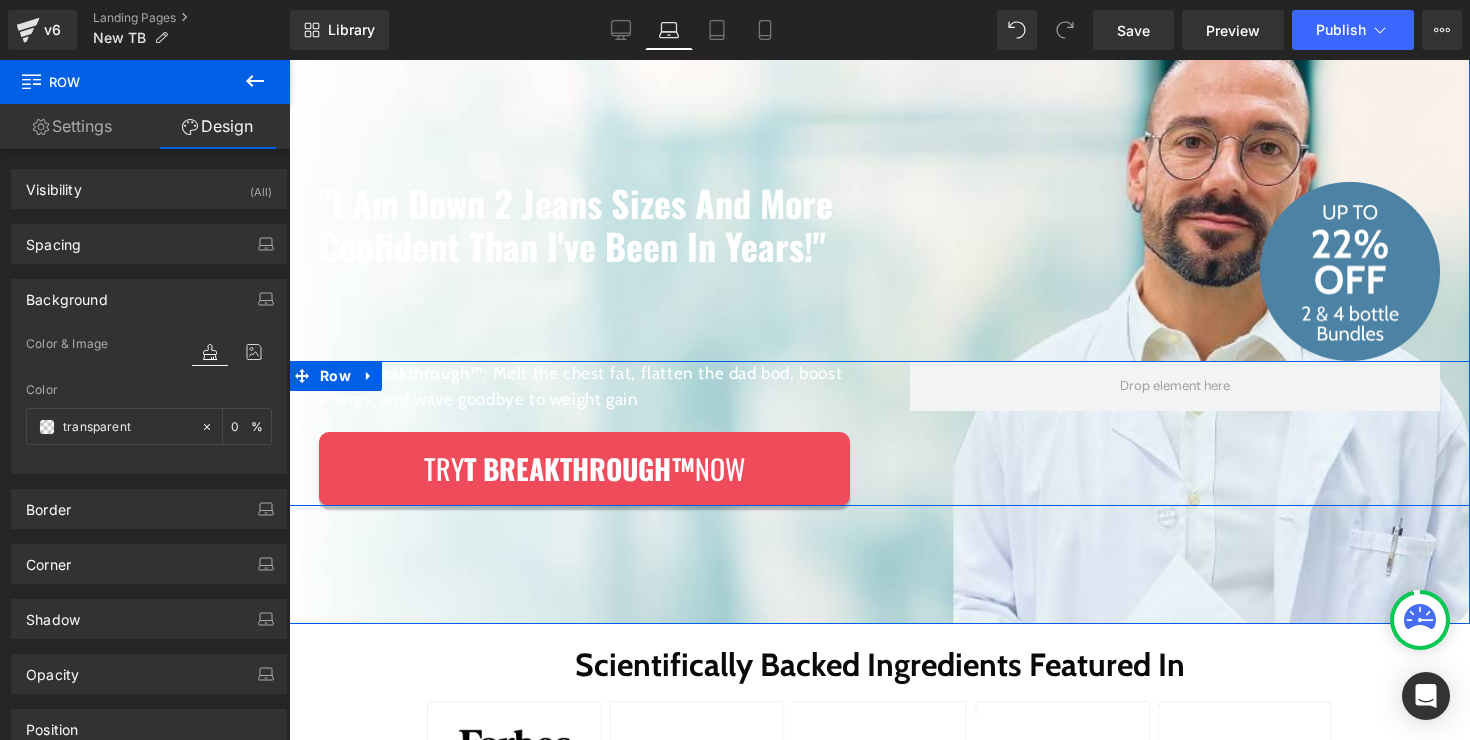 scroll, scrollTop: 360, scrollLeft: 0, axis: vertical 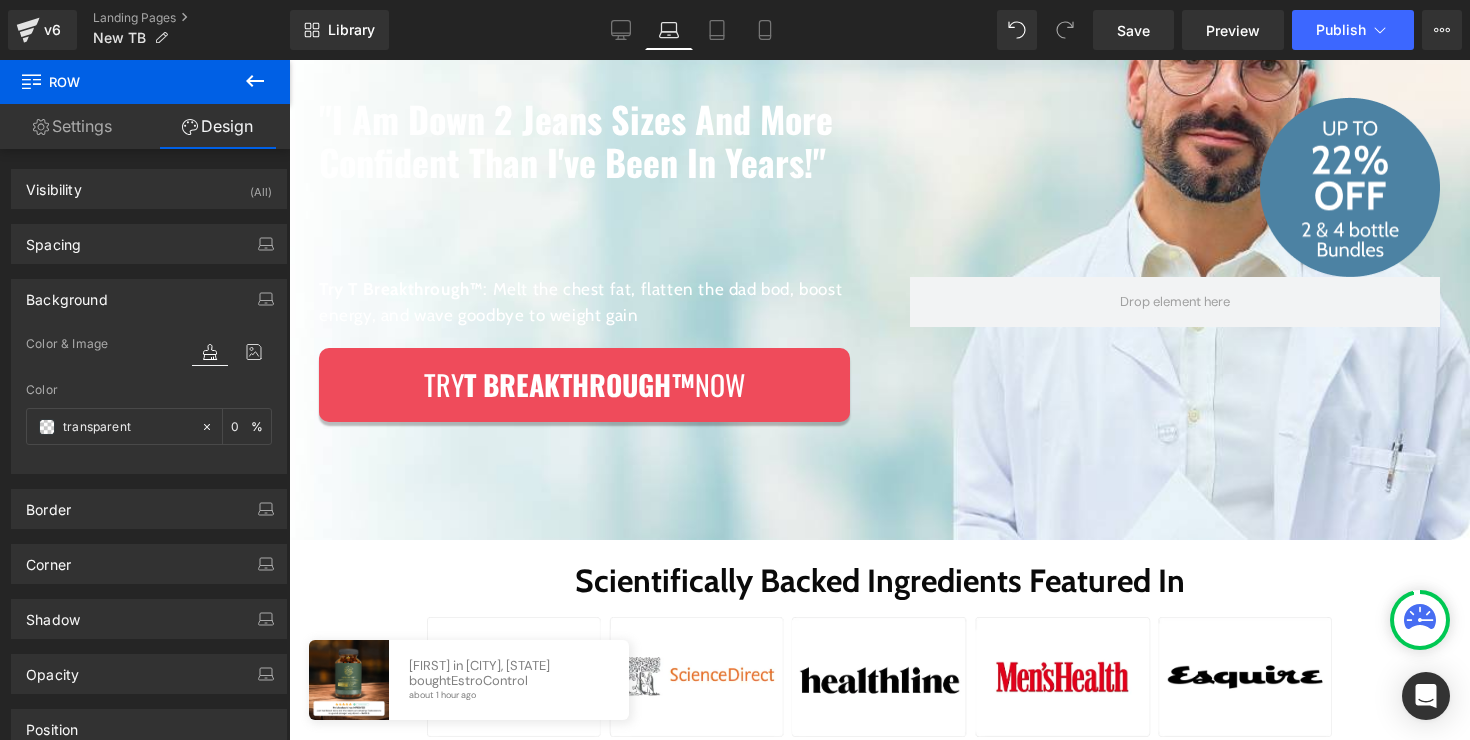 click on ""I Am Down 2 Jeans Sizes And More Confident Than I've Been In Years!" Heading         Image         Row         Try T Breakthrough™ : Melt the chest fat, flatten the dad bod, boost energy, and wave goodbye to weight gain Text Block         Try   T Breakthrough™  Now Button         Row         Row   100px" at bounding box center [879, 244] 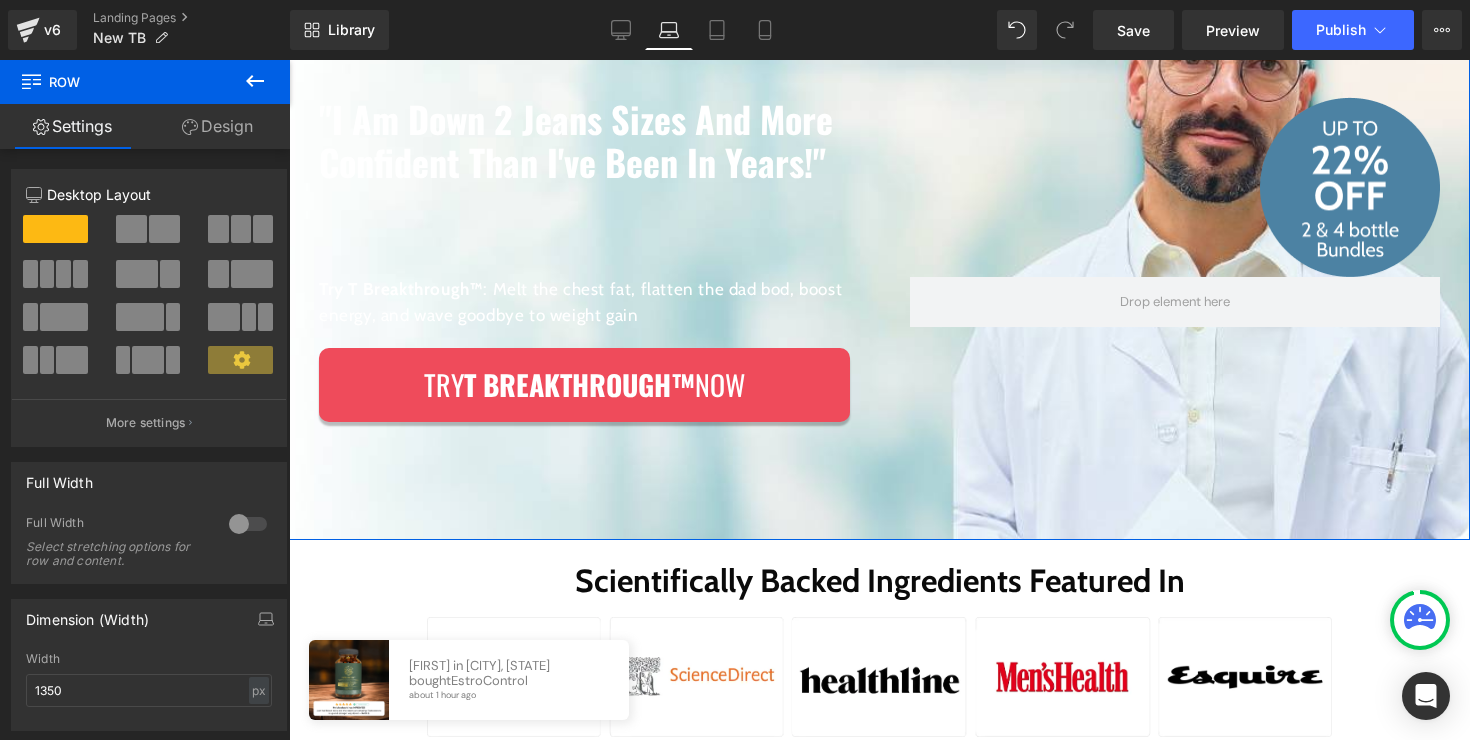 click on ""I Am Down 2 Jeans Sizes And More Confident Than I've Been In Years!" Heading         Image         Row         Try T Breakthrough™ : Melt the chest fat, flatten the dad bod, boost energy, and wave goodbye to weight gain Text Block         Try   T Breakthrough™  Now Button         Row         Row   100px   100px     Row" at bounding box center (879, 238) 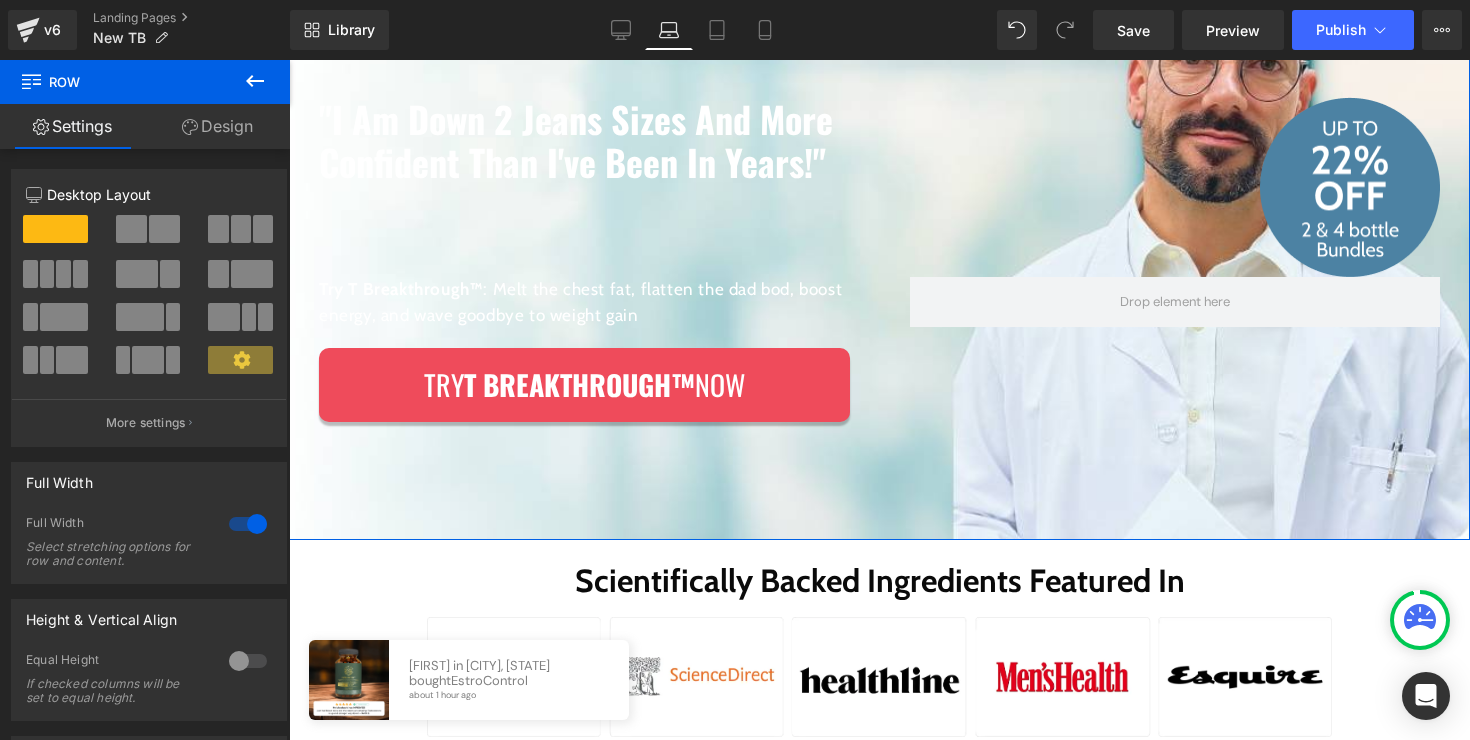 scroll, scrollTop: 249, scrollLeft: 0, axis: vertical 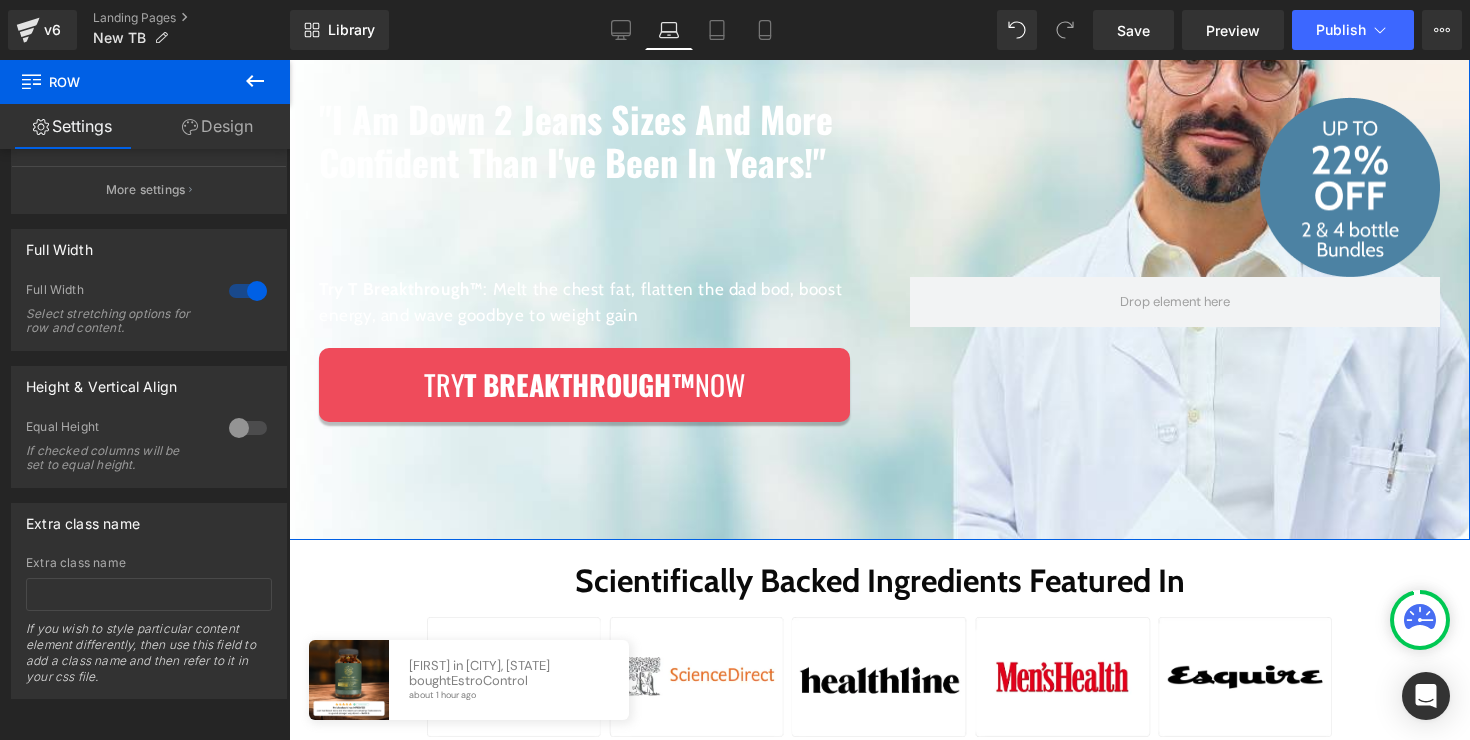 click on "Design" at bounding box center (217, 126) 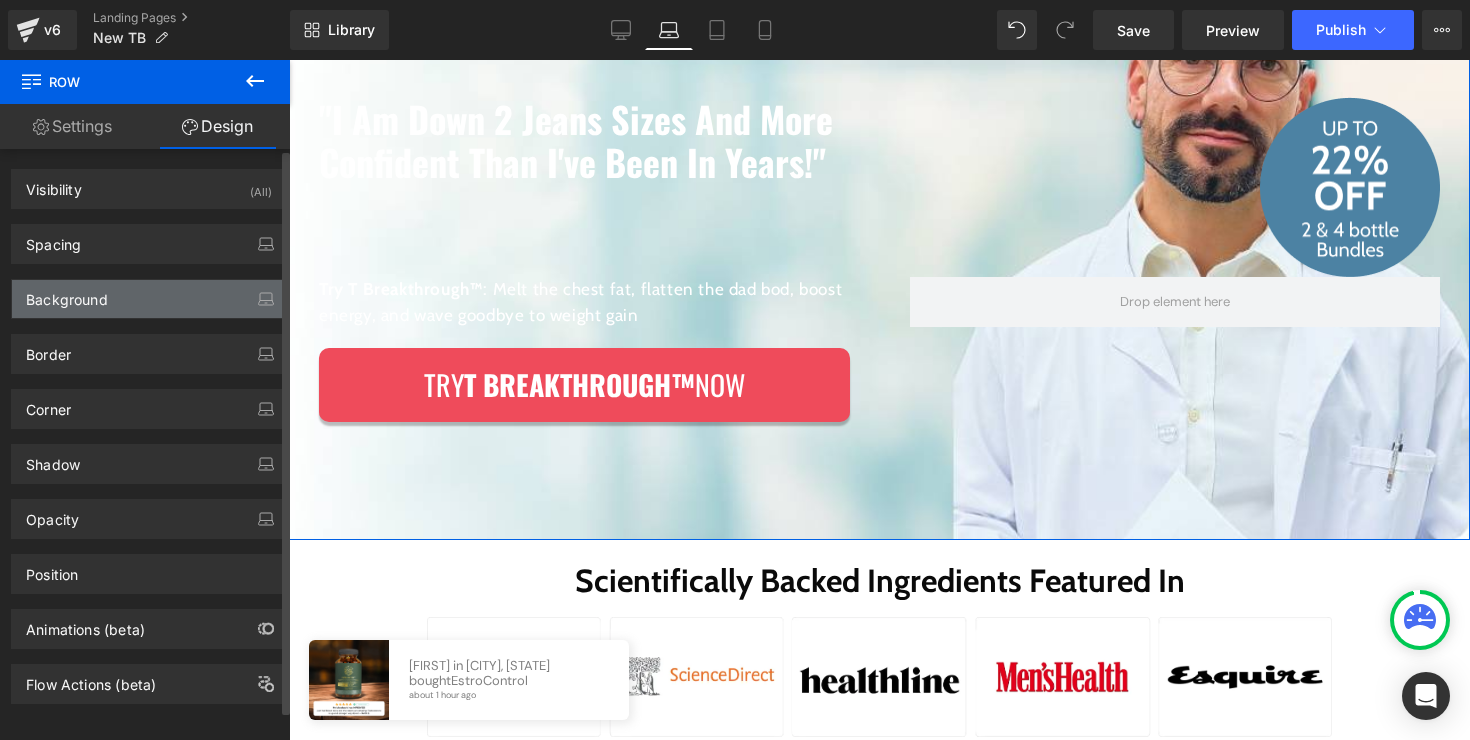 click on "Background" at bounding box center [149, 299] 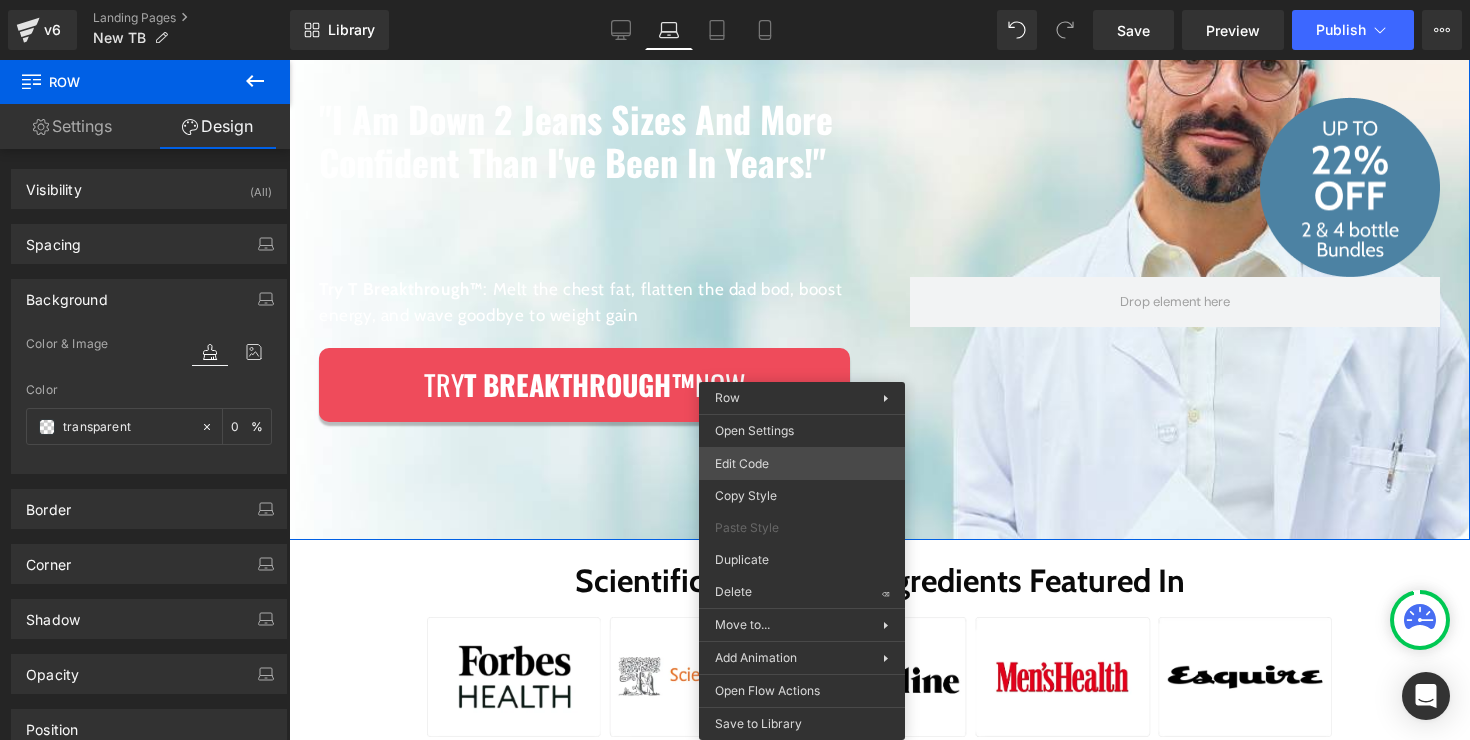 click on "You are previewing how the   will restyle your page. You can not edit Elements in Preset Preview Mode.  v6 Landing Pages New TB Library Laptop Desktop Laptop Tablet Mobile Save Preview Publish Scheduled View Live Page View with current Template Save Template to Library Schedule Publish  Optimize  Publish Settings Shortcuts  Your page can’t be published   You've reached the maximum number of published pages on your plan  (0/0).  You need to upgrade your plan or unpublish all your pages to get 1 publish slot.   Unpublish pages   Upgrade plan  Elements Global Style Base Row  rows, columns, layouts, div Heading  headings, titles, h1,h2,h3,h4,h5,h6 Text Block  texts, paragraphs, contents, blocks Image  images, photos, alts, uploads Icon  icons, symbols Button  button, call to action, cta Separator  separators, dividers, horizontal lines Liquid  liquid, custom code, html, javascript, css, reviews, apps, applications, embeded, iframe Banner Parallax  banner, slideshow, hero, image, cover, parallax, effect Stack" at bounding box center [735, 0] 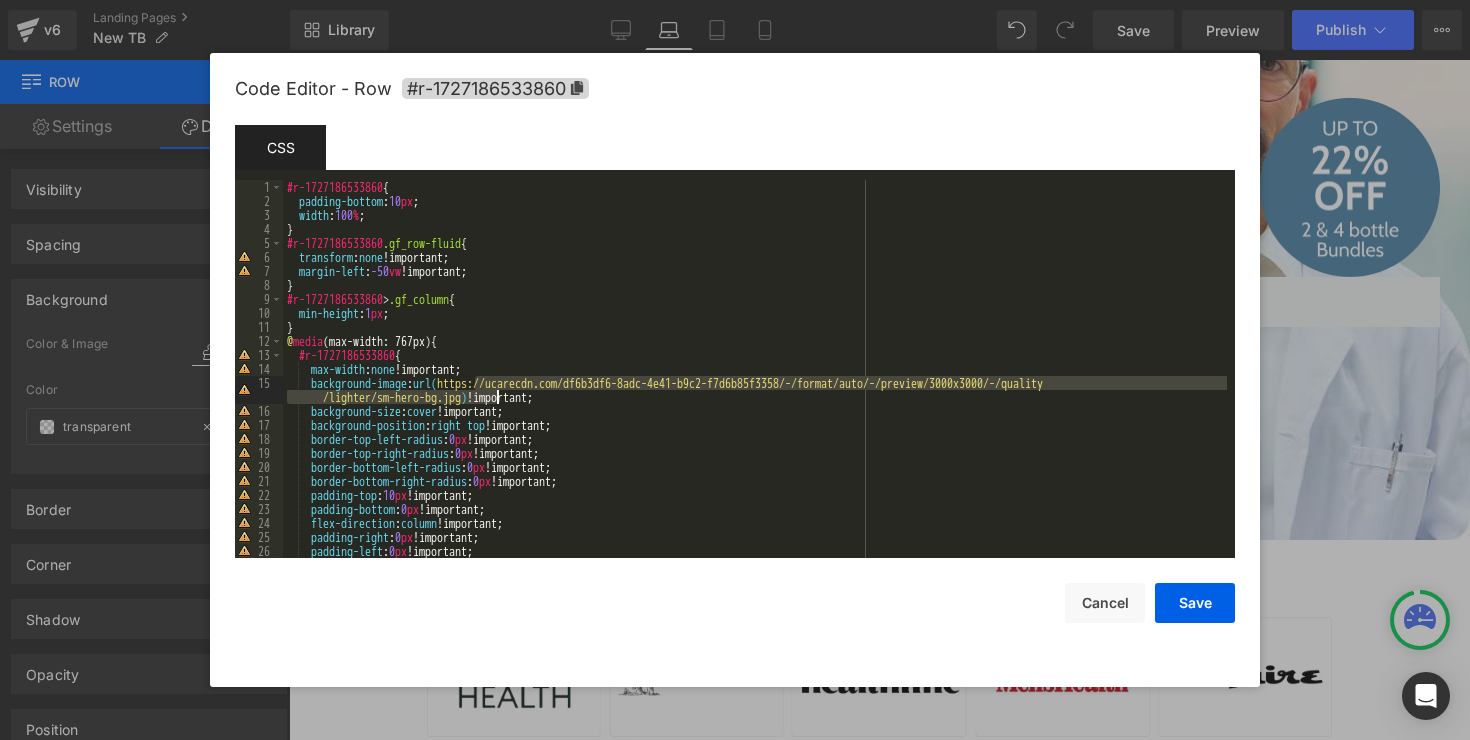 drag, startPoint x: 474, startPoint y: 380, endPoint x: 493, endPoint y: 395, distance: 24.207438 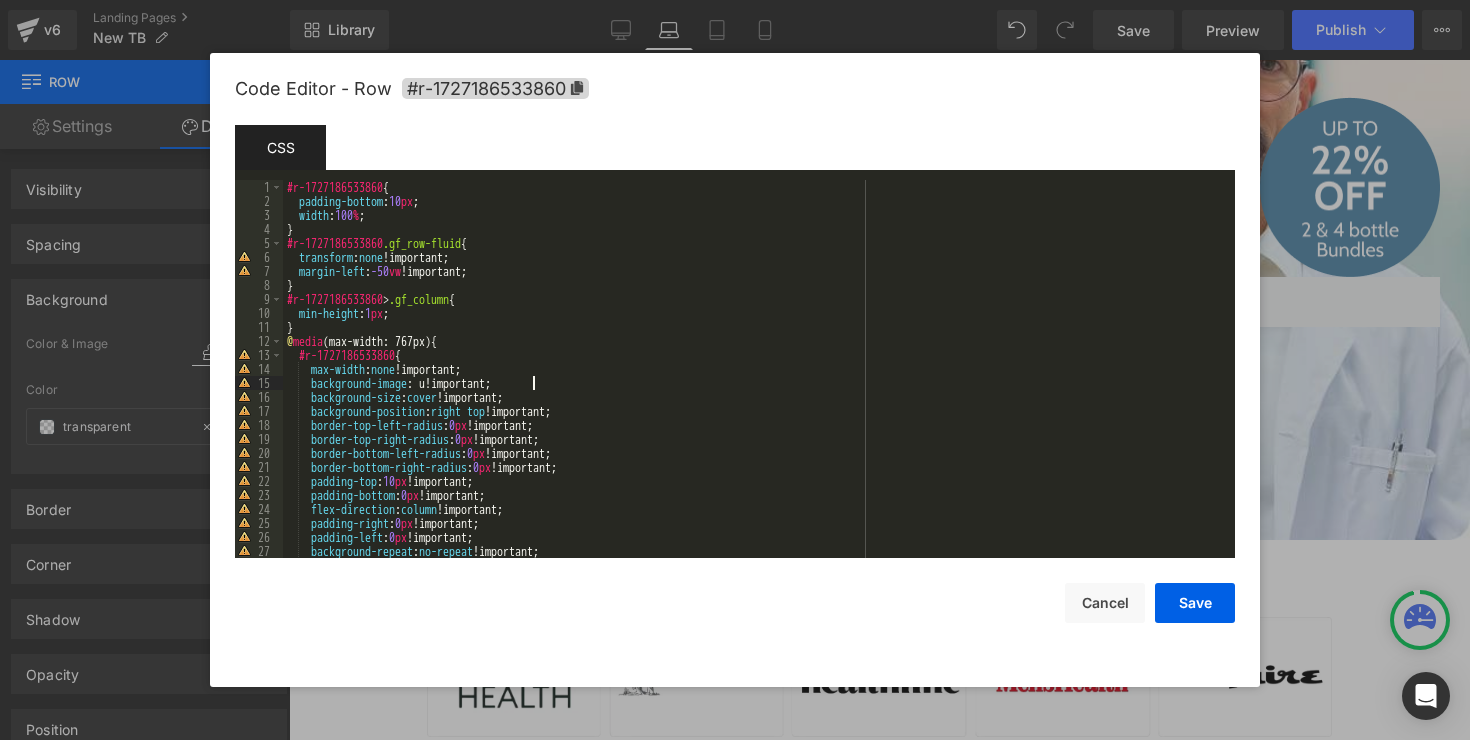 click on "#r-1727186533860 {    padding-bottom :  10 px ;    width :  100 % ; } #r-1727186533860 .gf_row-fluid {    transform :  none  !important;    margin-left :  -50 vw  !important; } #r-1727186533860  >  .gf_column {    min-height :  1 px ; } @ media  (max-width: 767px) {    #r-1727186533860 {       max-width :  none !important;       background-image : u!important;       background-size :  cover !important;       background-position :  right   top !important;       border-top-left-radius :  0 px !important;       border-top-right-radius :  0 px !important;       border-bottom-left-radius :  0 px !important;       border-bottom-right-radius :  0 px !important;       padding-top :  10 px !important;       padding-bottom :  0 px !important;       flex-direction :  column !important;       padding-right :  0 px !important;       padding-left :  0 px !important;       background-repeat :  no-repeat !important;    }" at bounding box center (755, 383) 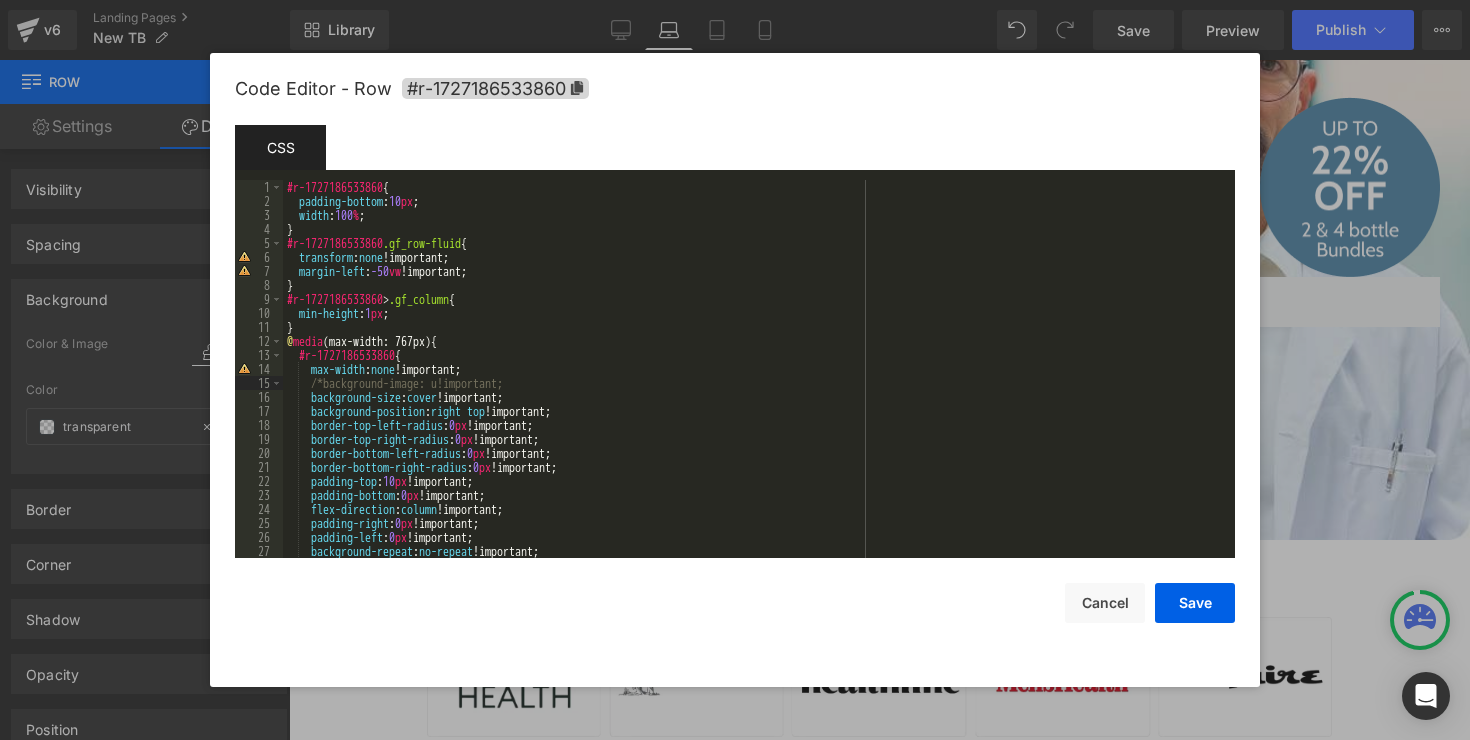 click on "#r-1727186533860 {    padding-bottom :  10 px ;    width :  100 % ; } #r-1727186533860 .gf_row-fluid {    transform :  none  !important;    margin-left :  -50 vw  !important; } #r-1727186533860  >  .gf_column {    min-height :  1 px ; } @ media  (max-width: 767px) {    #r-1727186533860 {       max-width :  none !important;       /*background-image: u!important;       background-size :  cover !important;       background-position :  right   top !important;       border-top-left-radius :  0 px !important;       border-top-right-radius :  0 px !important;       border-bottom-left-radius :  0 px !important;       border-bottom-right-radius :  0 px !important;       padding-top :  10 px !important;       padding-bottom :  0 px !important;       flex-direction :  column !important;       padding-right :  0 px !important;       padding-left :  0 px !important;       background-repeat :  no-repeat !important;    }" at bounding box center (755, 383) 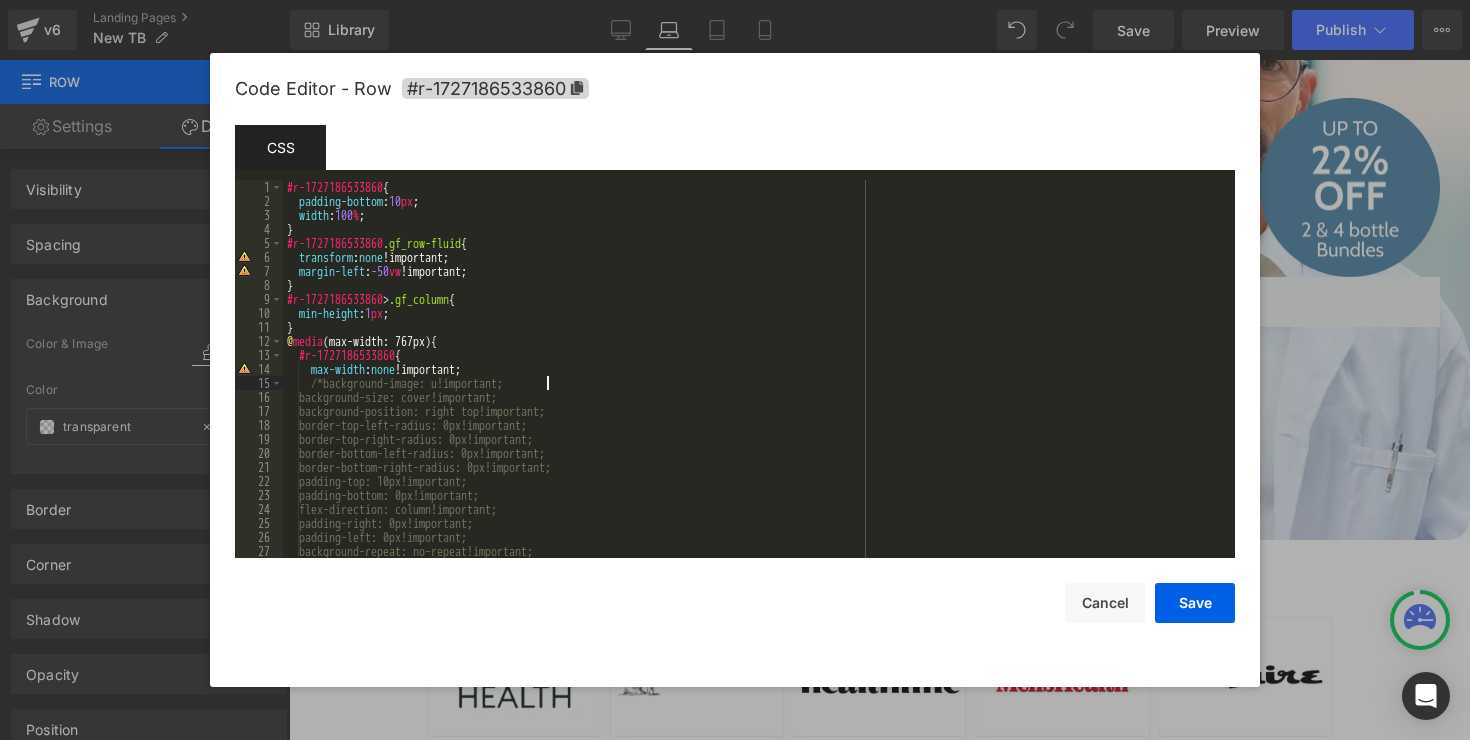 type 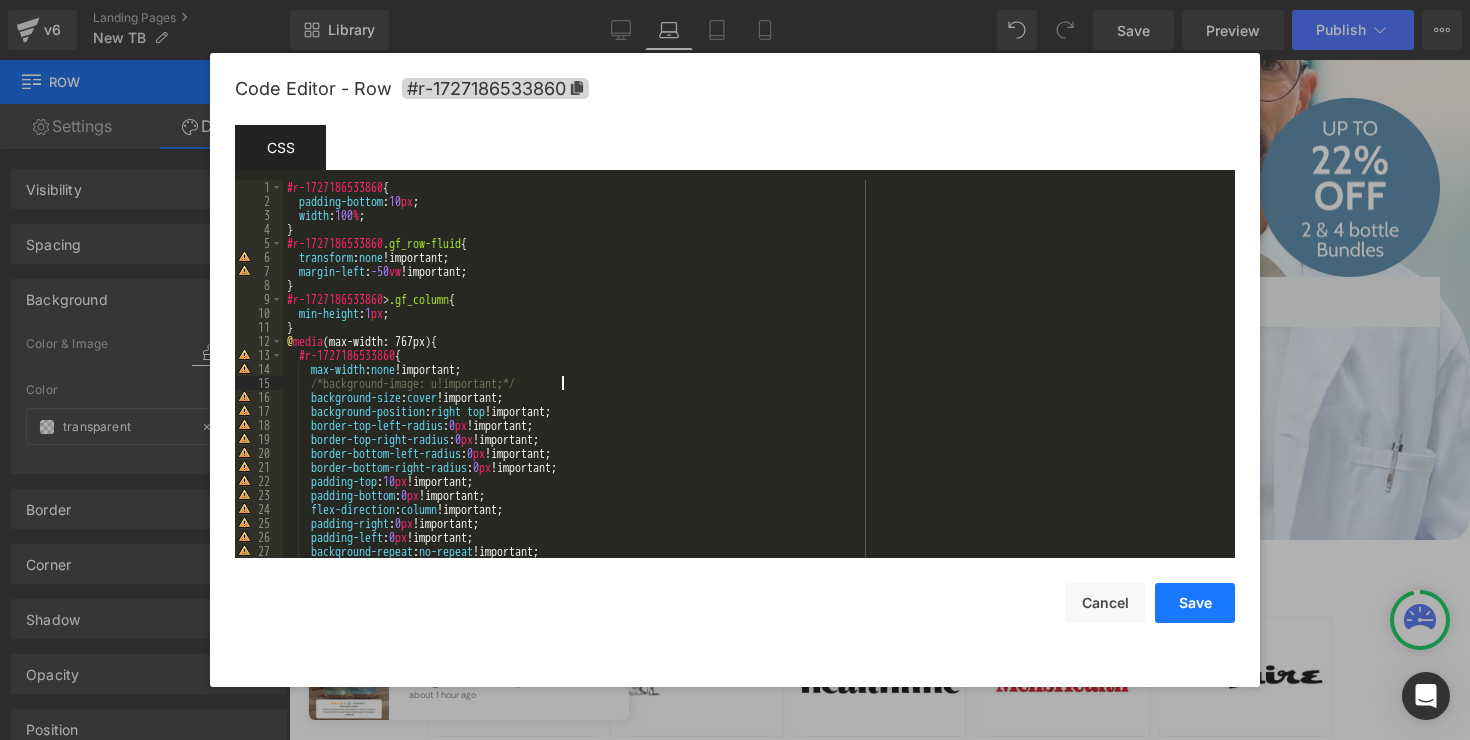 click on "Save" at bounding box center [1195, 603] 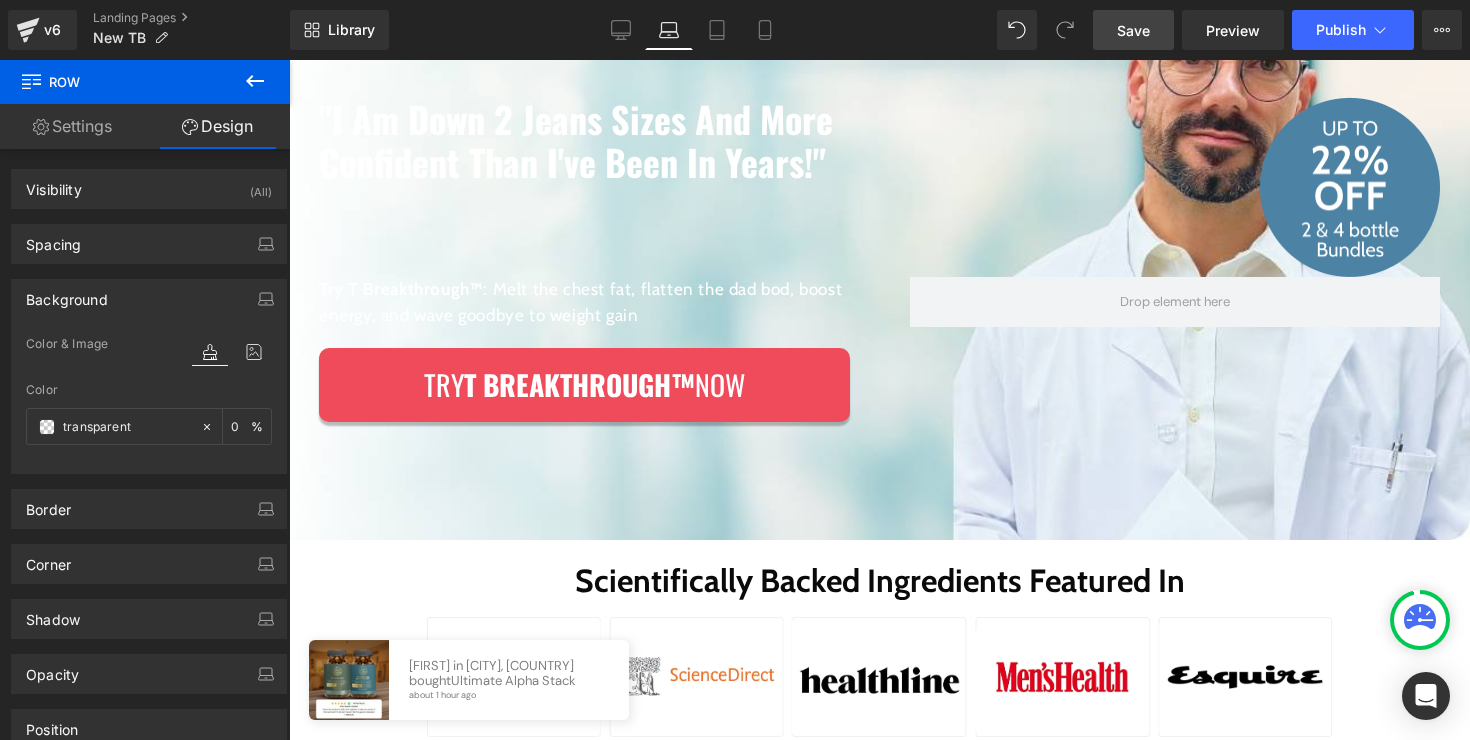 click on "Save" at bounding box center (1133, 30) 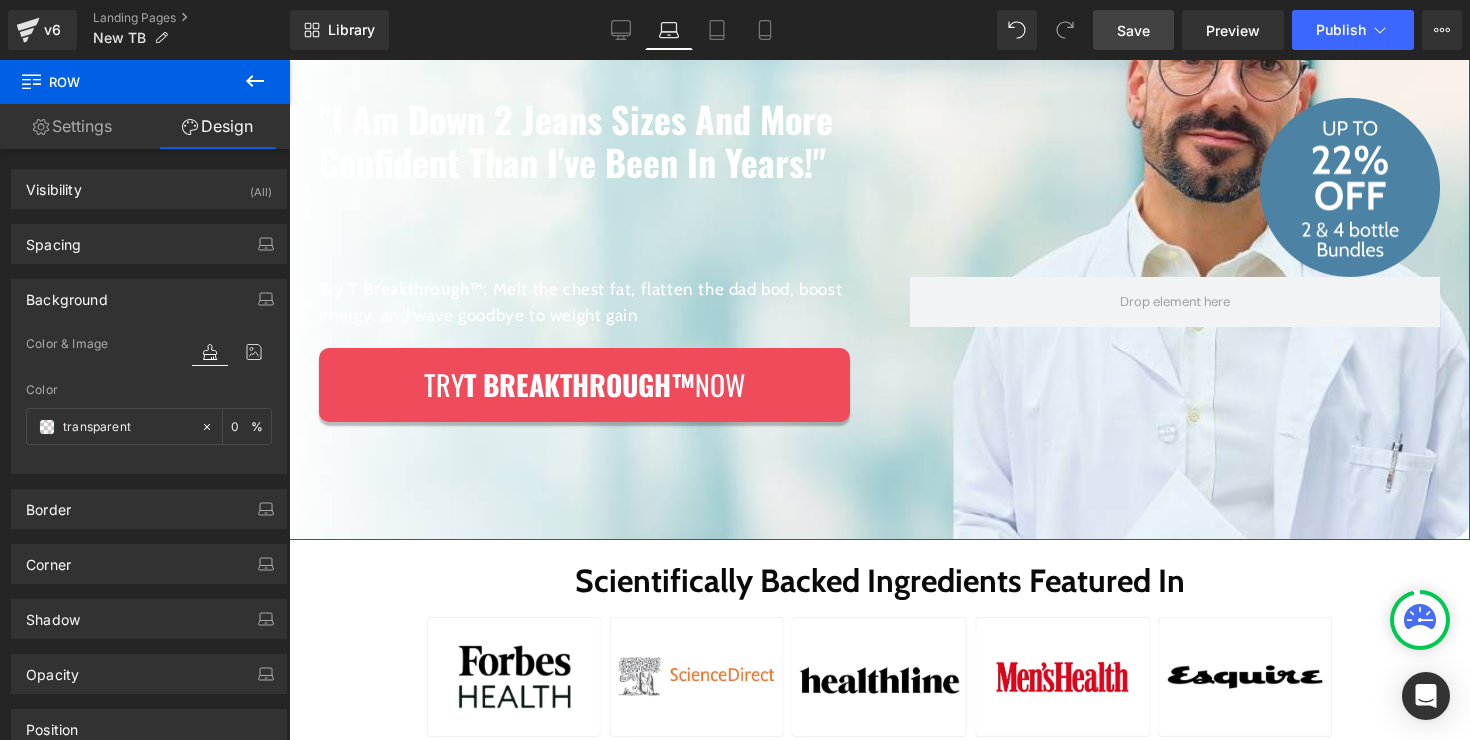 click on ""I Am Down 2 Jeans Sizes And More Confident Than I've Been In Years!" Heading         Image         Row         Try T Breakthrough™ : Melt the chest fat, flatten the dad bod, boost energy, and wave goodbye to weight gain Text Block         Try   T Breakthrough™  Now Button         Row         Row   100px   100px     Row" at bounding box center (879, 238) 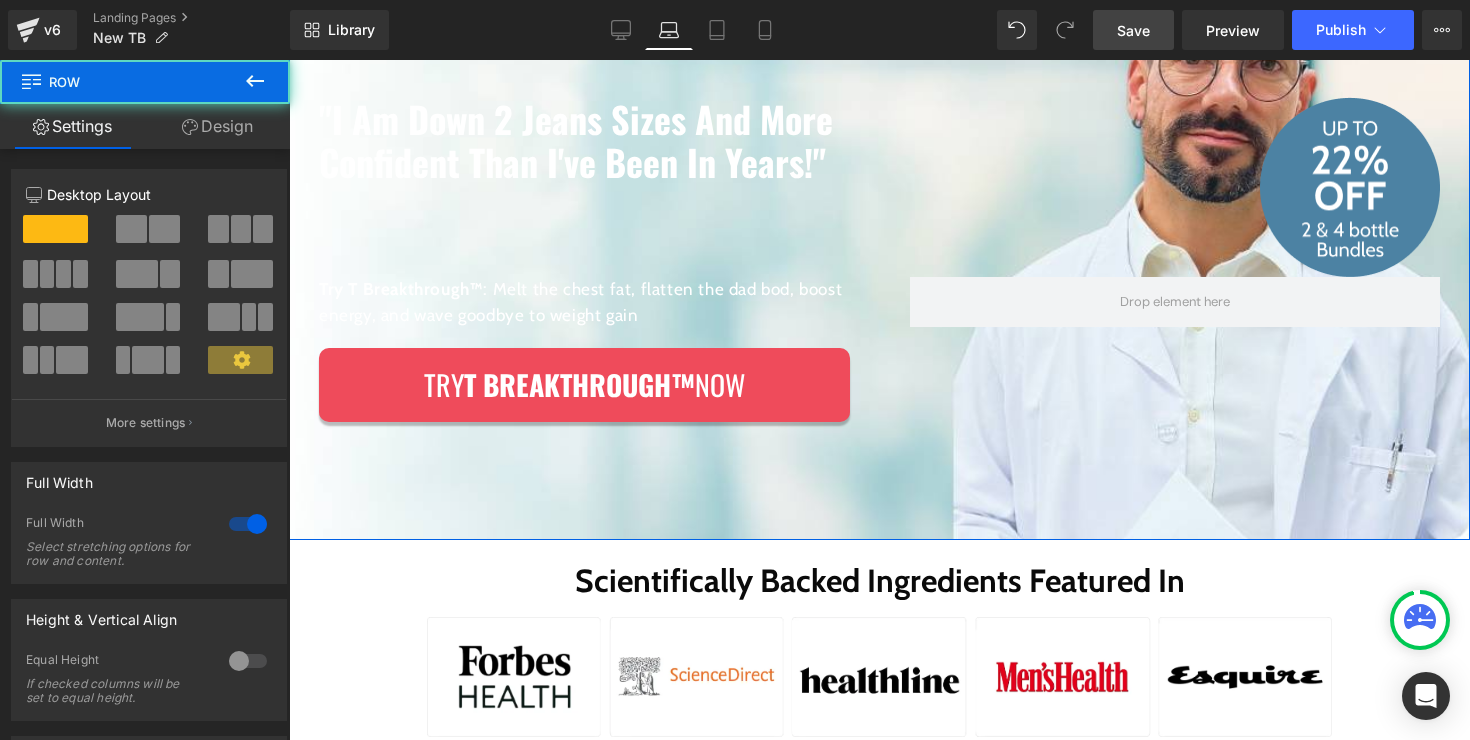 scroll, scrollTop: 249, scrollLeft: 0, axis: vertical 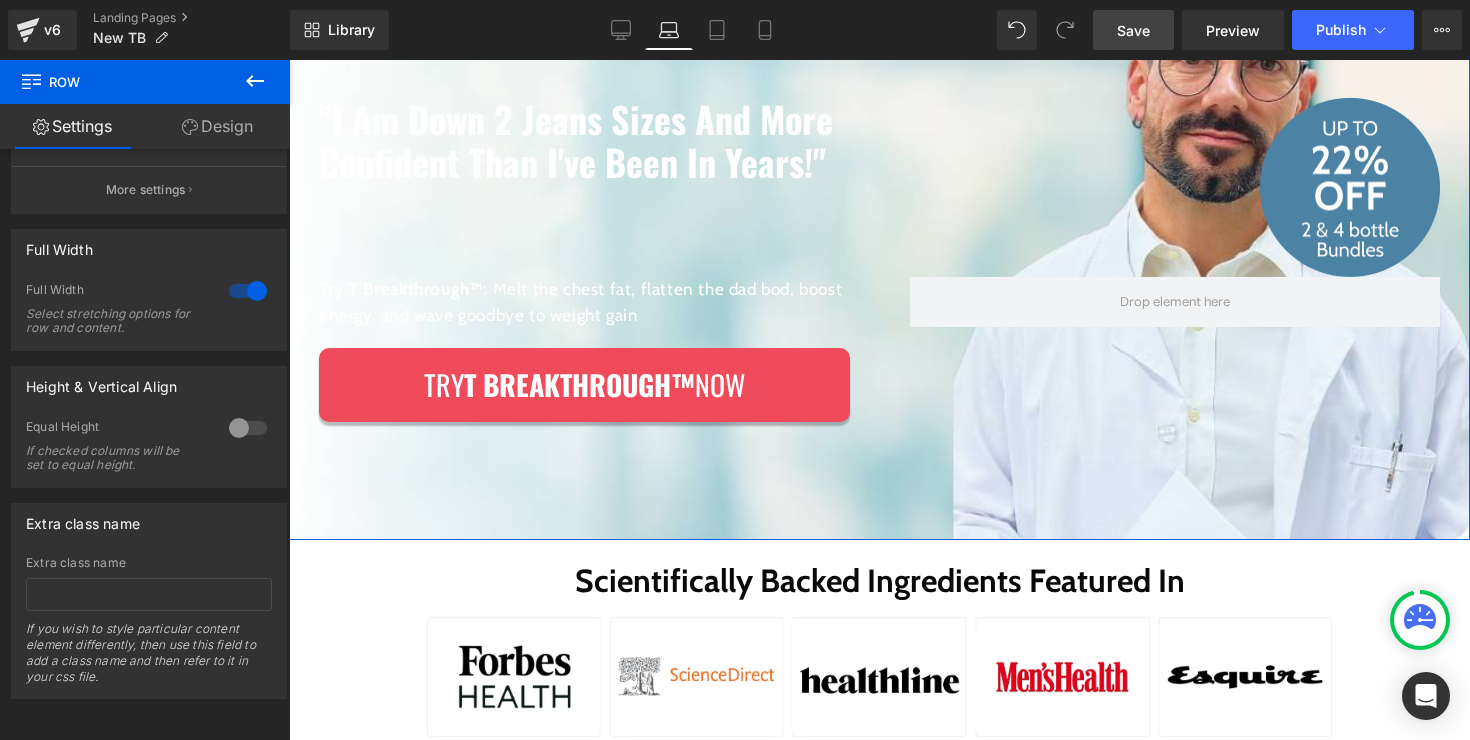 click on "Design" at bounding box center (217, 126) 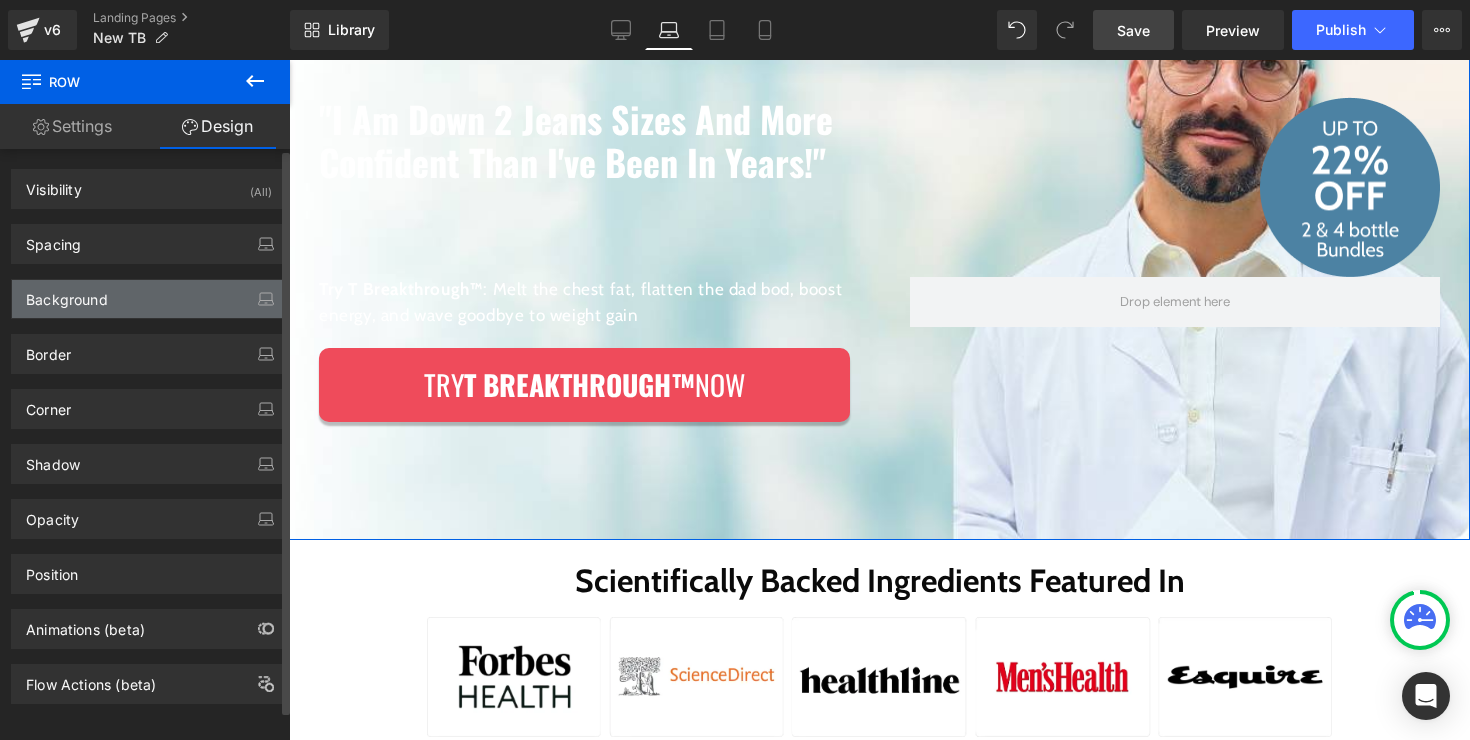 click on "Background" at bounding box center (149, 299) 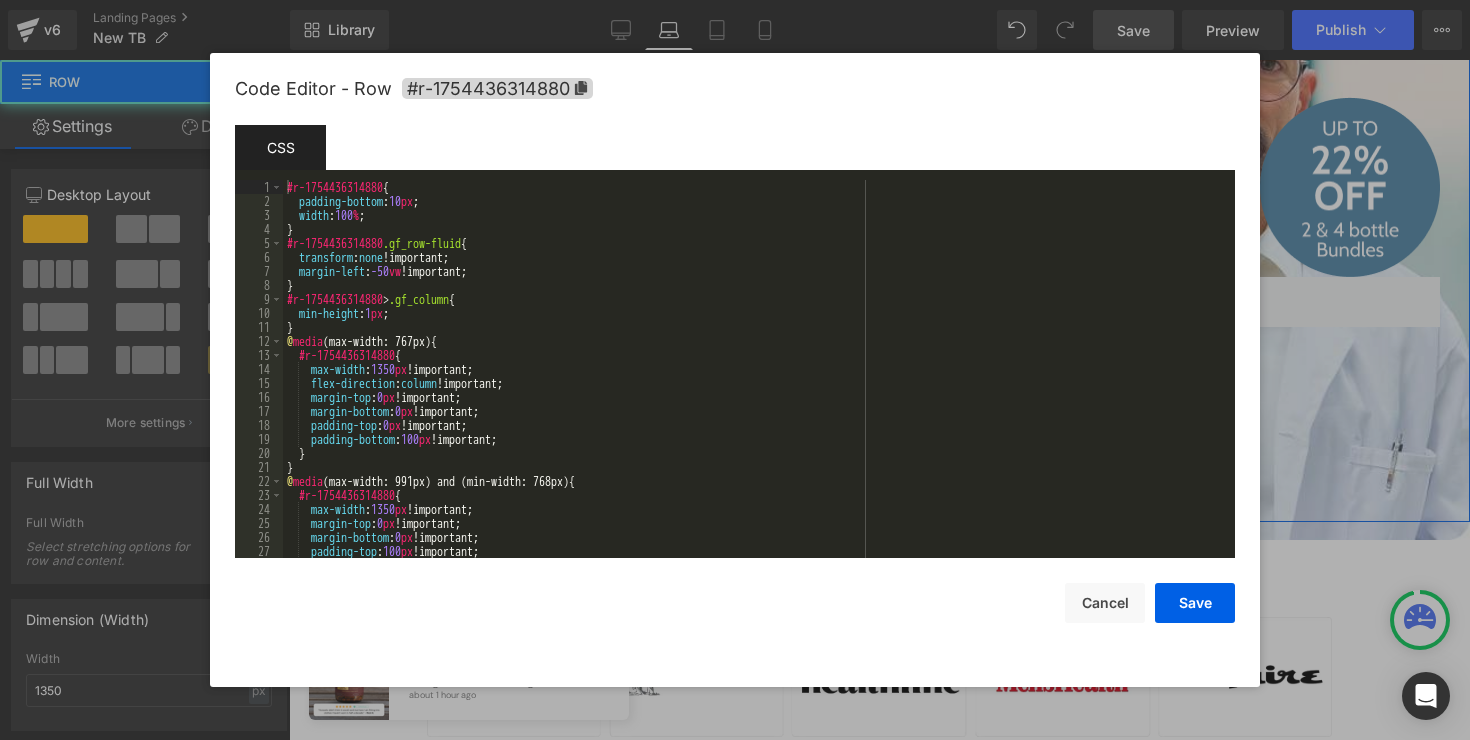 click on "You are previewing how the   will restyle your page. You can not edit Elements in Preset Preview Mode.  v6 Landing Pages New TB Library Laptop Desktop Laptop Tablet Mobile Save Preview Publish Scheduled View Live Page View with current Template Save Template to Library Schedule Publish  Optimize  Publish Settings Shortcuts  Your page can’t be published   You've reached the maximum number of published pages on your plan  (0/0).  You need to upgrade your plan or unpublish all your pages to get 1 publish slot.   Unpublish pages   Upgrade plan  Elements Global Style Base Row  rows, columns, layouts, div Heading  headings, titles, h1,h2,h3,h4,h5,h6 Text Block  texts, paragraphs, contents, blocks Image  images, photos, alts, uploads Icon  icons, symbols Button  button, call to action, cta Separator  separators, dividers, horizontal lines Liquid  liquid, custom code, html, javascript, css, reviews, apps, applications, embeded, iframe Banner Parallax  banner, slideshow, hero, image, cover, parallax, effect Stack" at bounding box center (735, 0) 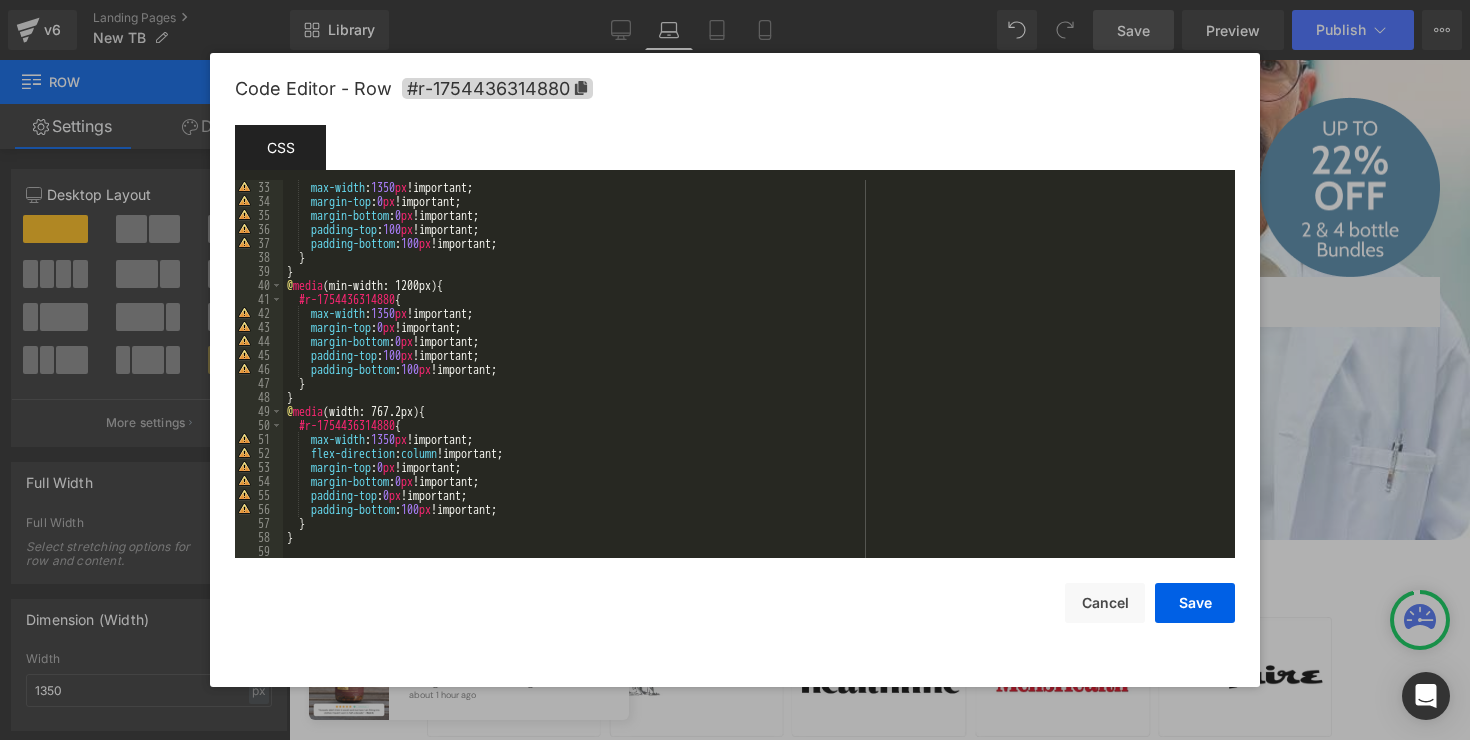 scroll, scrollTop: 448, scrollLeft: 0, axis: vertical 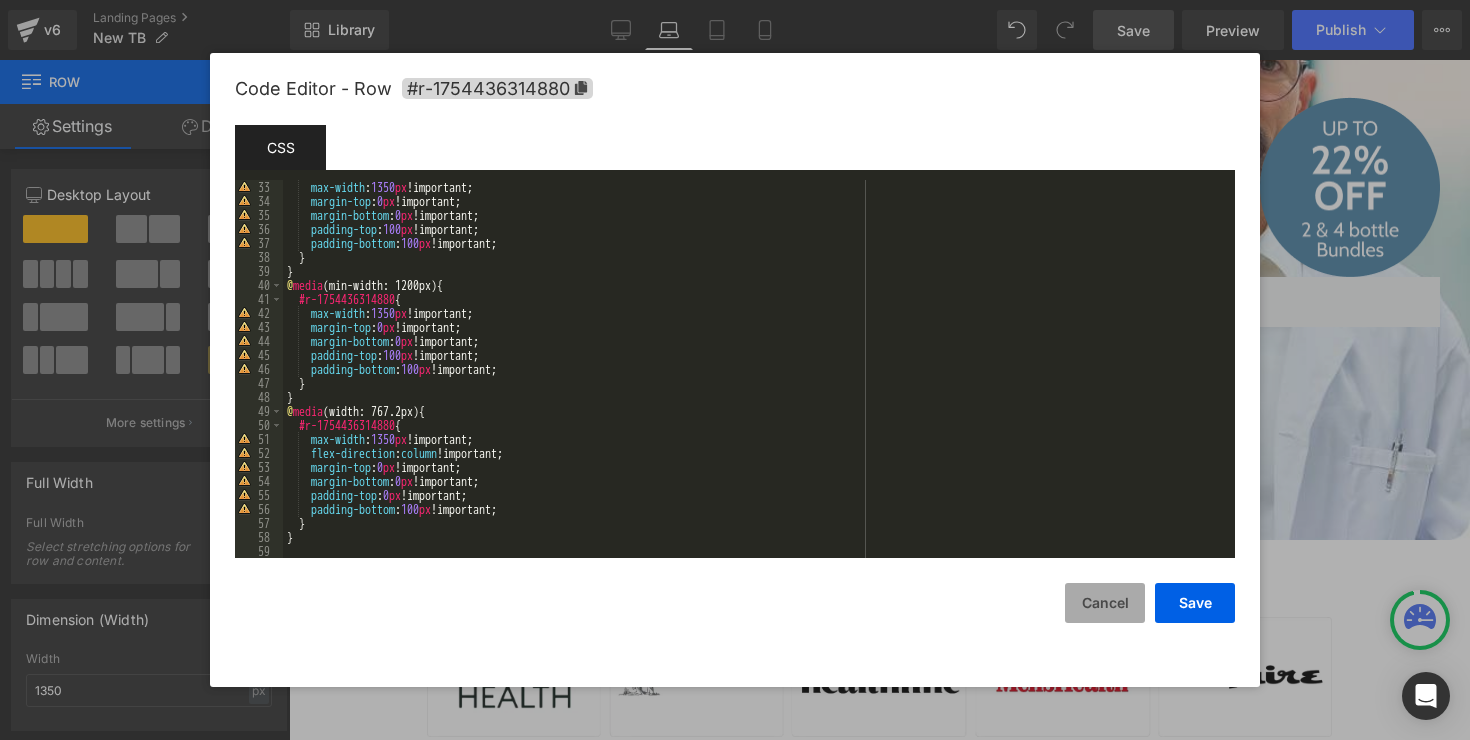 click on "Cancel" at bounding box center [1105, 603] 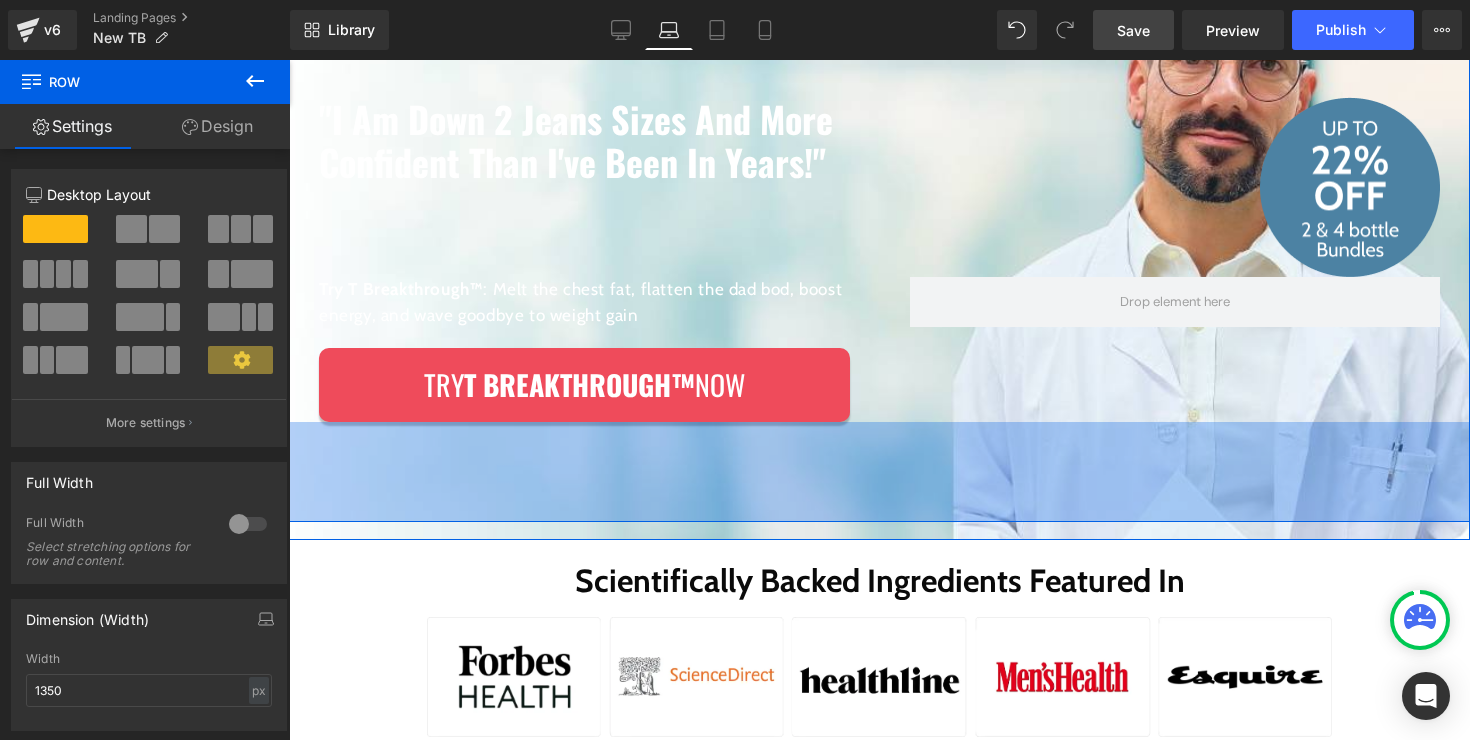 scroll, scrollTop: 0, scrollLeft: 0, axis: both 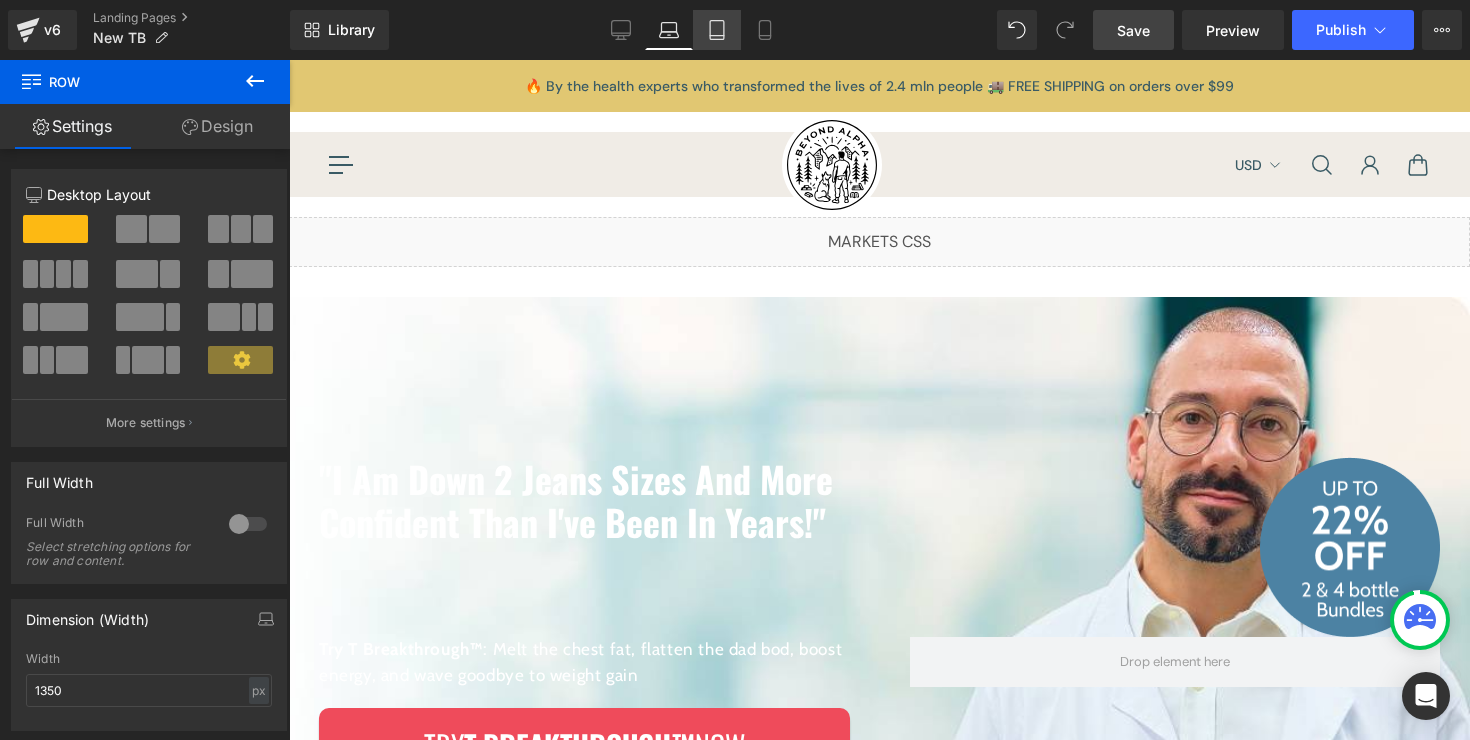 click on "Tablet" at bounding box center (717, 30) 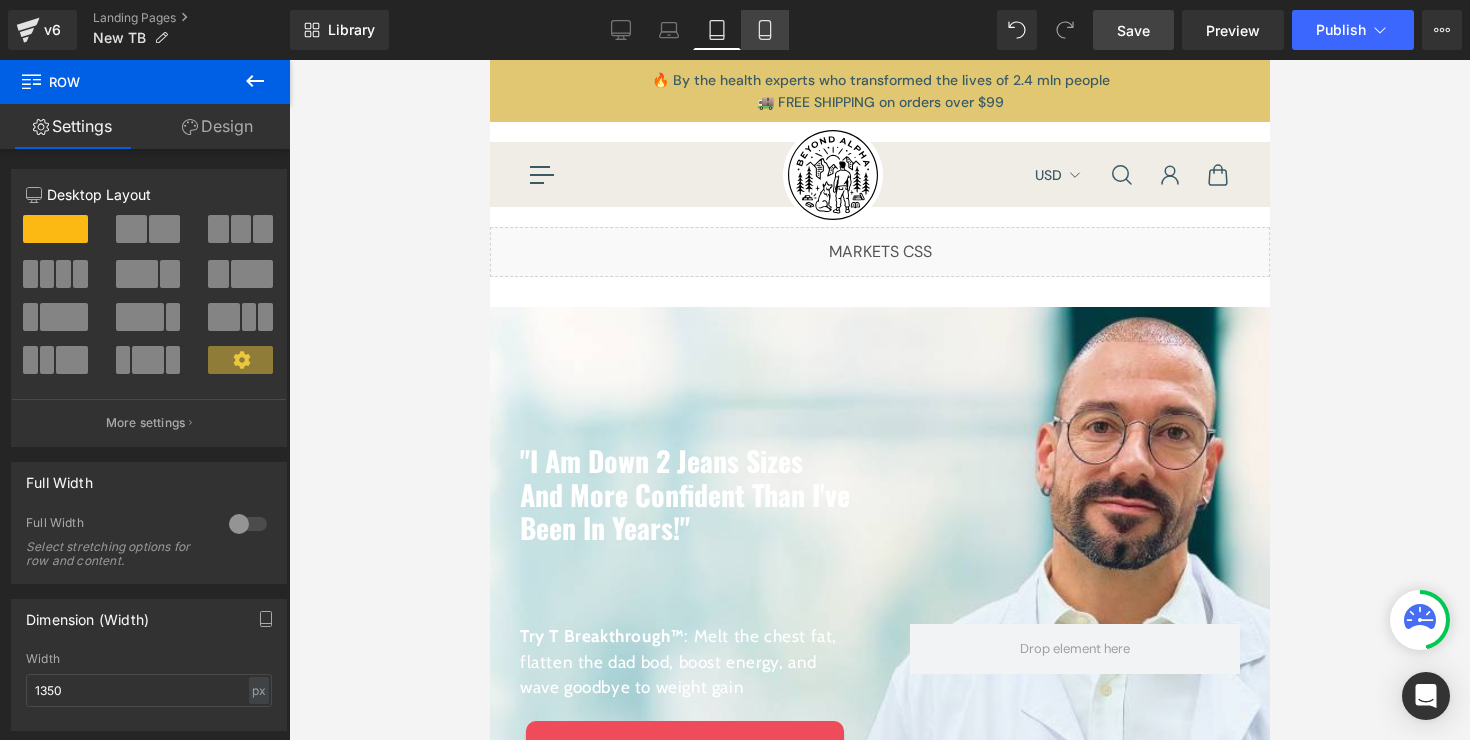 scroll, scrollTop: 10, scrollLeft: 0, axis: vertical 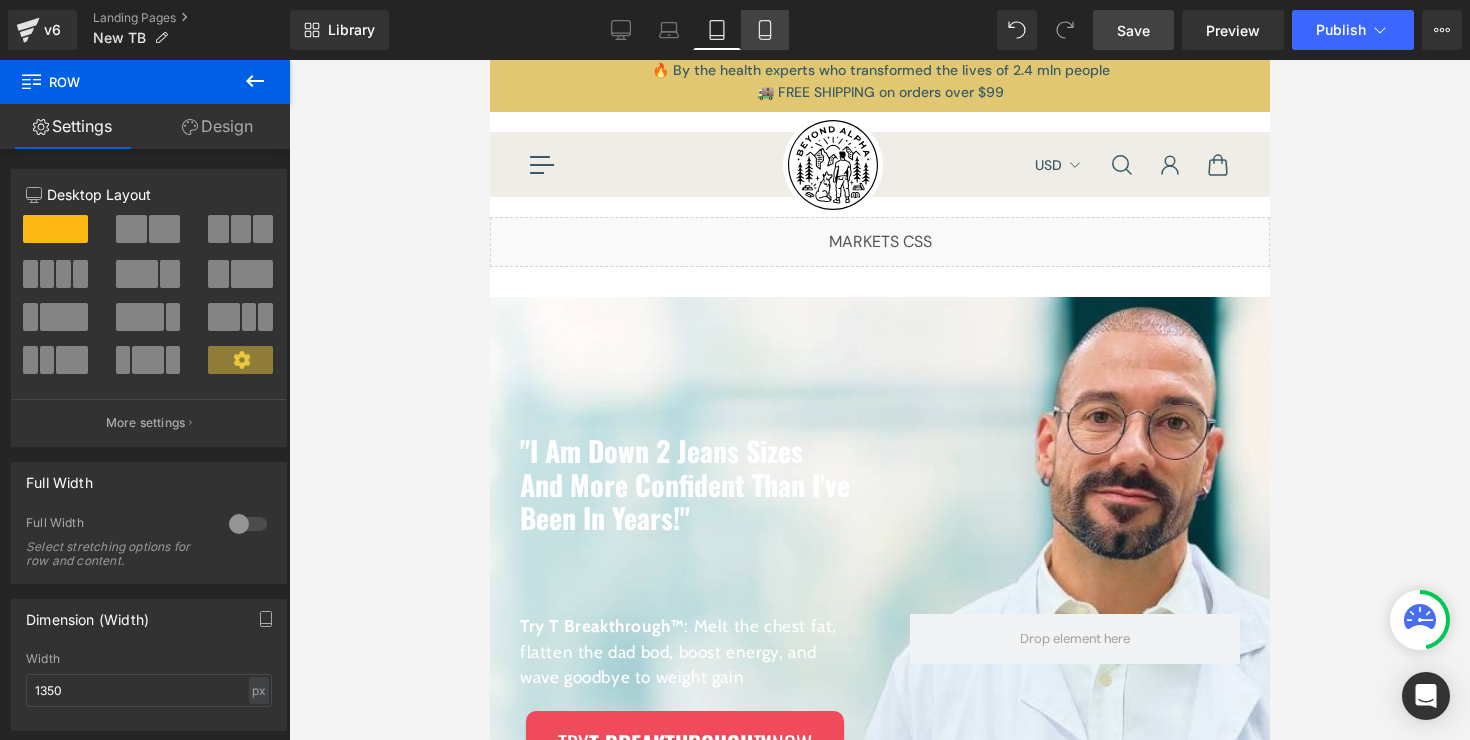click 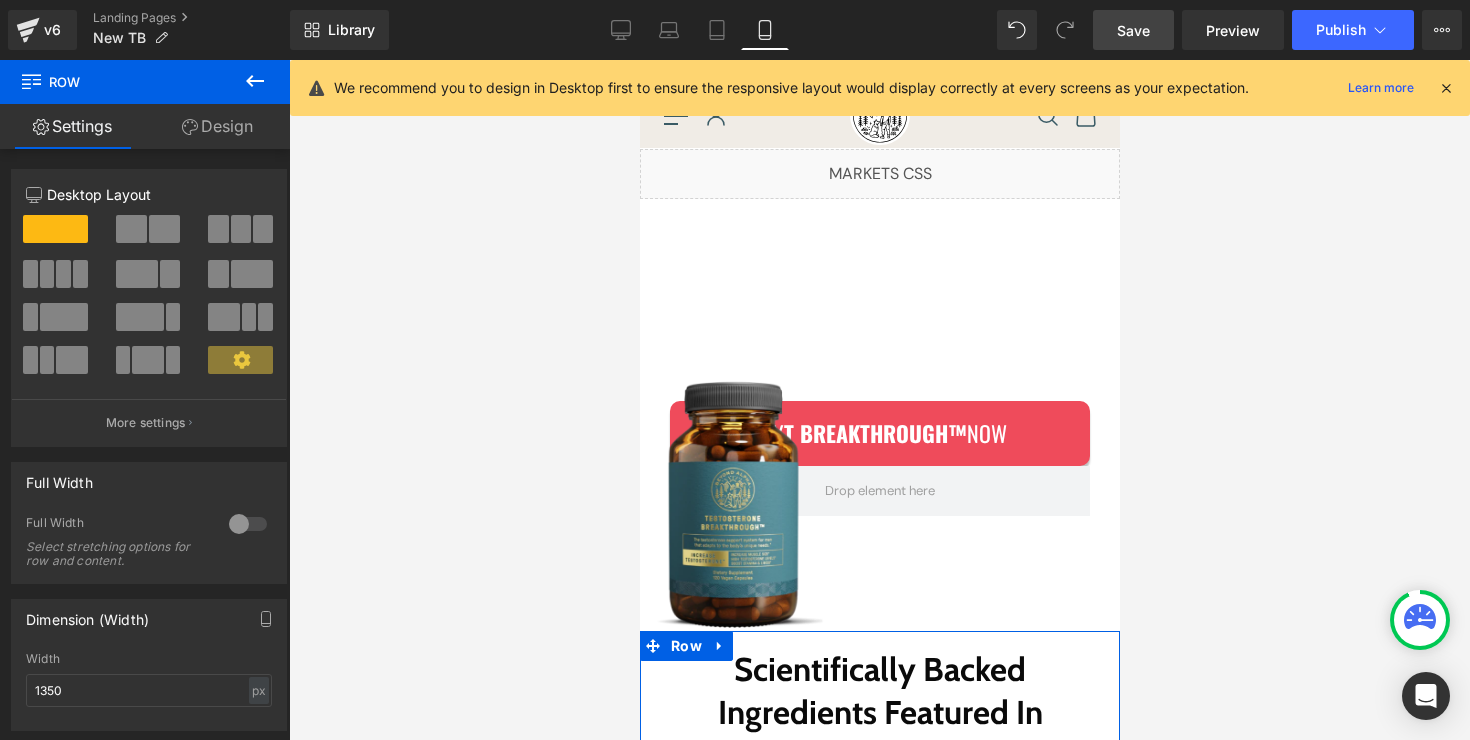 scroll, scrollTop: 0, scrollLeft: 0, axis: both 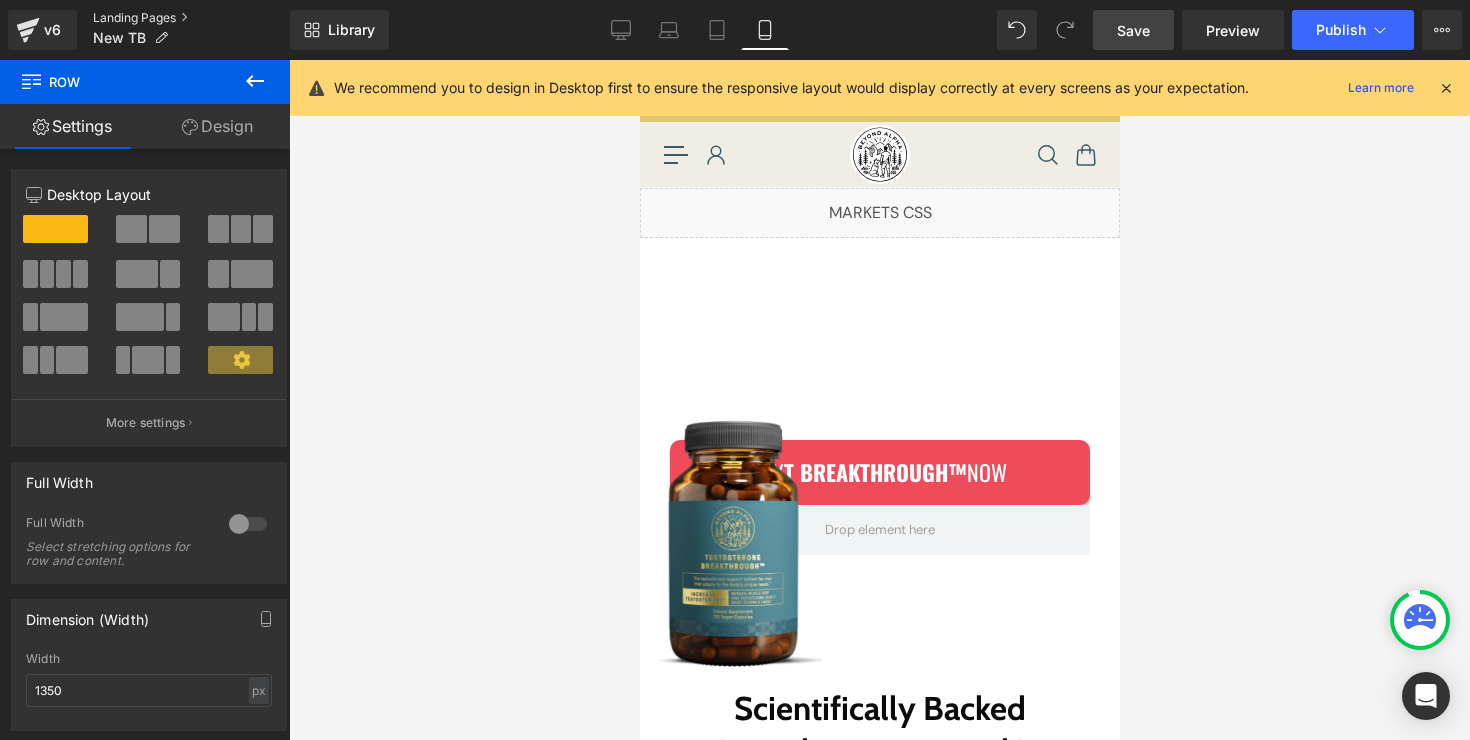 click on "Landing Pages" at bounding box center (191, 18) 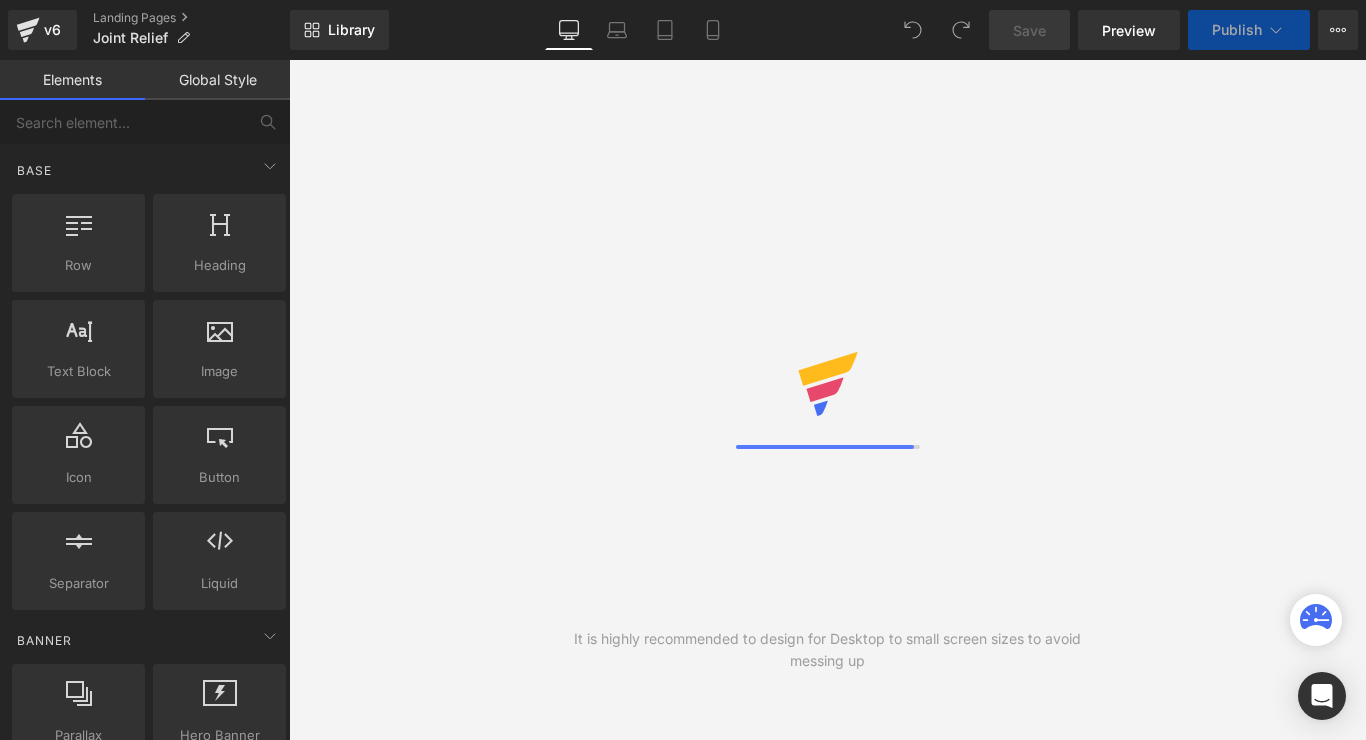 scroll, scrollTop: 0, scrollLeft: 0, axis: both 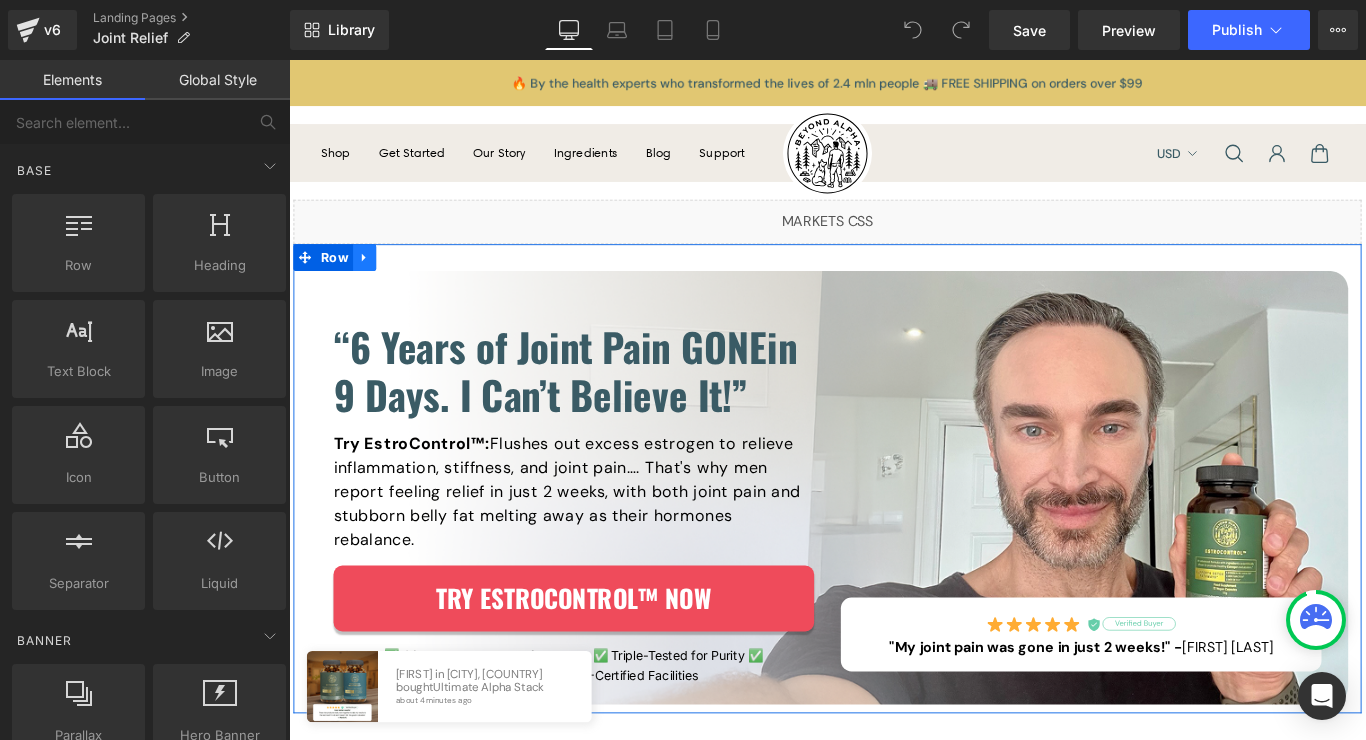 click 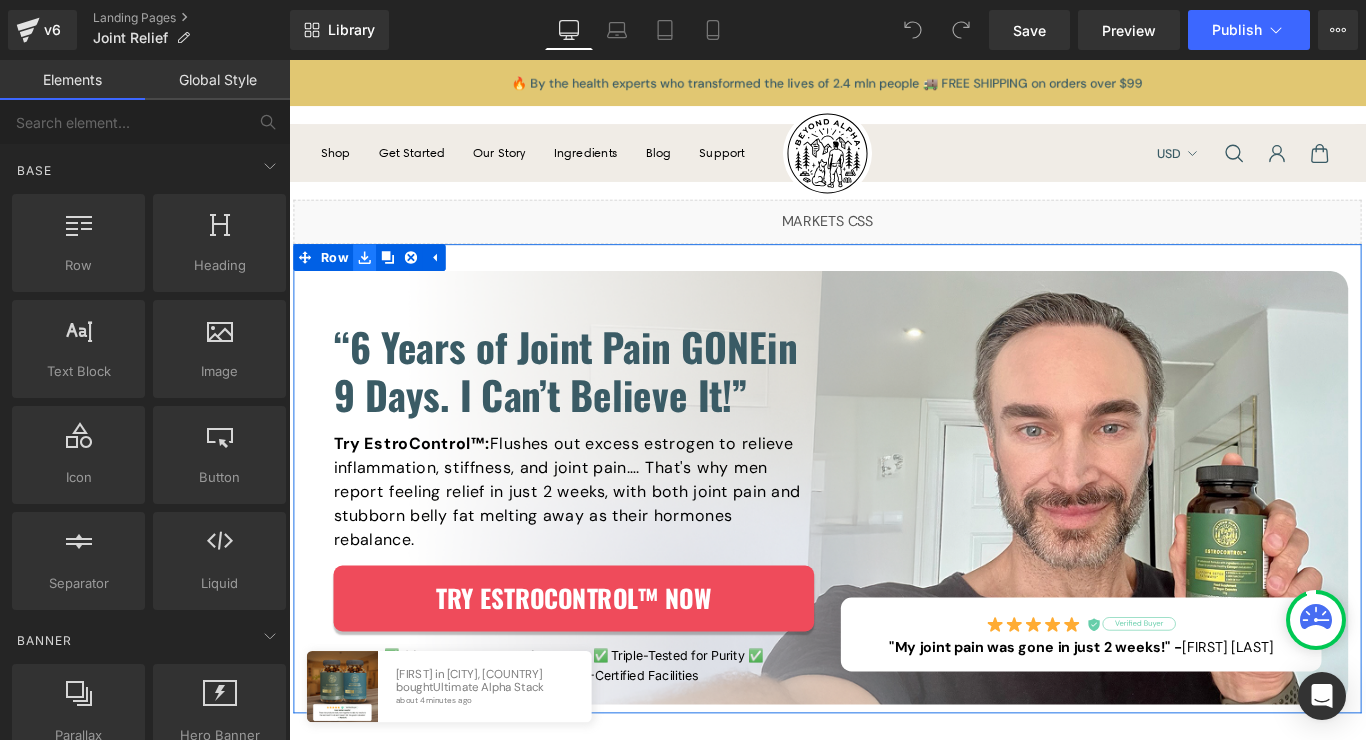 click at bounding box center (374, 282) 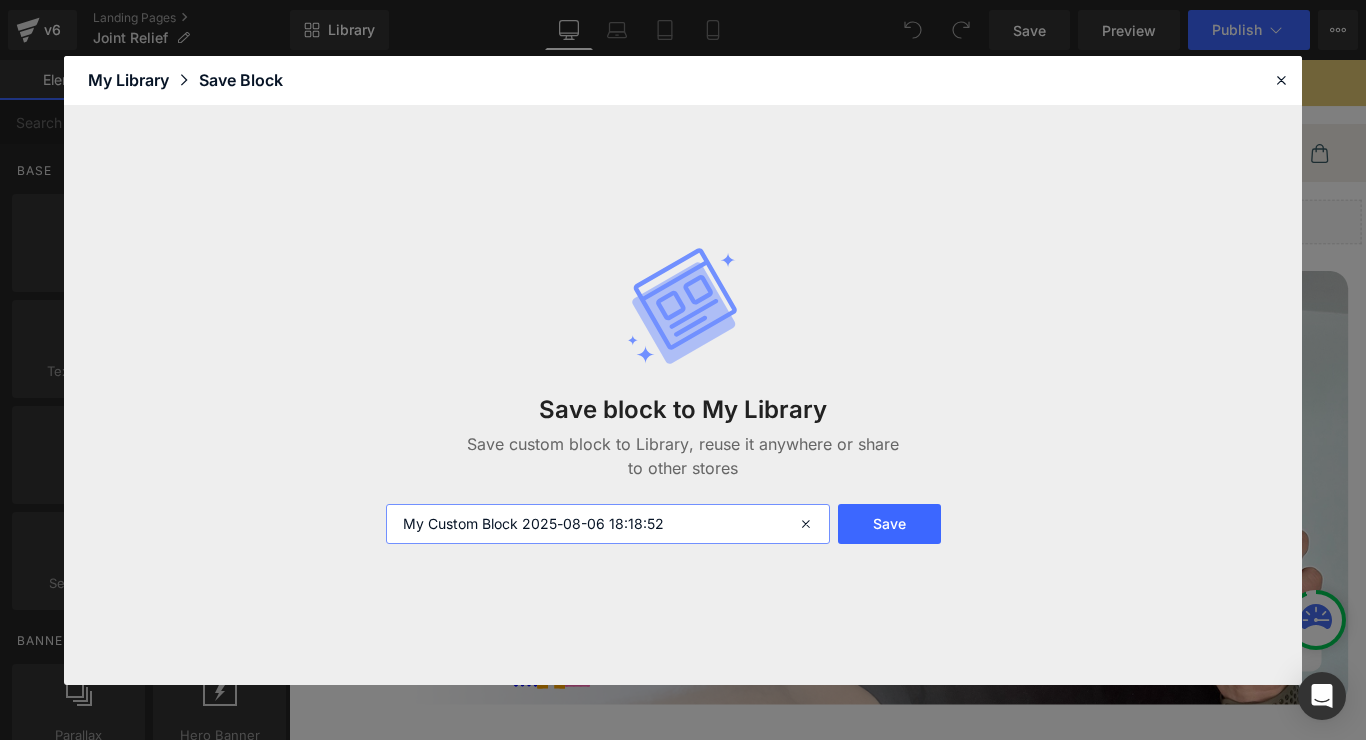 click on "My Custom Block 2025-08-06 18:18:52" at bounding box center (608, 524) 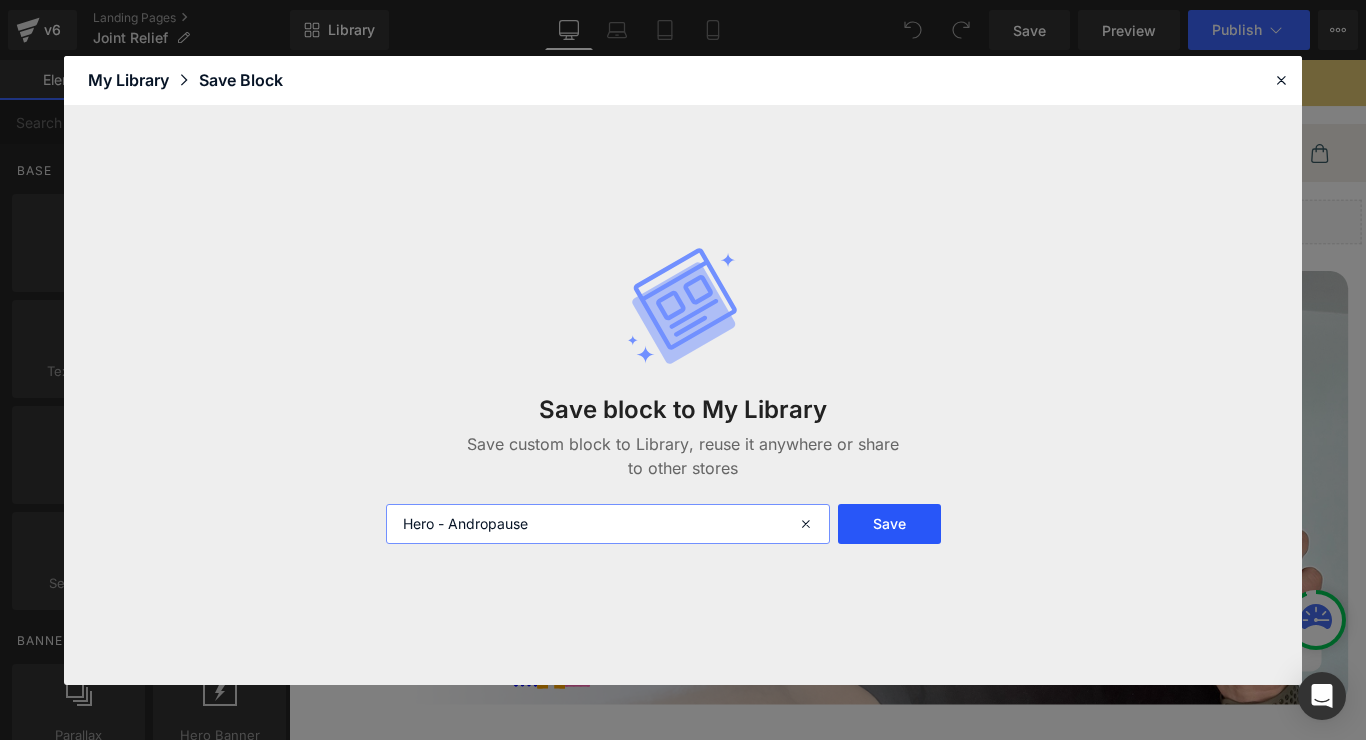 type on "Hero - Andropause" 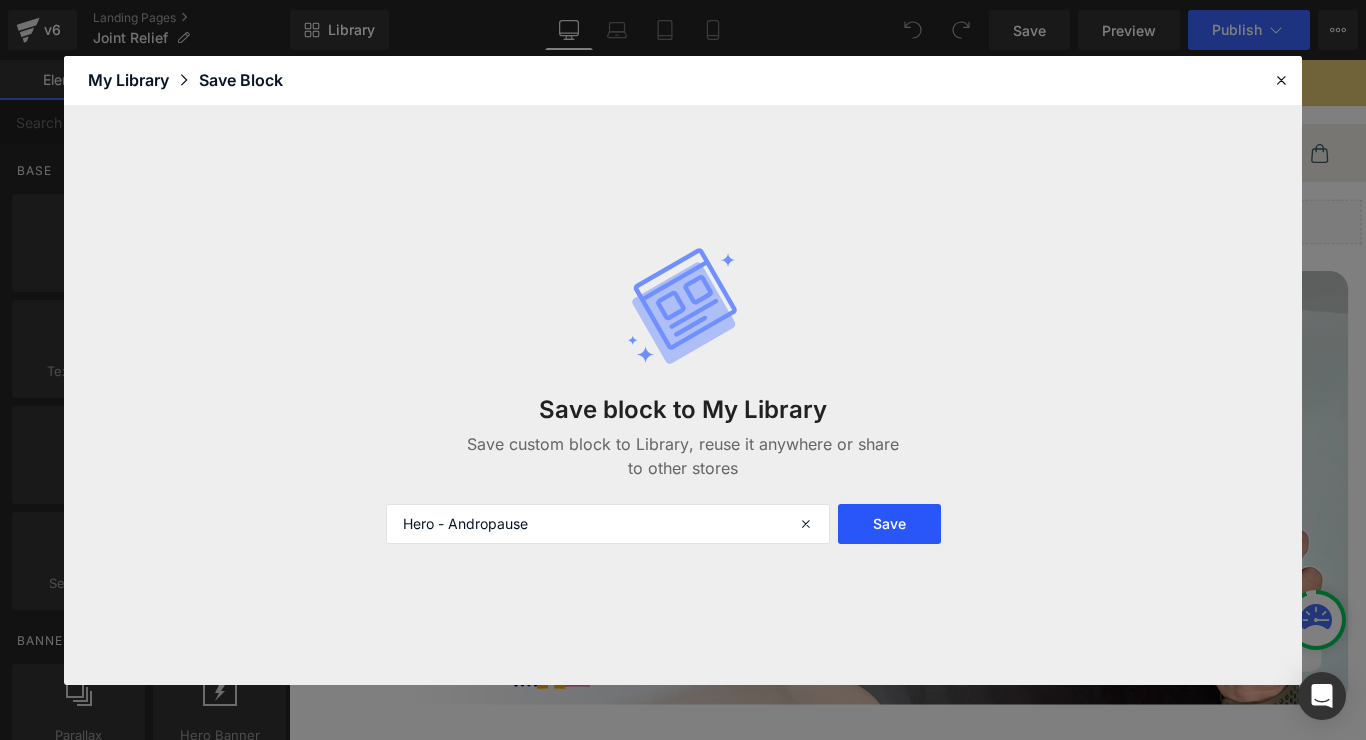click on "Save" at bounding box center [889, 524] 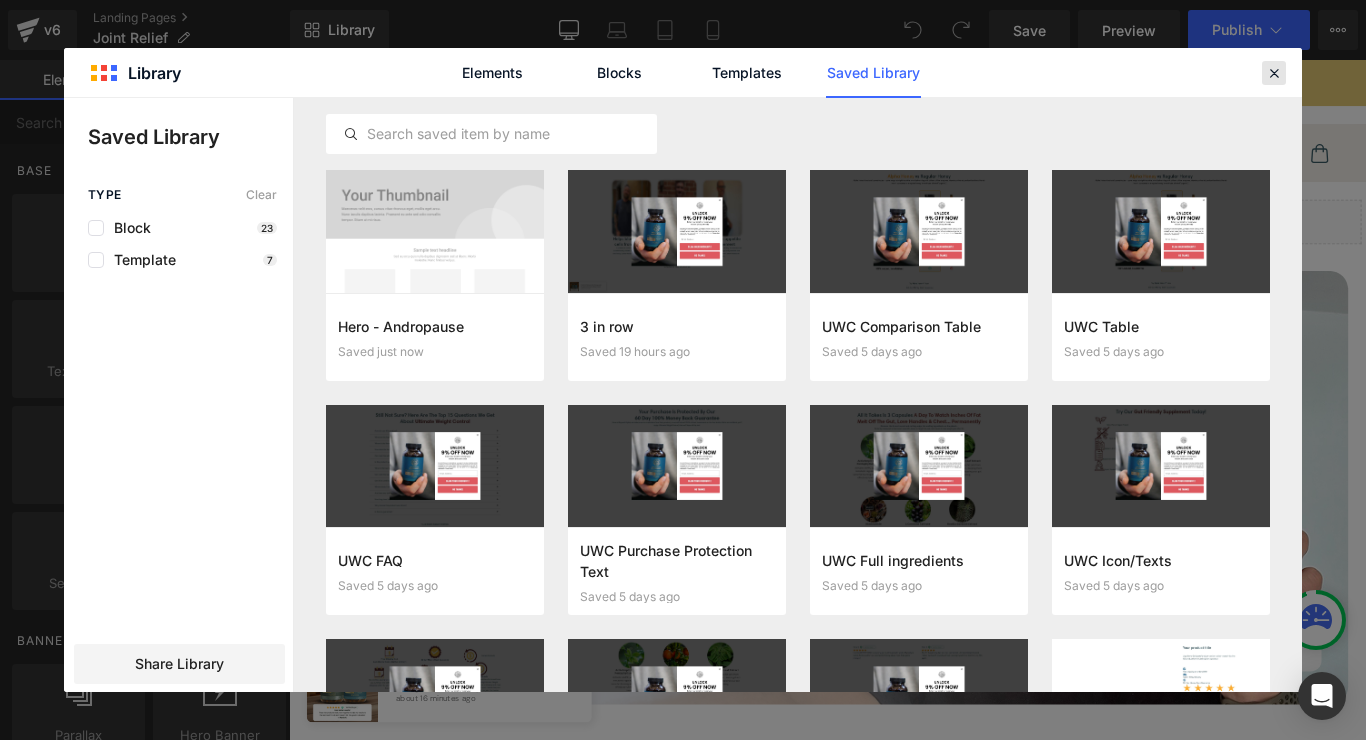 click at bounding box center (1274, 73) 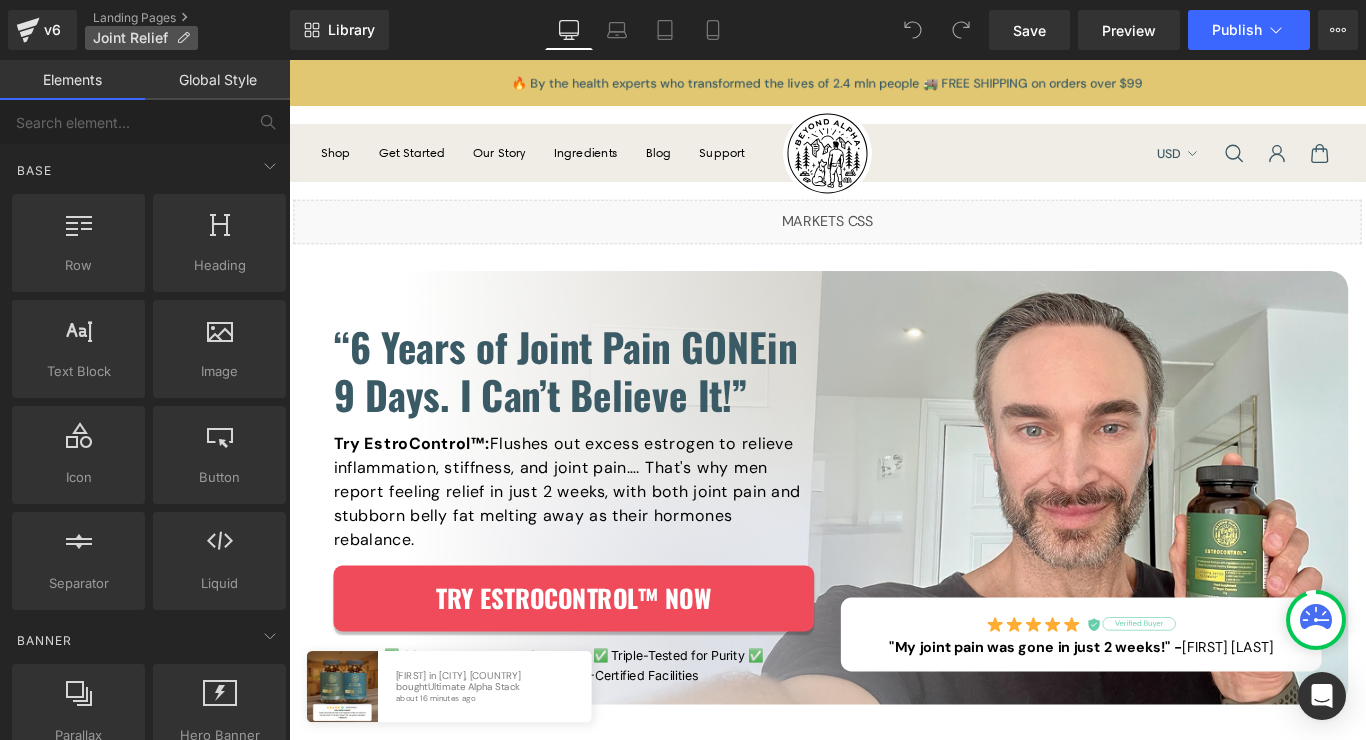 click on "Joint Relief" at bounding box center (141, 38) 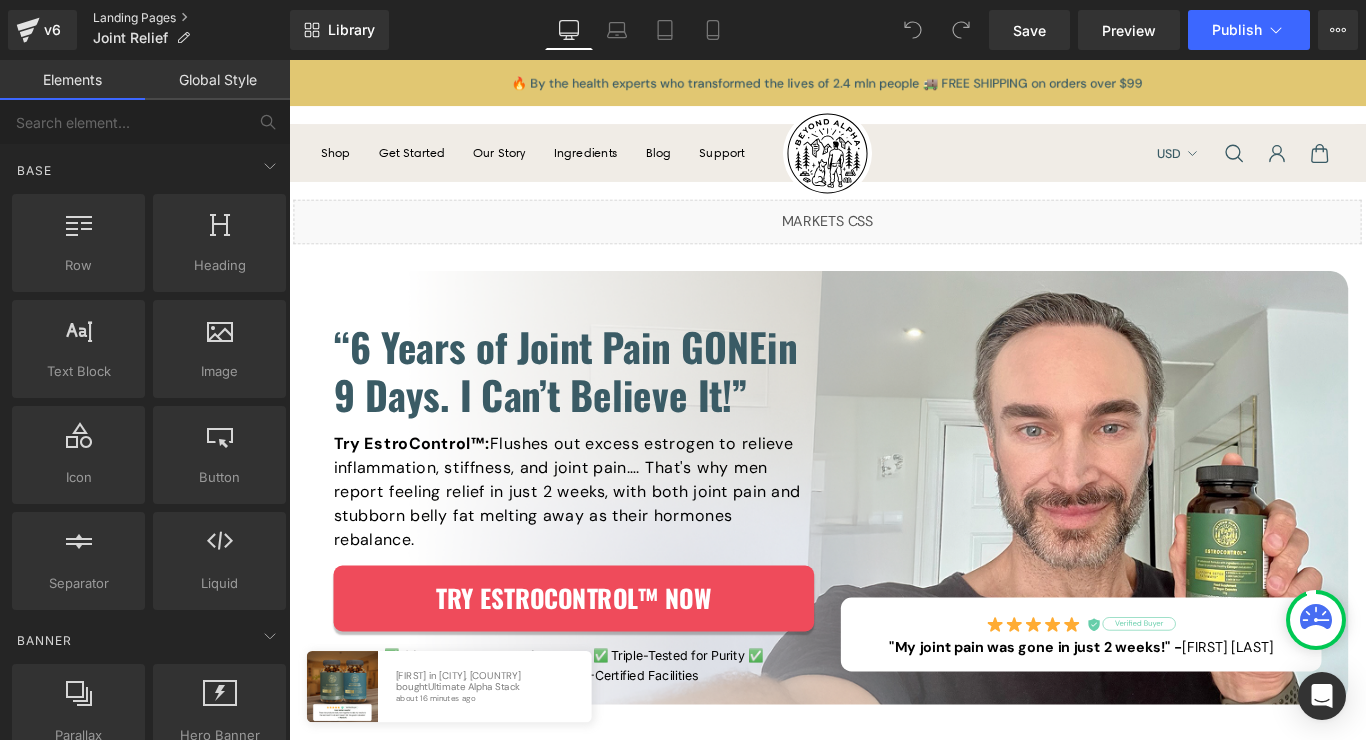 click on "You are previewing how the   will restyle your page. You can not edit Elements in Preset Preview Mode.  v6 Landing Pages Joint Relief Library Desktop Desktop Laptop Tablet Mobile Save Preview Publish Scheduled View Live Page View with current Template Save Template to Library Schedule Publish  Optimize  Publish Settings Shortcuts  Your page can’t be published   You've reached the maximum number of published pages on your plan  (0/0).  You need to upgrade your plan or unpublish all your pages to get 1 publish slot.   Unpublish pages   Upgrade plan  Elements Global Style Base Row  rows, columns, layouts, div Heading  headings, titles, h1,h2,h3,h4,h5,h6 Text Block  texts, paragraphs, contents, blocks Image  images, photos, alts, uploads Icon  icons, symbols Button  button, call to action, cta Separator  separators, dividers, horizontal lines Liquid  liquid, custom code, html, javascript, css, reviews, apps, applications, embeded, iframe Banner Parallax  banner, slideshow, hero, image, cover, parallax, effect" at bounding box center [683, 0] 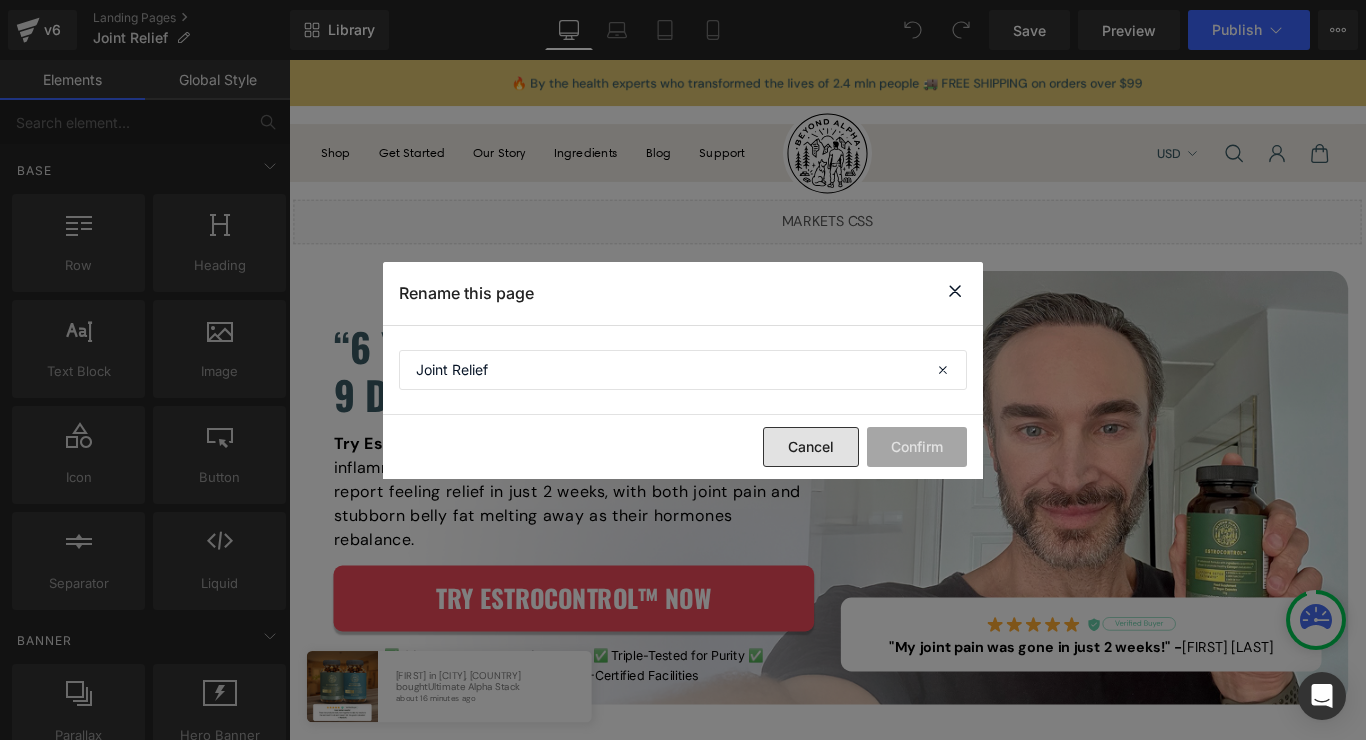 click on "Cancel" at bounding box center (811, 447) 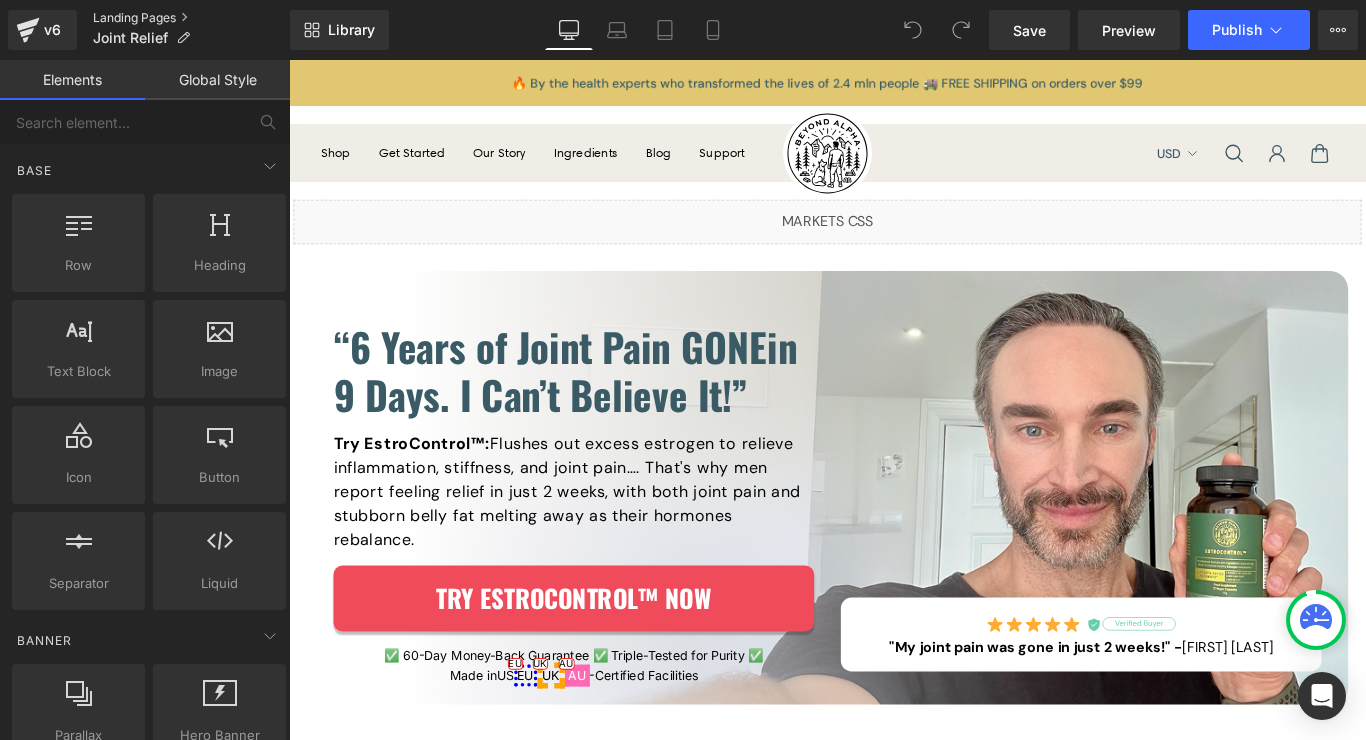 click on "Landing Pages" at bounding box center (191, 18) 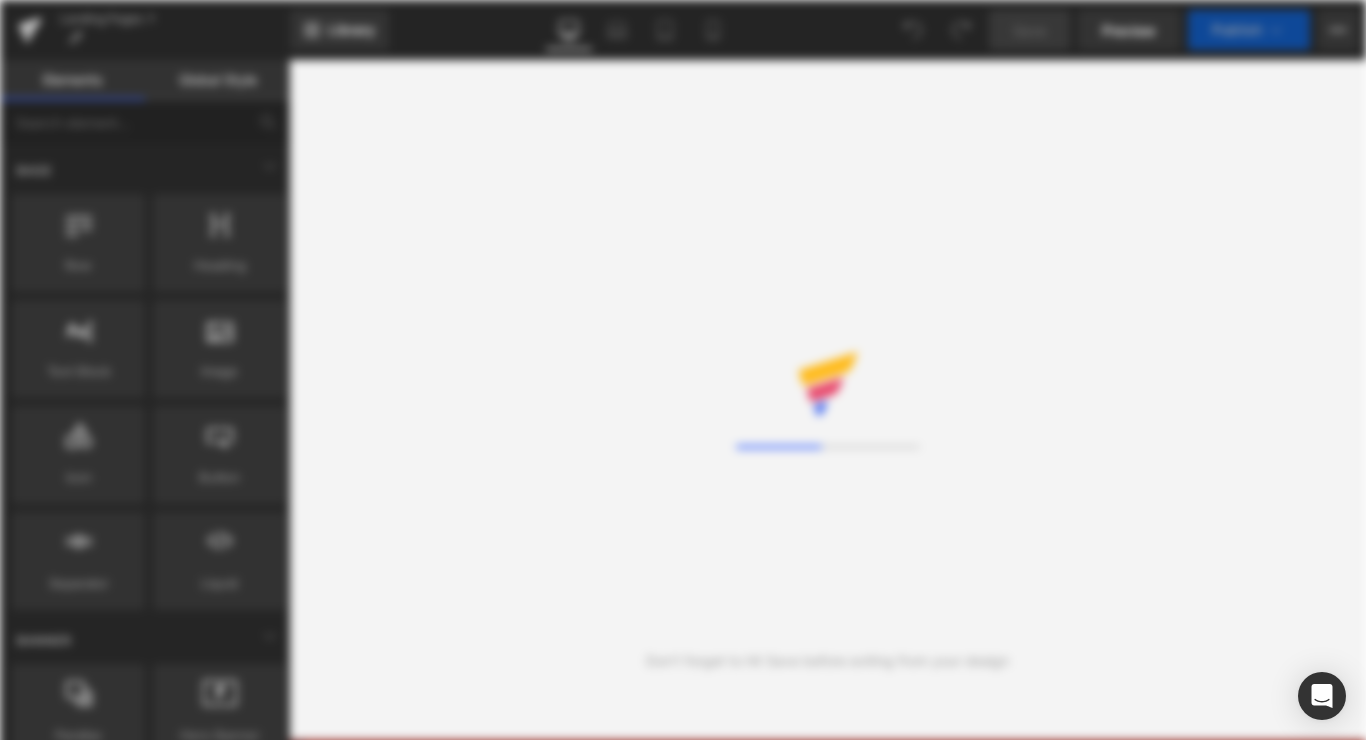scroll, scrollTop: 0, scrollLeft: 0, axis: both 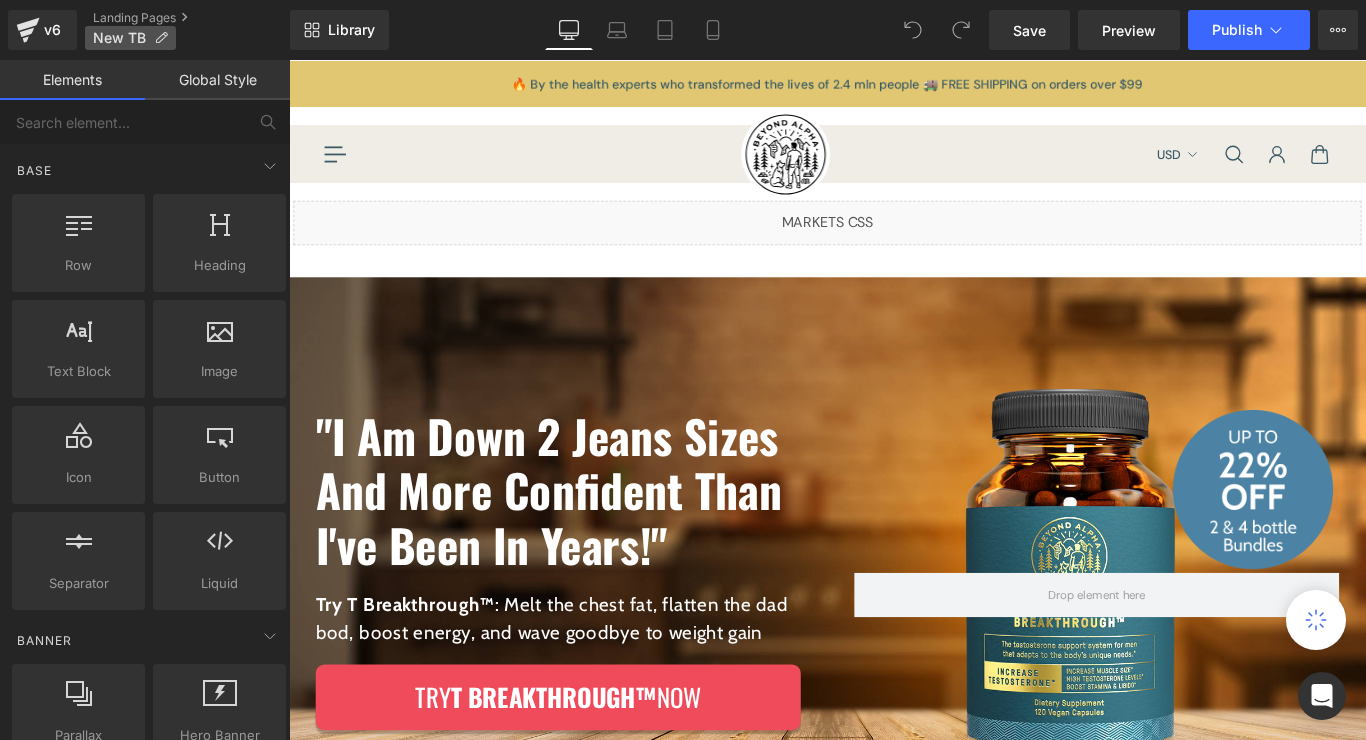 click on "New TB" at bounding box center [130, 38] 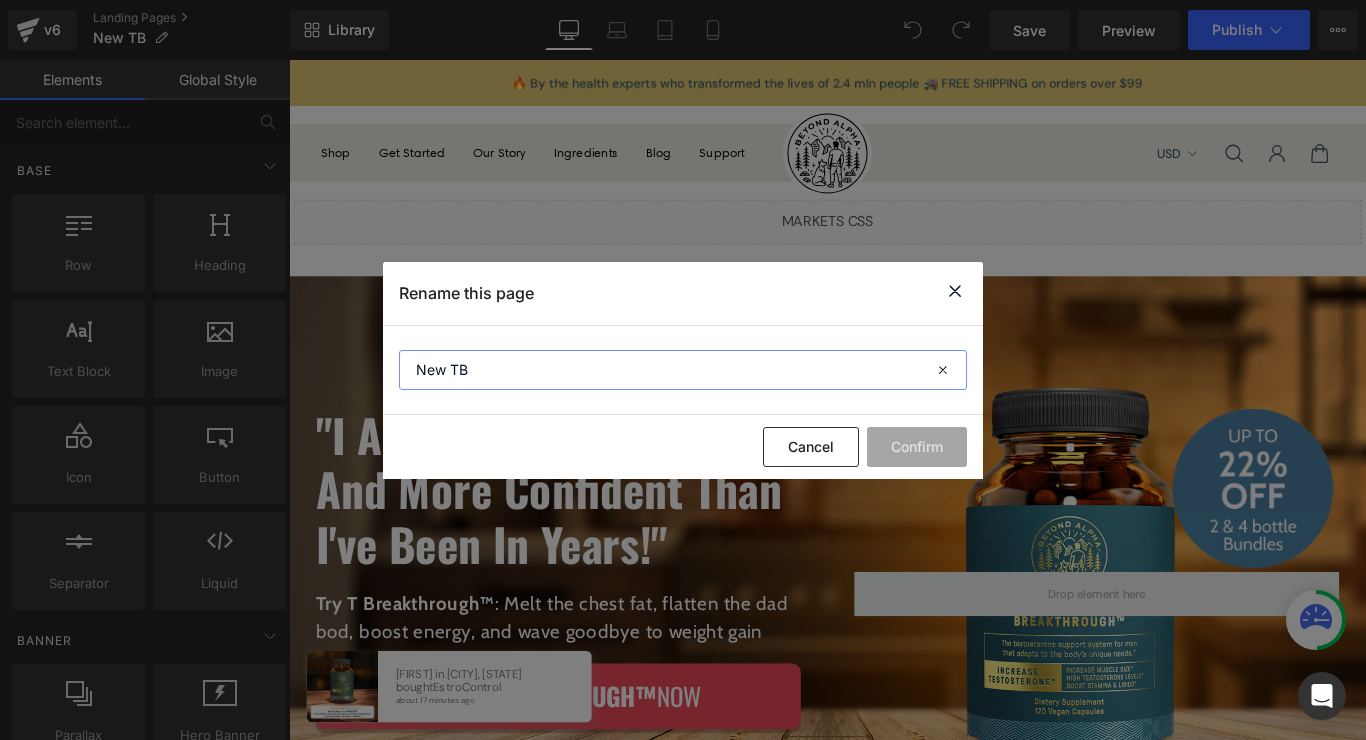 click on "New TB" at bounding box center (683, 370) 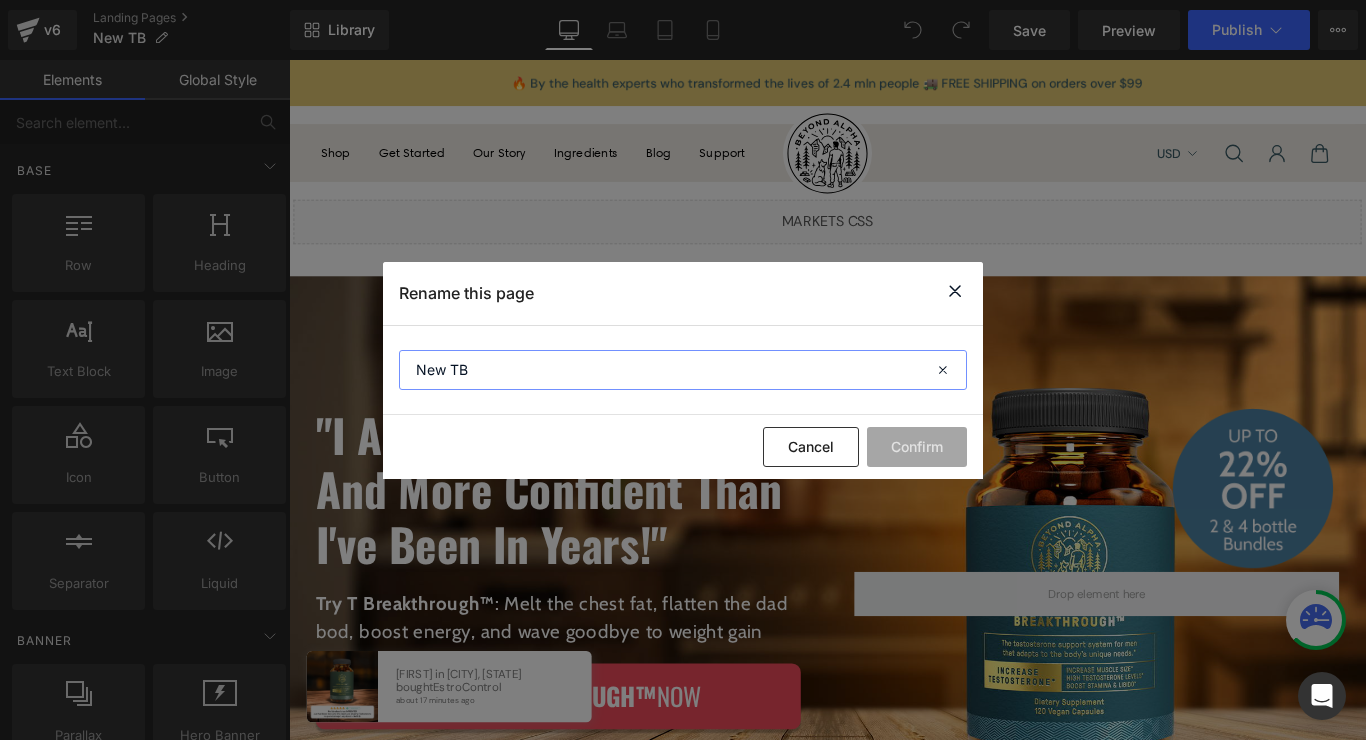 click on "New TB" at bounding box center (683, 370) 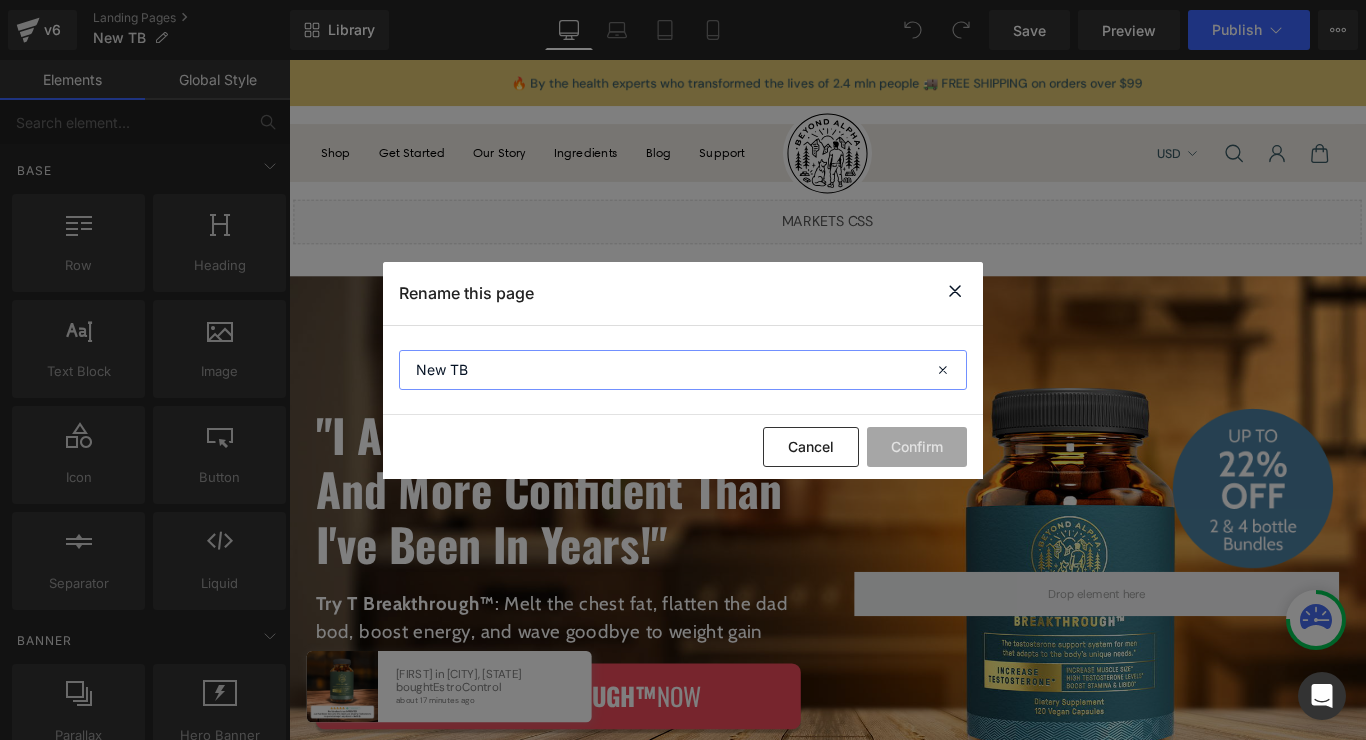 click on "New TB" at bounding box center (683, 370) 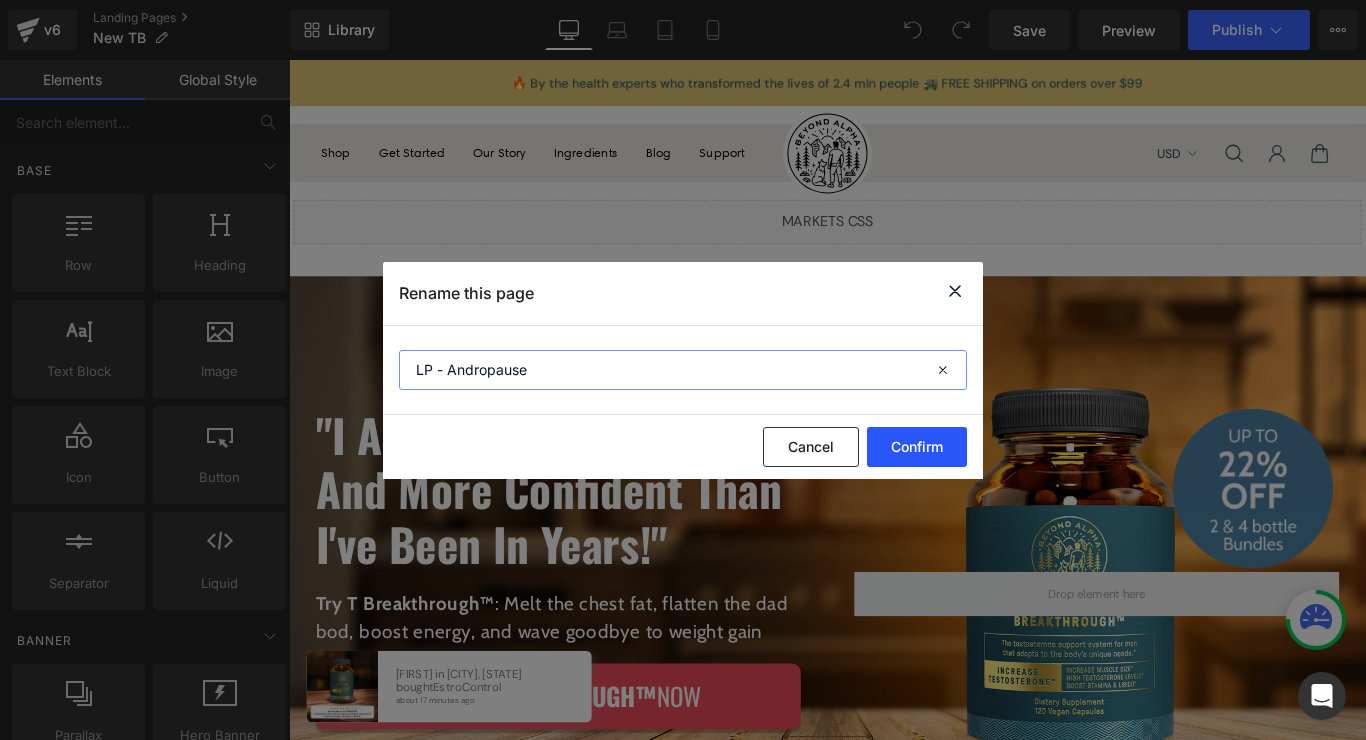 type on "LP - Andropause" 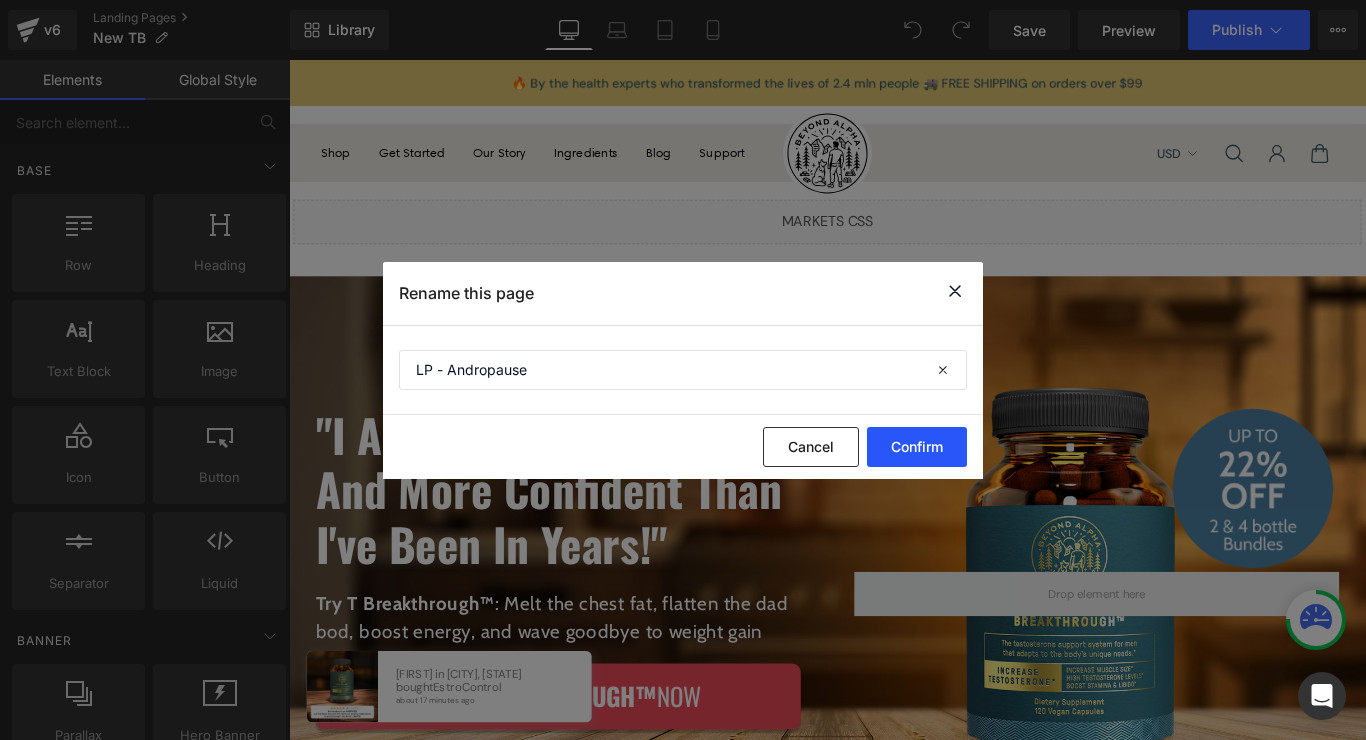click on "Confirm" at bounding box center [917, 447] 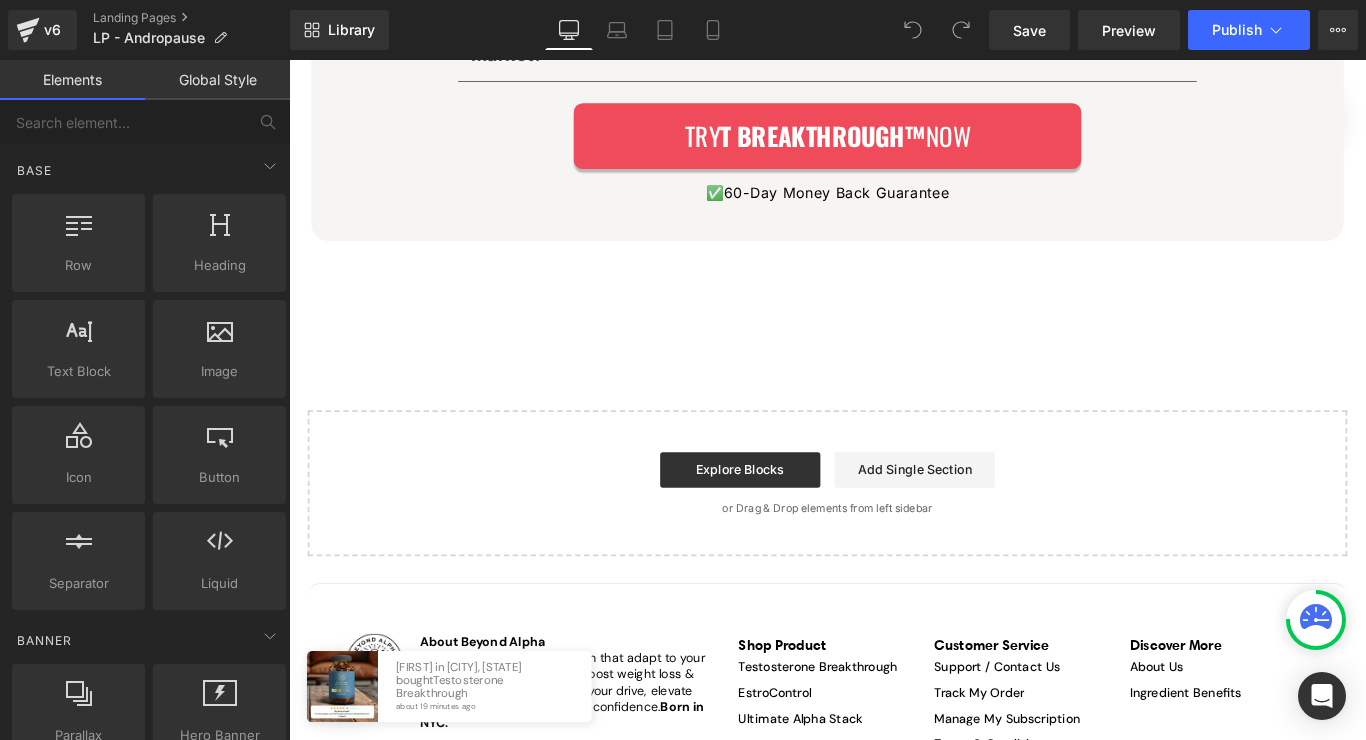 scroll, scrollTop: 15578, scrollLeft: 0, axis: vertical 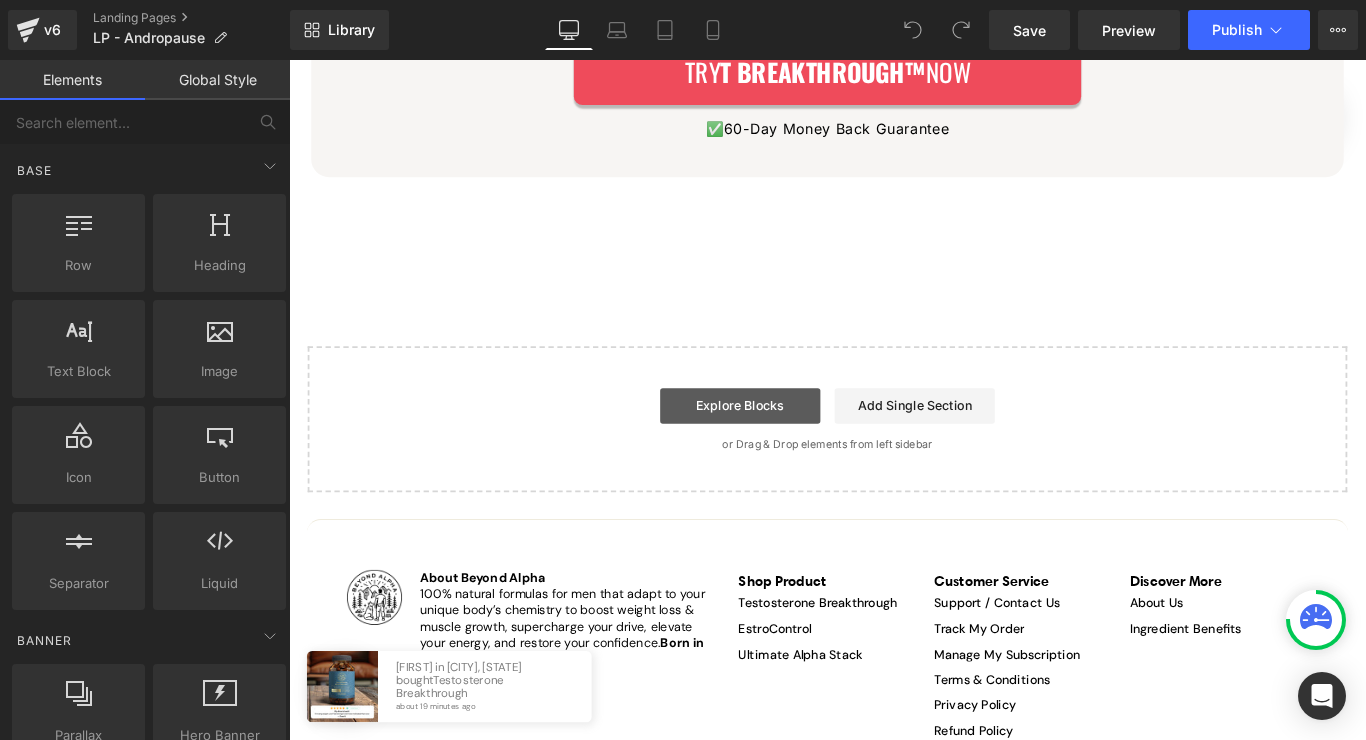 click on "Explore Blocks" at bounding box center [796, 449] 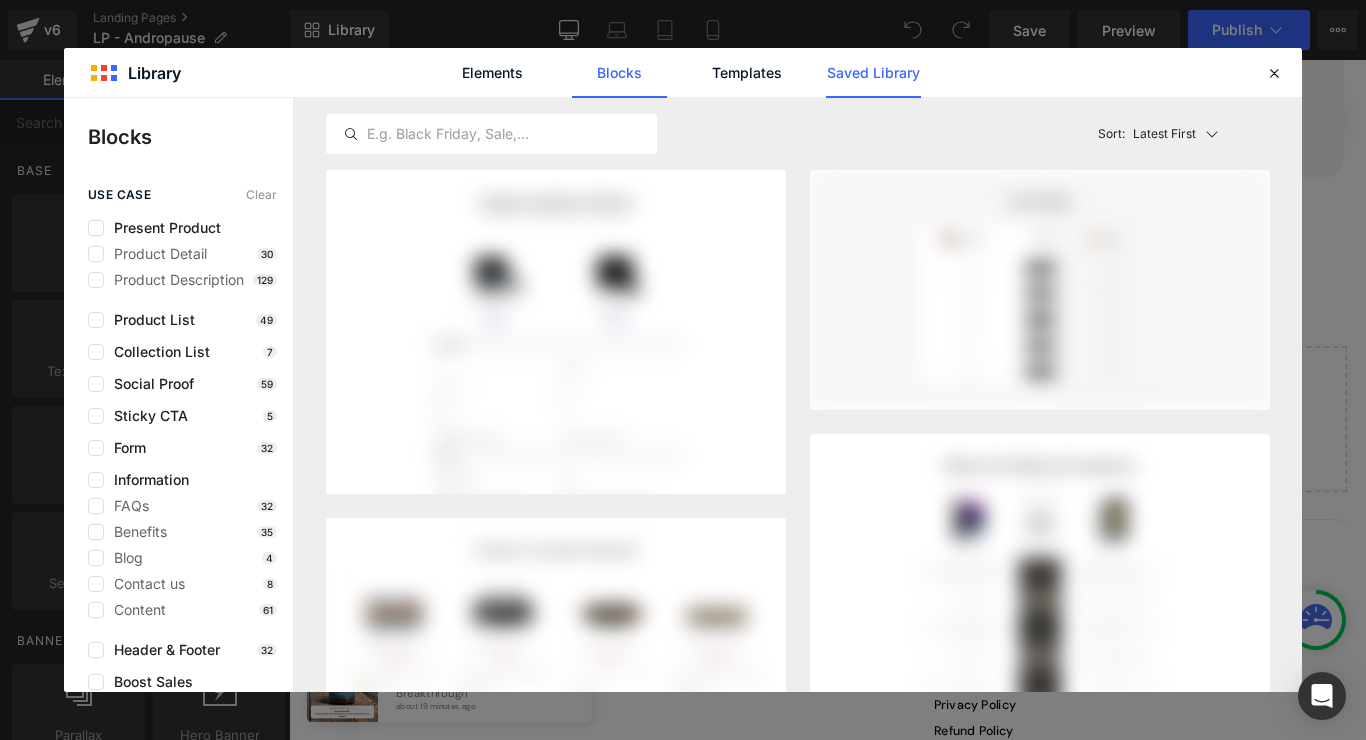 click on "Saved Library" 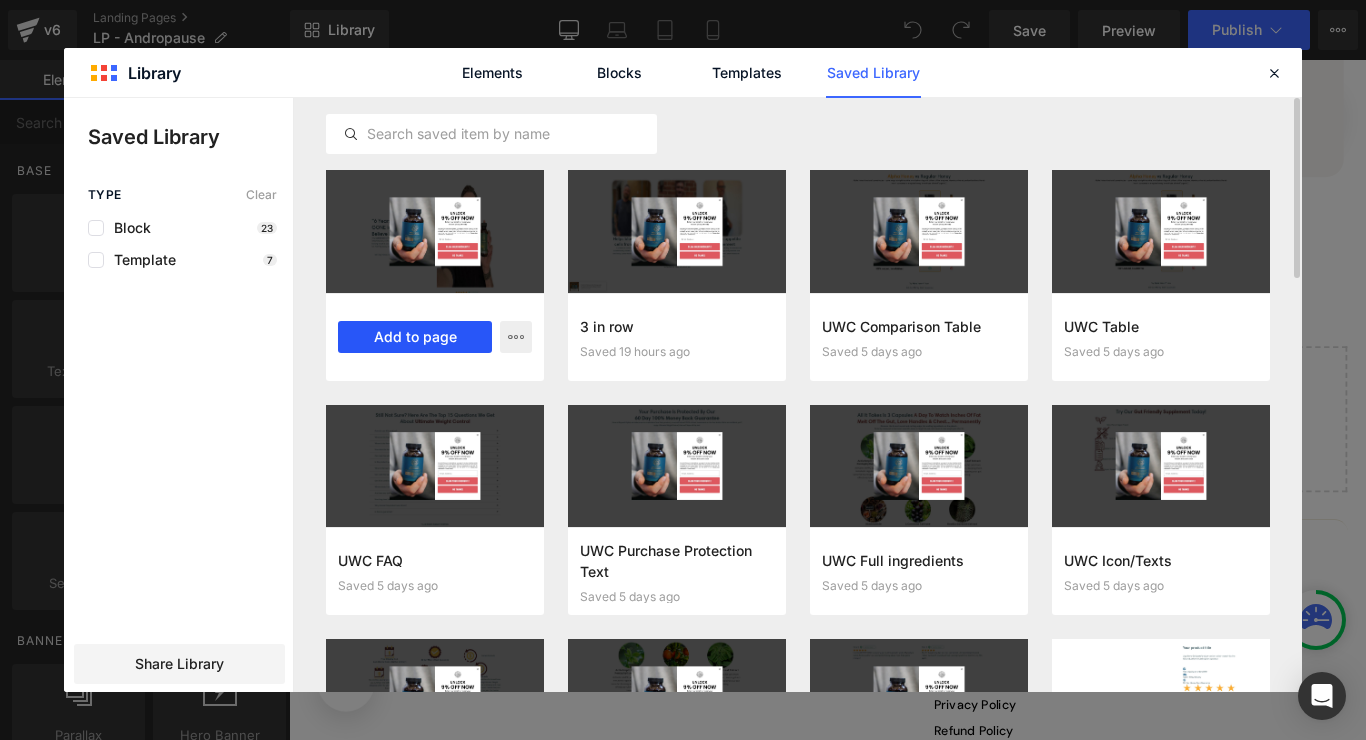 click on "Add to page" at bounding box center [415, 337] 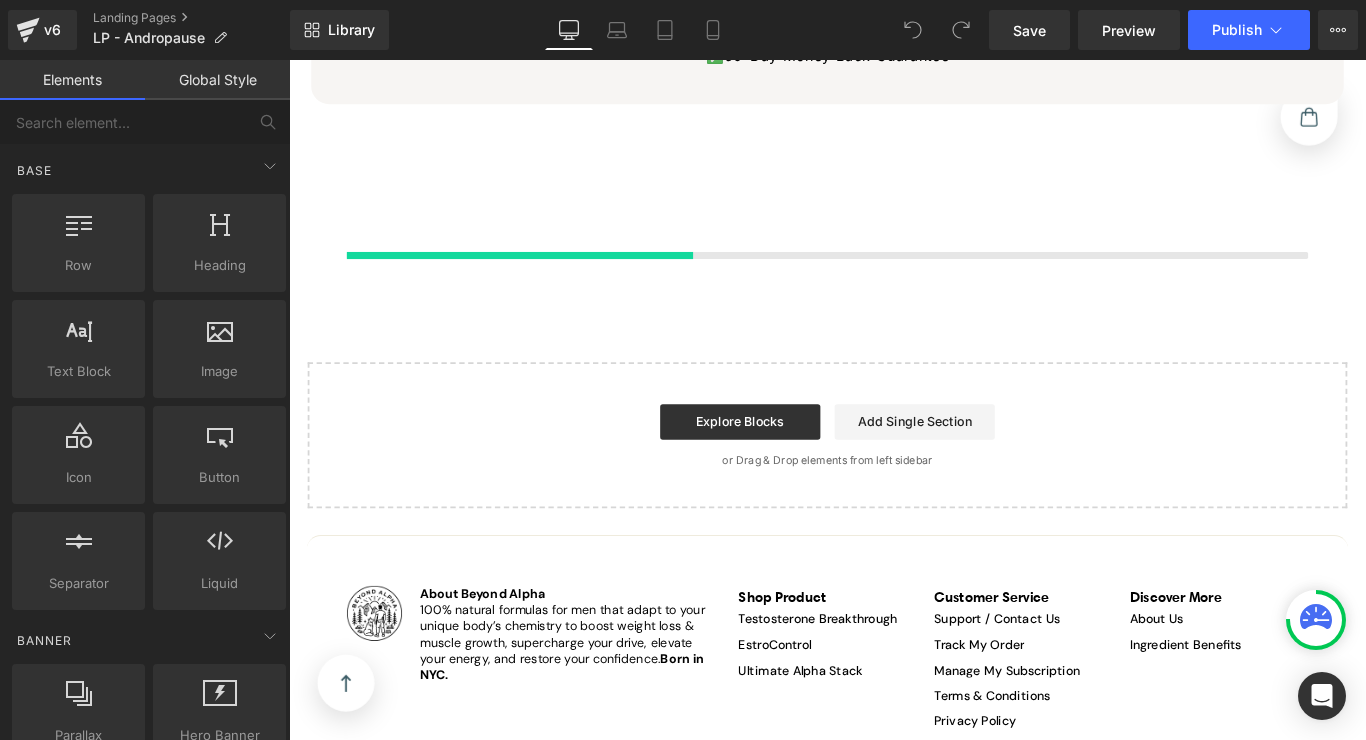 scroll, scrollTop: 15669, scrollLeft: 0, axis: vertical 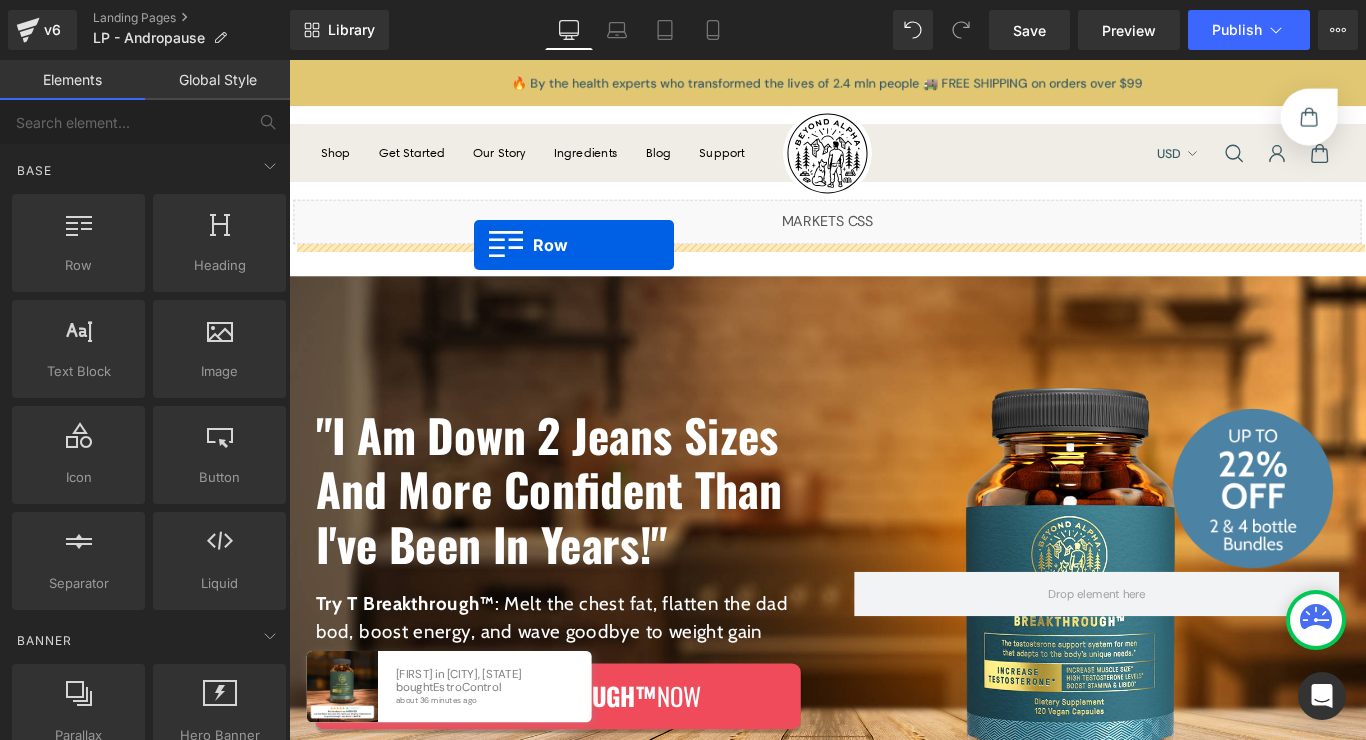 drag, startPoint x: 308, startPoint y: 185, endPoint x: 497, endPoint y: 268, distance: 206.4219 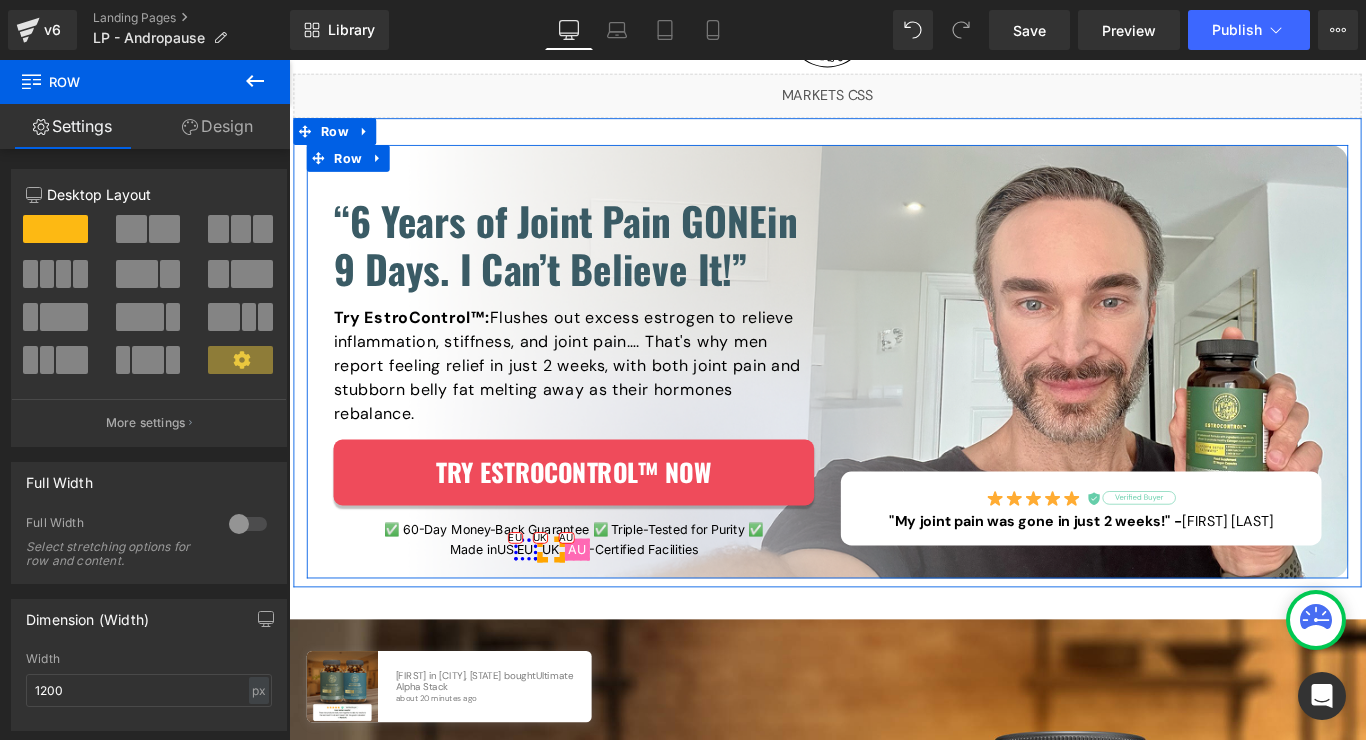scroll, scrollTop: 132, scrollLeft: 0, axis: vertical 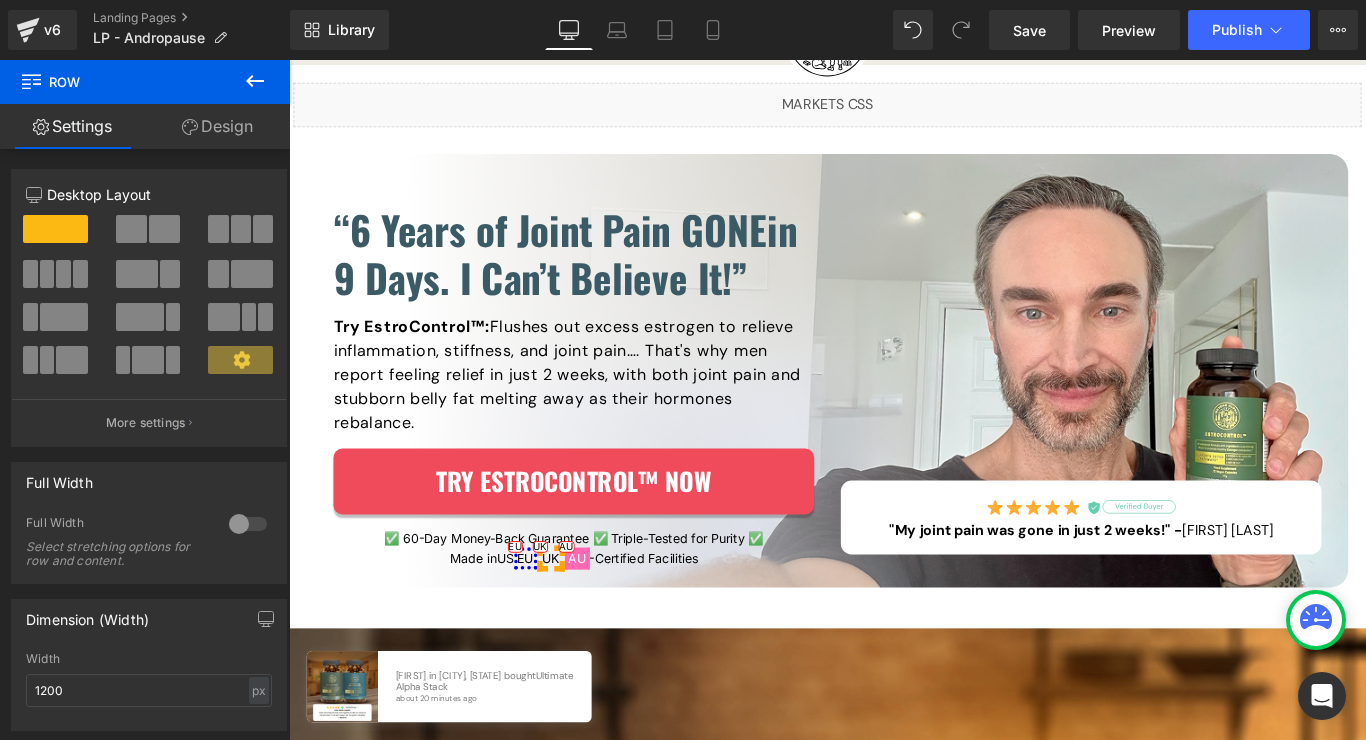 click on "“6 Years of Joint Pain GONE  in 9 Days. I Can’t Believe It!” Heading
Try EstroControl™:  Flushes out excess estrogen to relieve inflammation, stiffness, and joint pain…. That's why men report feeling relief in just 2 weeks, with both joint pain and stubborn belly fat melting away as their hormones rebalance. Text Block
TRY ESTROCONTROL™ NOW Button
✅ 60-Day Money-Back Guarantee ✅ Triple-Tested for Purity ✅ Made in  US EU UK AU -Certified Facilities Text Block
Image
Image
"My joint pain was gone in just 2 weeks!" -  [FIRST] [LAST]. Text Block
Row
Row
Row
Row" at bounding box center (894, 408) 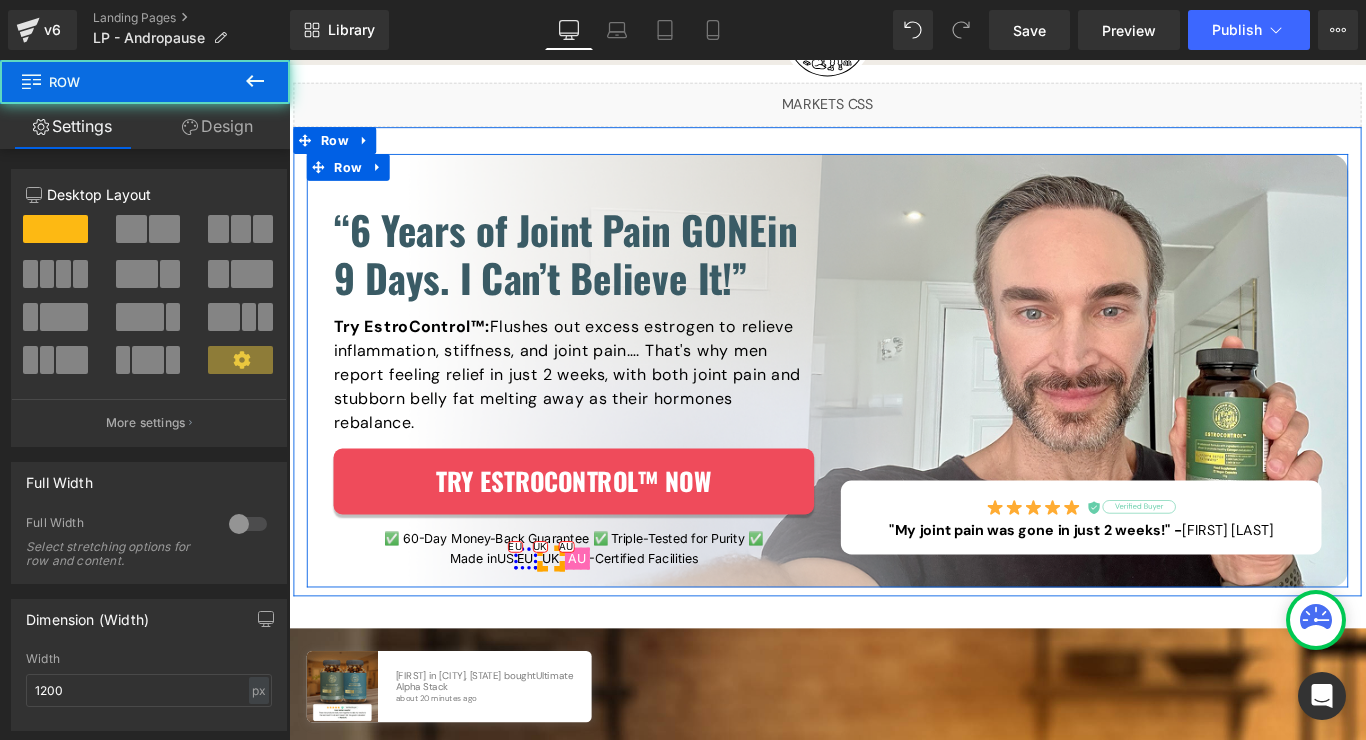 click on "“6 Years of Joint Pain GONE  in 9 Days. I Can’t Believe It!” Heading
Try EstroControl™:  Flushes out excess estrogen to relieve inflammation, stiffness, and joint pain…. That's why men report feeling relief in just 2 weeks, with both joint pain and stubborn belly fat melting away as their hormones rebalance. Text Block
TRY ESTROCONTROL™ NOW Button
✅ 60-Day Money-Back Guarantee ✅ Triple-Tested for Purity ✅ Made in  US EU UK AU -Certified Facilities Text Block
Image
Image
"My joint pain was gone in just 2 weeks!" -  [FIRST] [LAST]. Text Block
Row
Row
Row
Row" at bounding box center (894, 408) 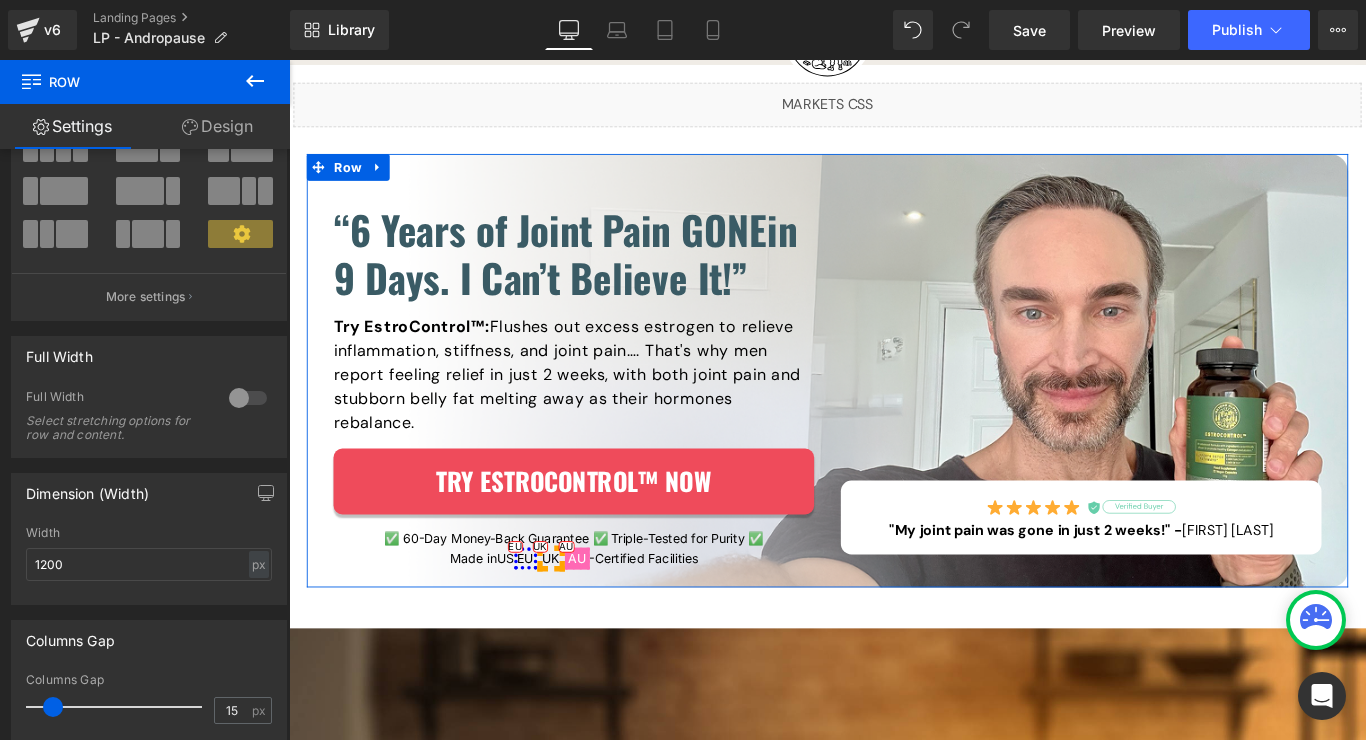 scroll, scrollTop: 131, scrollLeft: 0, axis: vertical 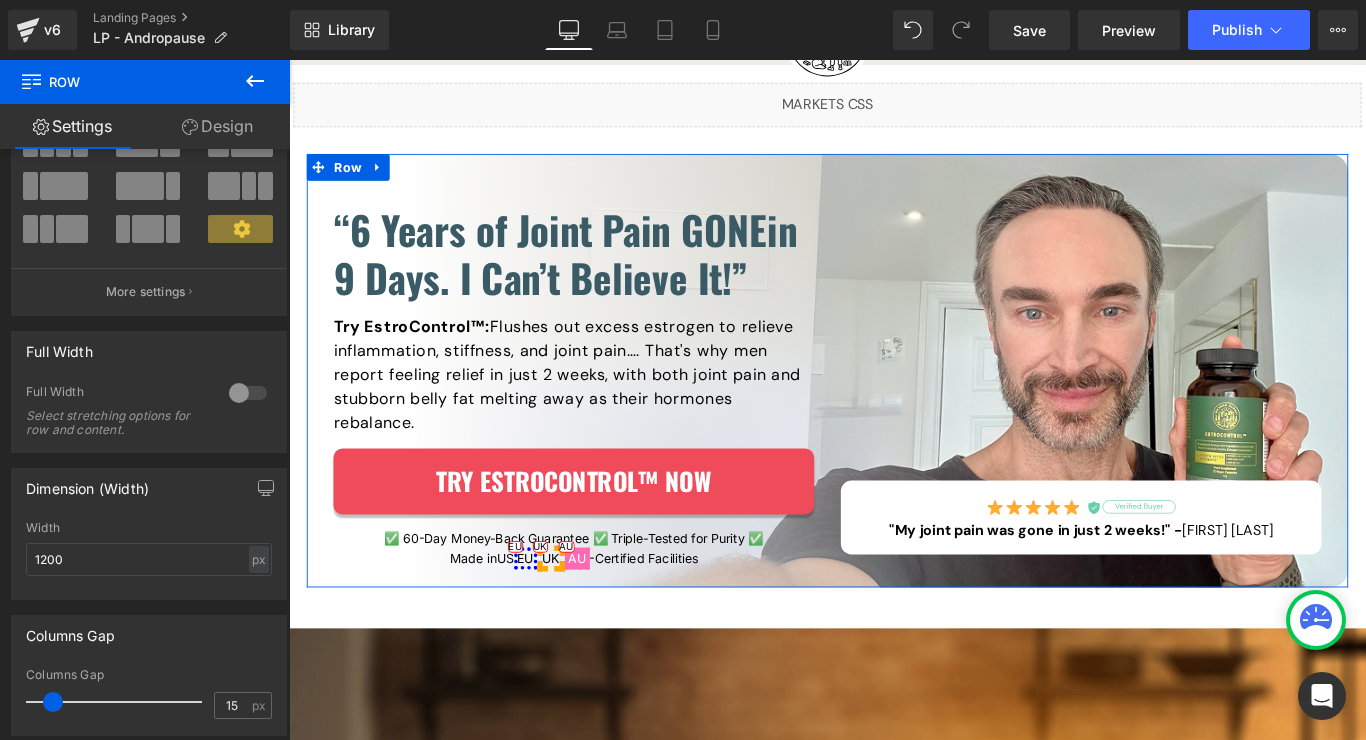 click on "Design" at bounding box center [217, 126] 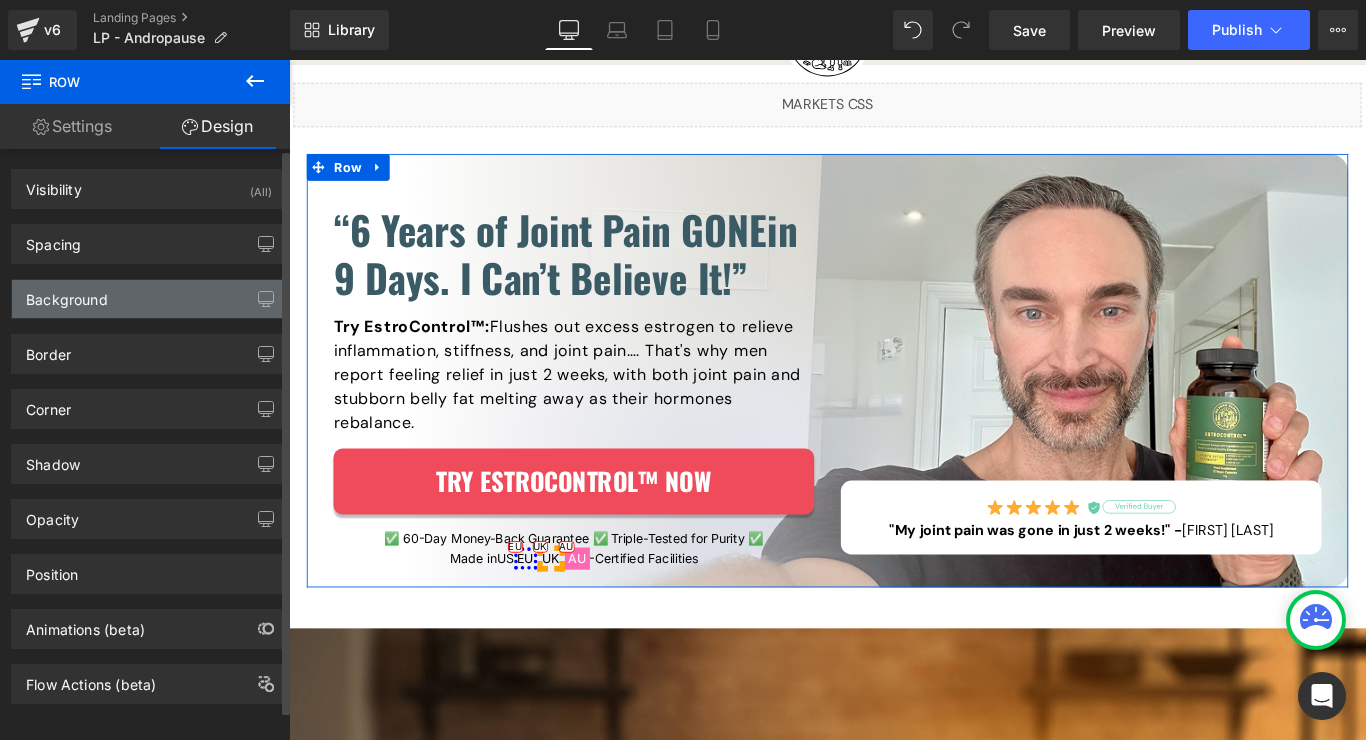 click on "Background" at bounding box center [149, 299] 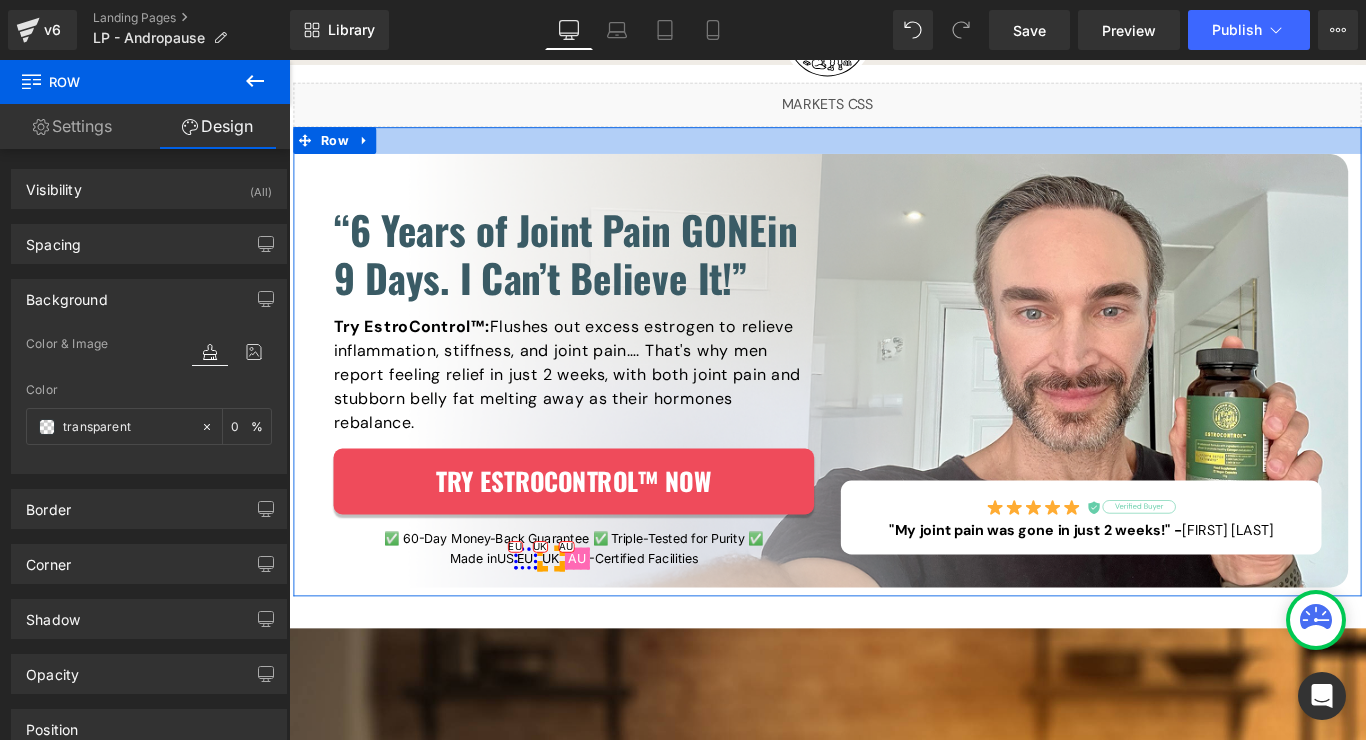 click at bounding box center (894, 150) 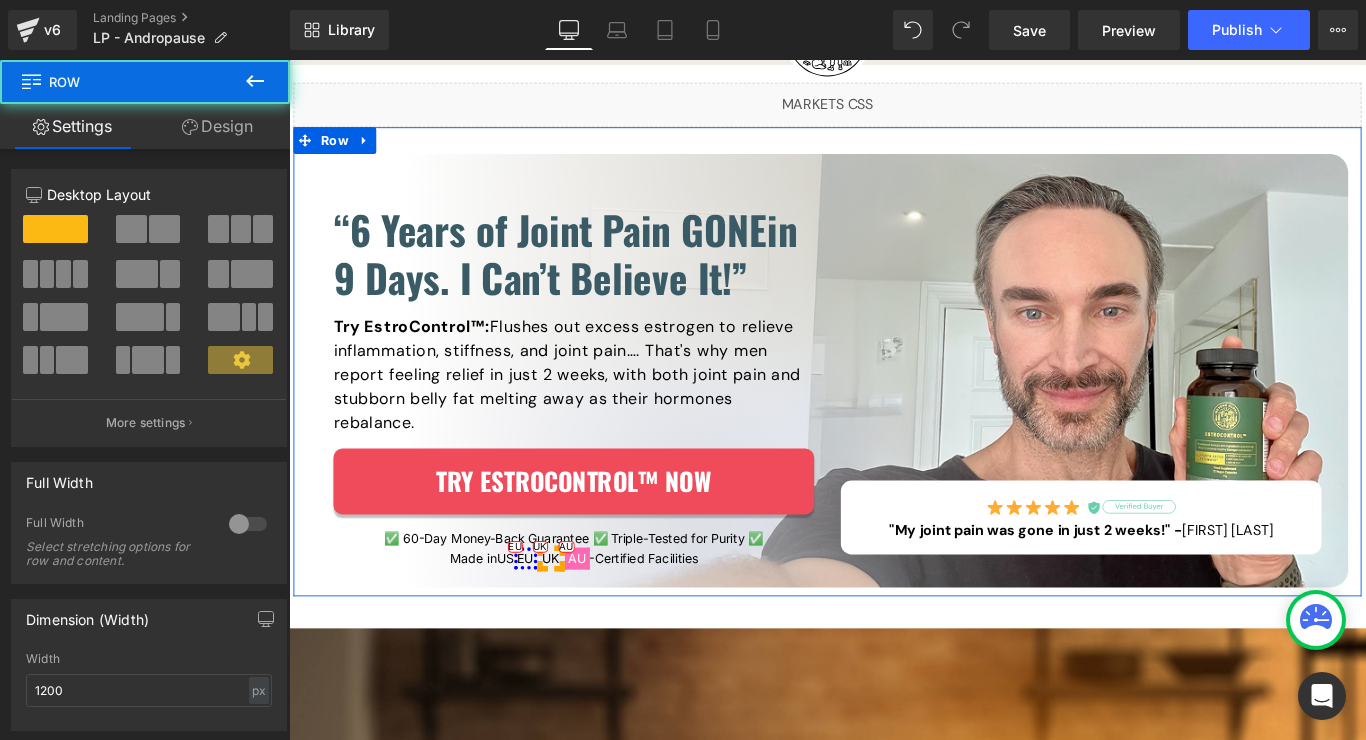 click on "Design" at bounding box center (217, 126) 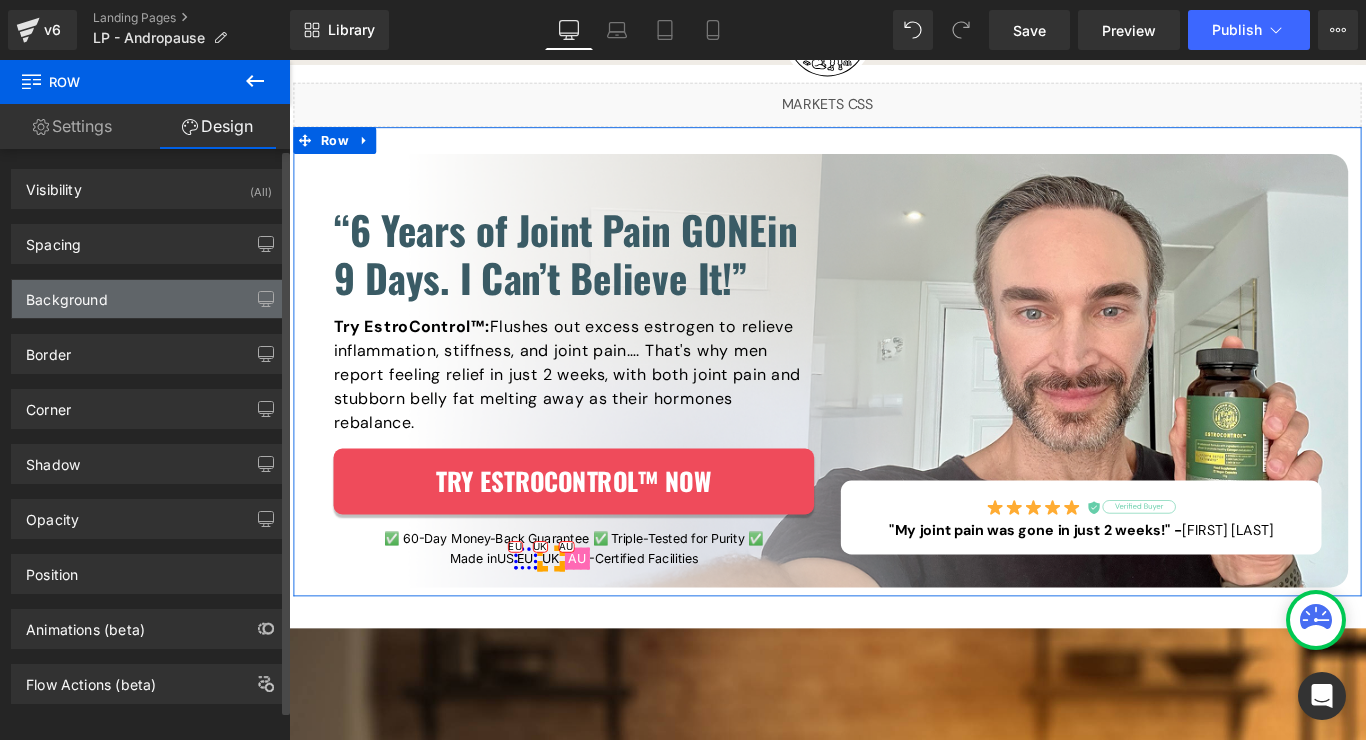 click on "Background" at bounding box center (149, 299) 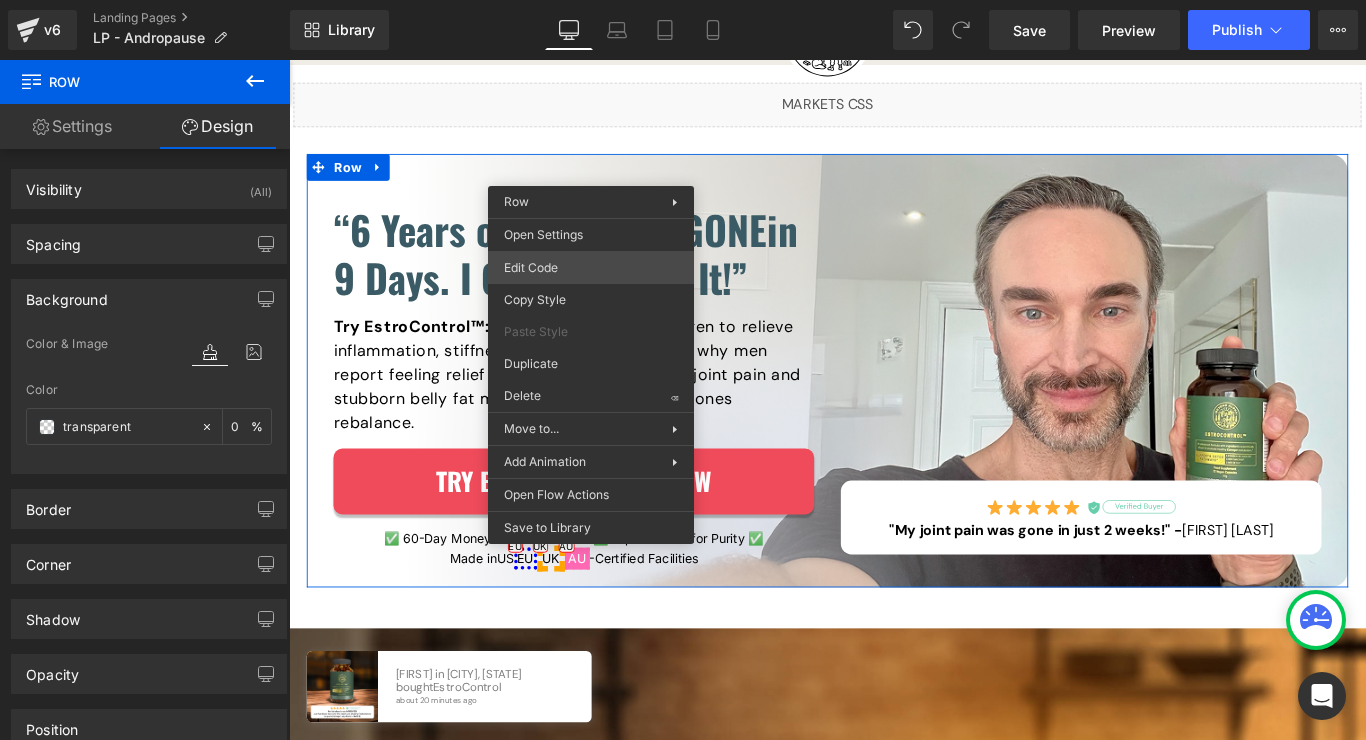 click on "Row
You are previewing how the   will restyle your page. You can not edit Elements in Preset Preview Mode.
v6 Landing Pages LP - Andropause Library Desktop Desktop Laptop Tablet Mobile Save Preview Publish Scheduled View Live Page View with current Template Save Template to Library Schedule Publish  Optimize  Publish Settings Shortcuts  Your page can’t be published   You've reached the maximum number of published pages on your plan  (0/0).
You need to upgrade your plan or unpublish all your pages to get 1 publish slot.
Unpublish pages   Upgrade plan  Elements Global Style Base Row  rows, columns, layouts, div Heading  headings, titles, h1,h2,h3,h4,h5,h6 Text Block  texts, paragraphs, contents, blocks Image  images, photos, alts, uploads Icon  icons, symbols Button  button, call to action, cta Separator  separators, dividers, horizontal lines Liquid  liquid, custom code, html, javascript, css, reviews, apps, applications, embeded, iframe Banner Parallax  Hero Banner  Stack Tabs  Carousel  Pricing  List" at bounding box center [683, 0] 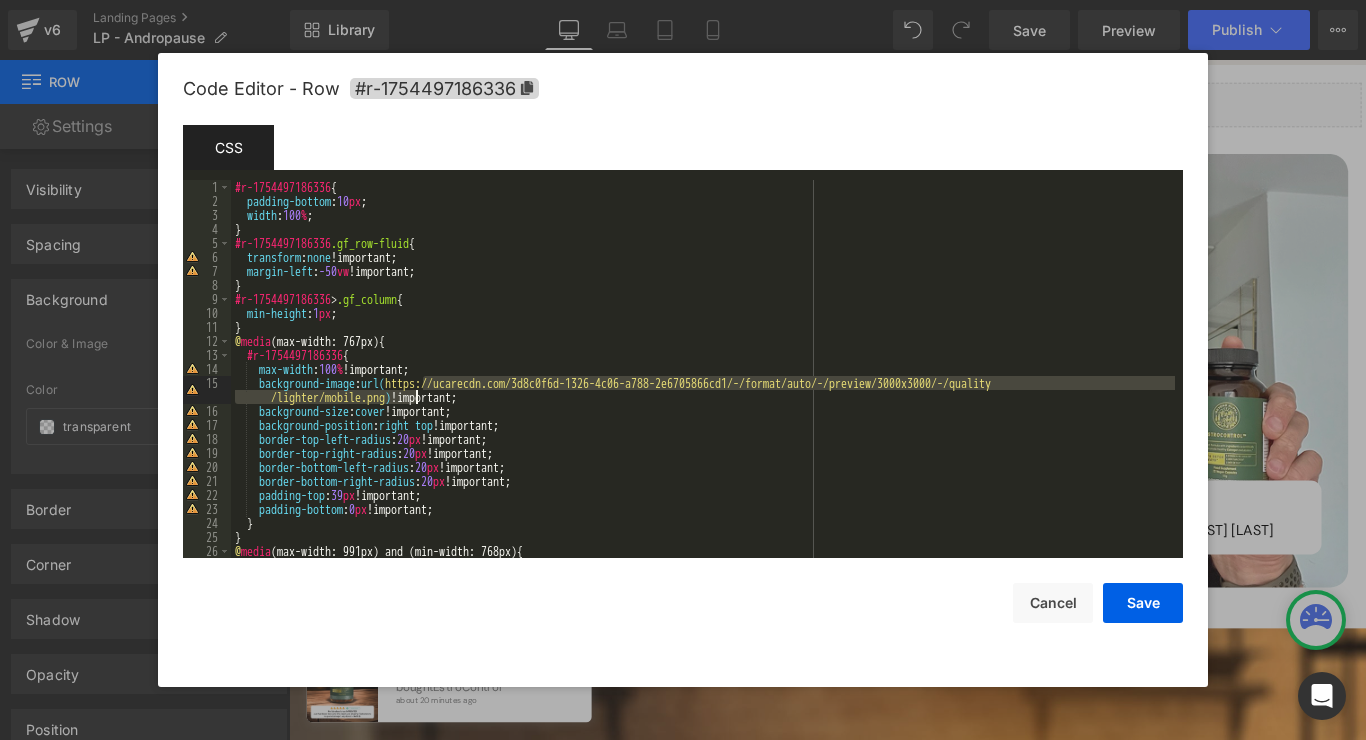 drag, startPoint x: 425, startPoint y: 384, endPoint x: 416, endPoint y: 393, distance: 12.727922 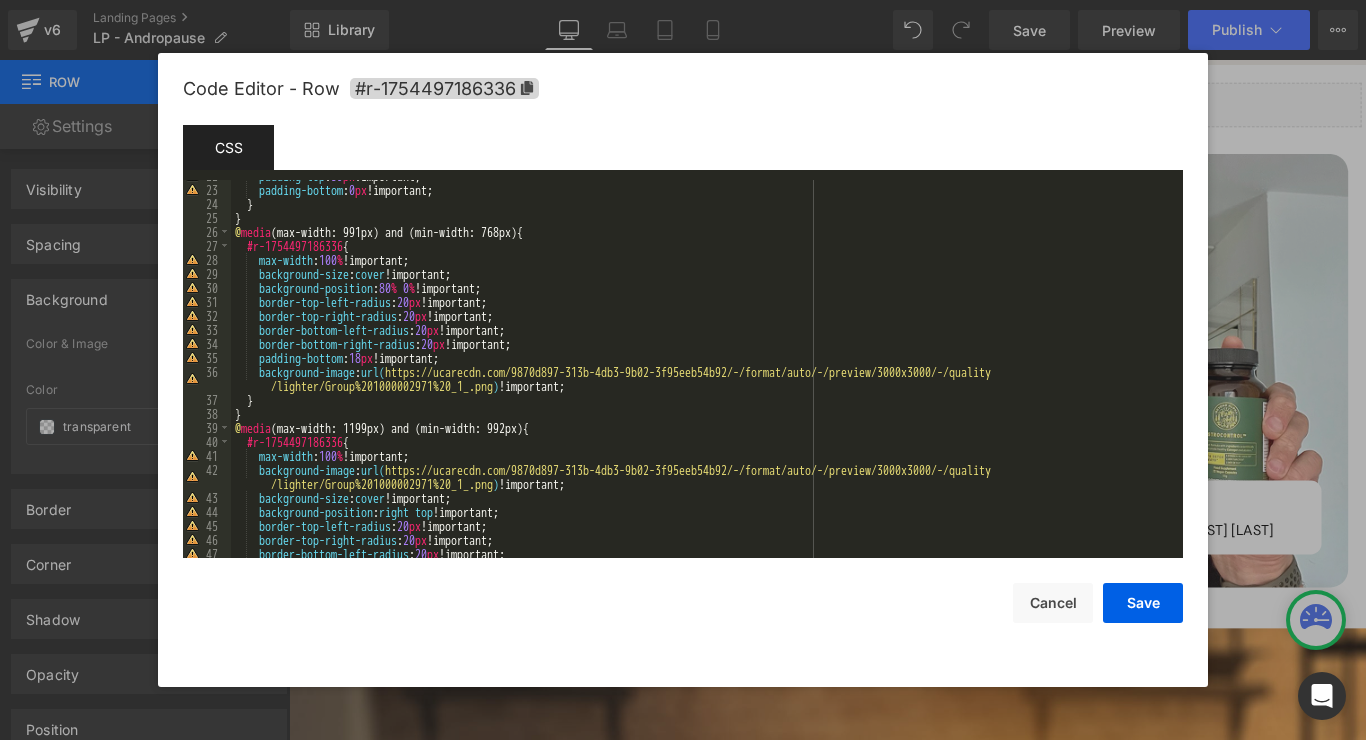 scroll, scrollTop: 319, scrollLeft: 0, axis: vertical 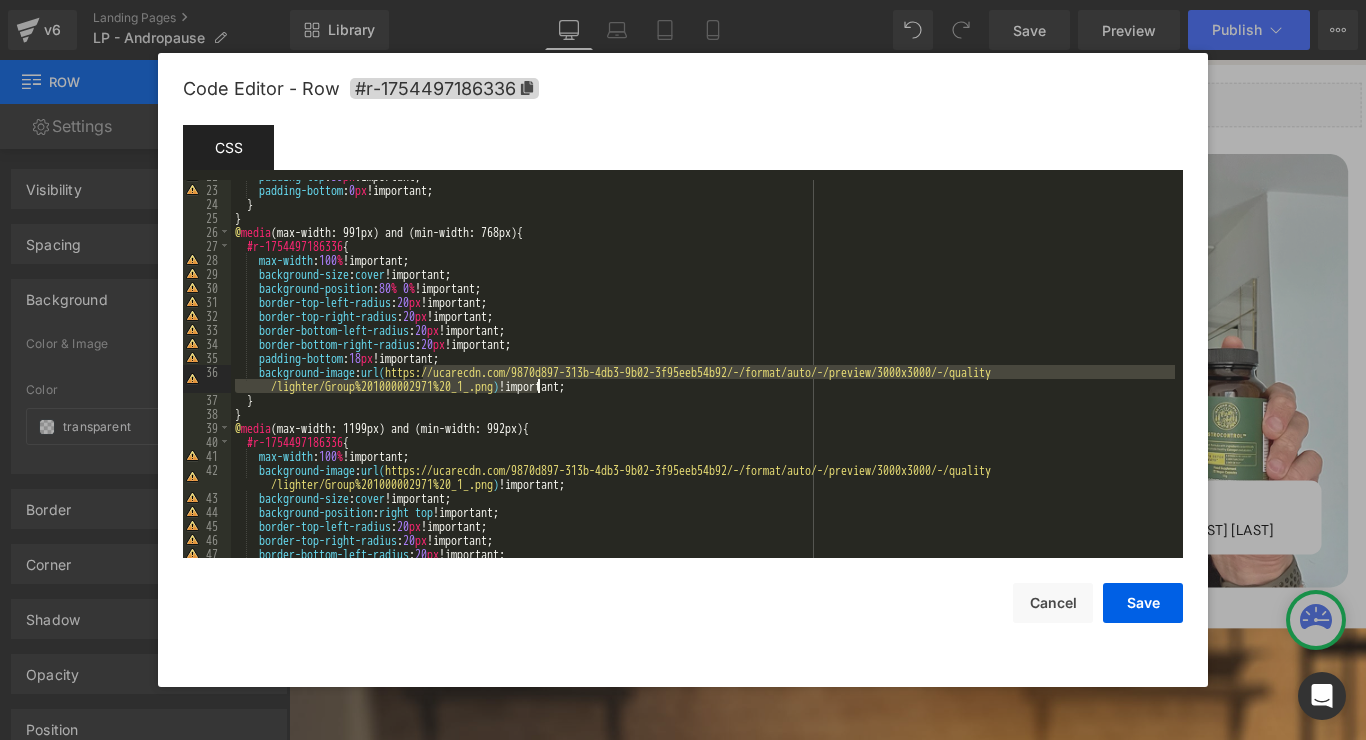 drag, startPoint x: 426, startPoint y: 374, endPoint x: 542, endPoint y: 382, distance: 116.275536 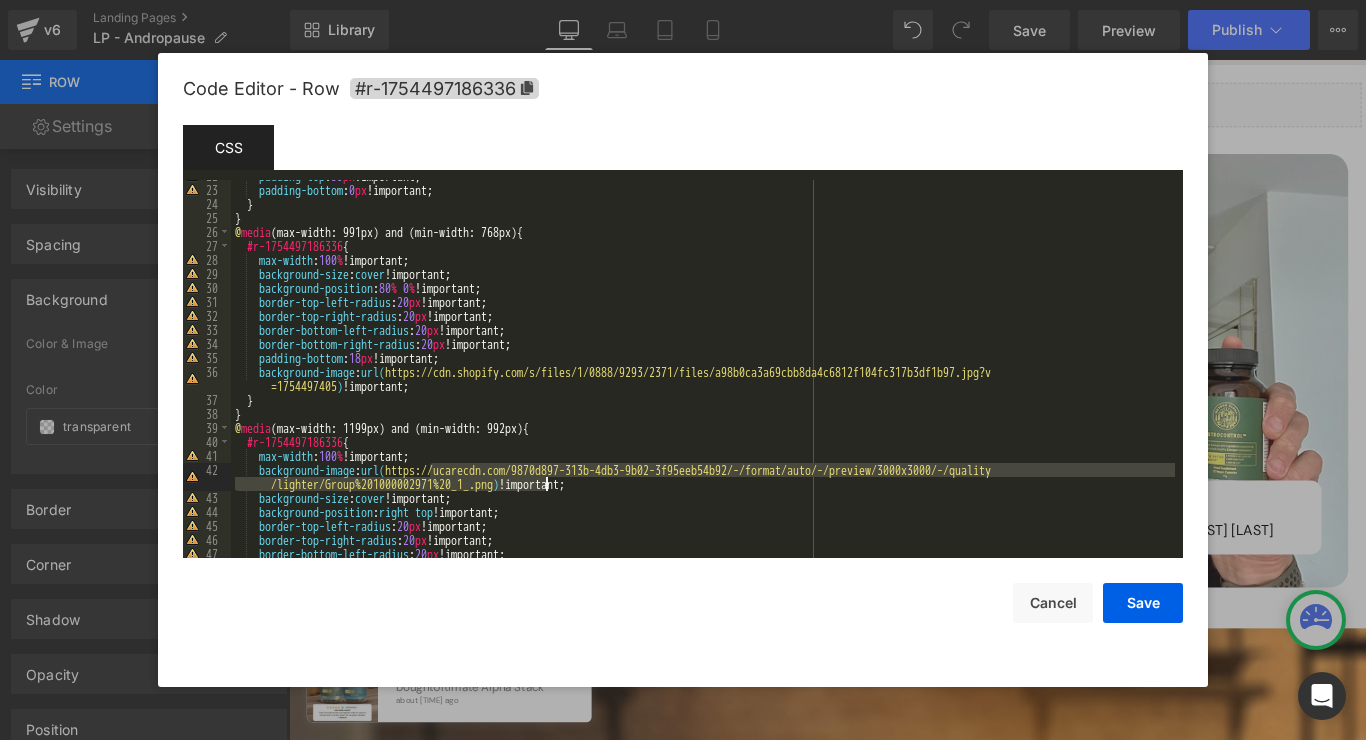 drag, startPoint x: 427, startPoint y: 473, endPoint x: 543, endPoint y: 488, distance: 116.965805 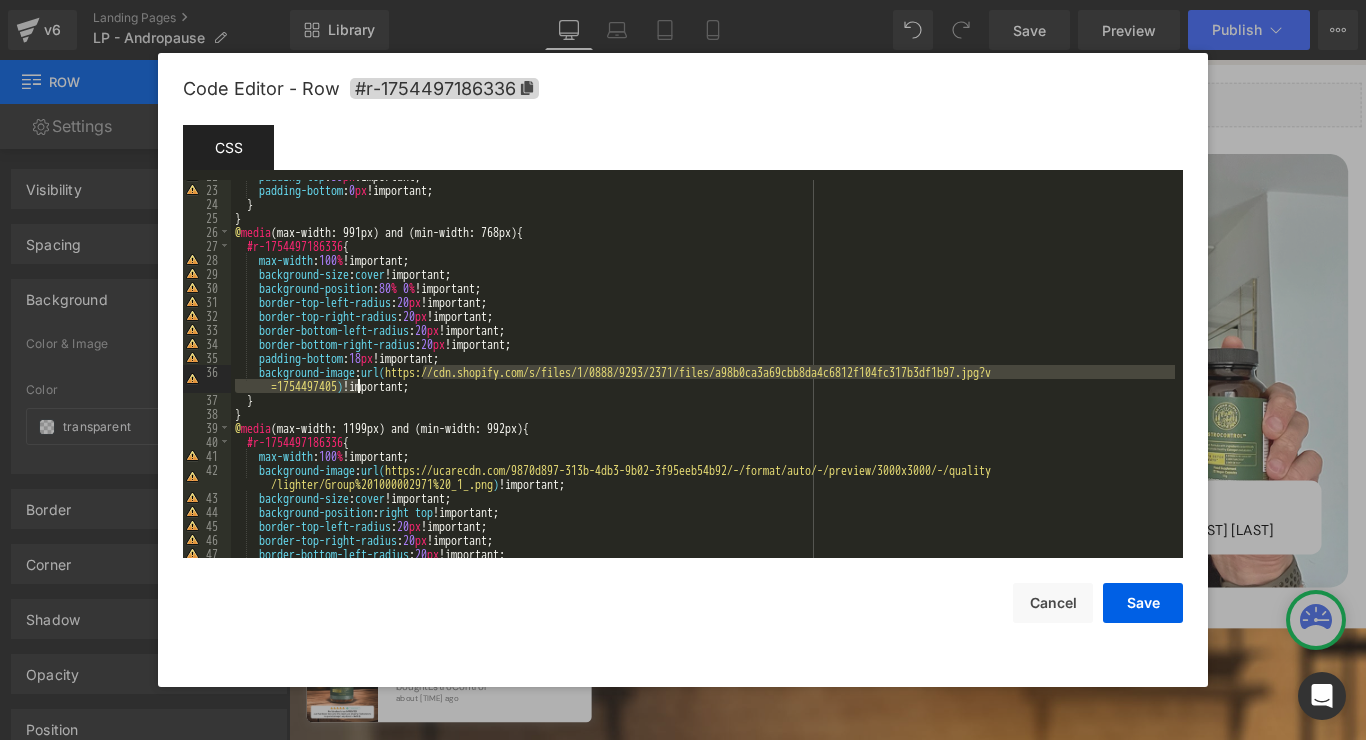 drag, startPoint x: 424, startPoint y: 377, endPoint x: 356, endPoint y: 384, distance: 68.359344 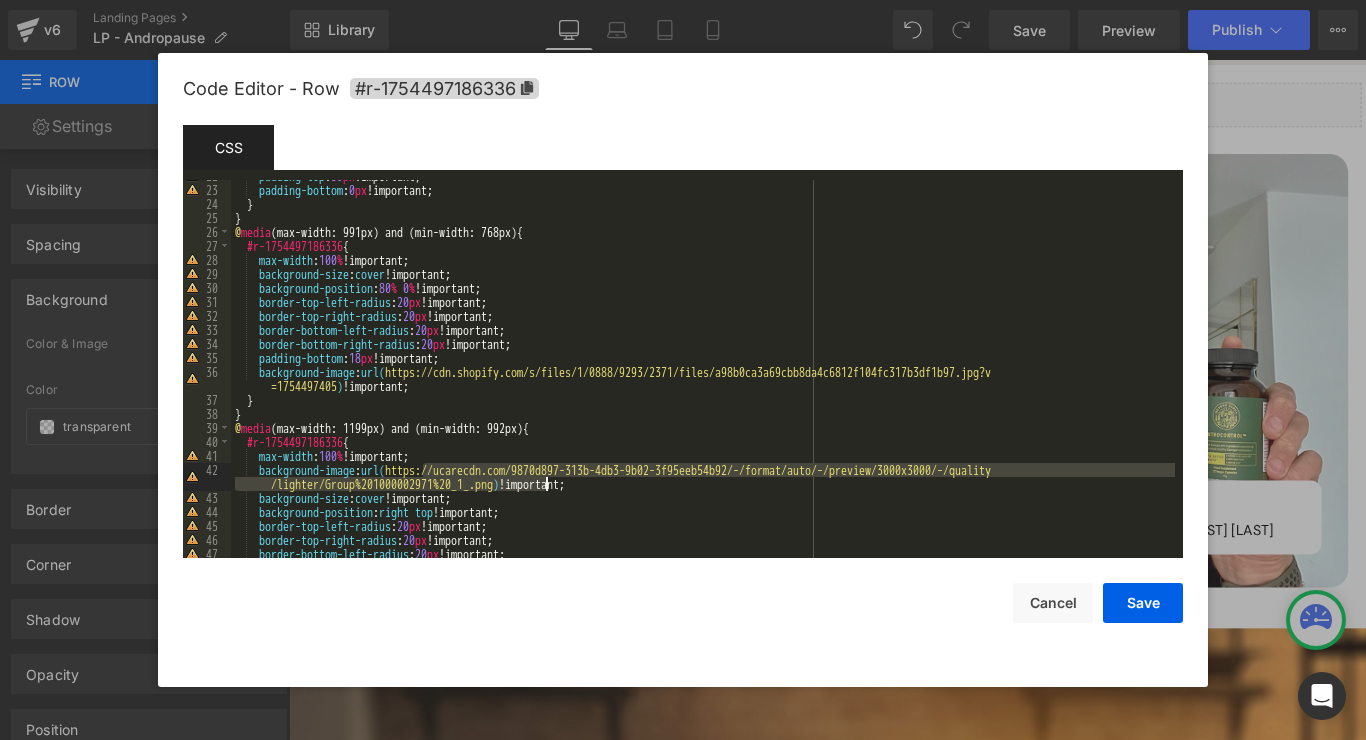 drag, startPoint x: 422, startPoint y: 470, endPoint x: 545, endPoint y: 489, distance: 124.45883 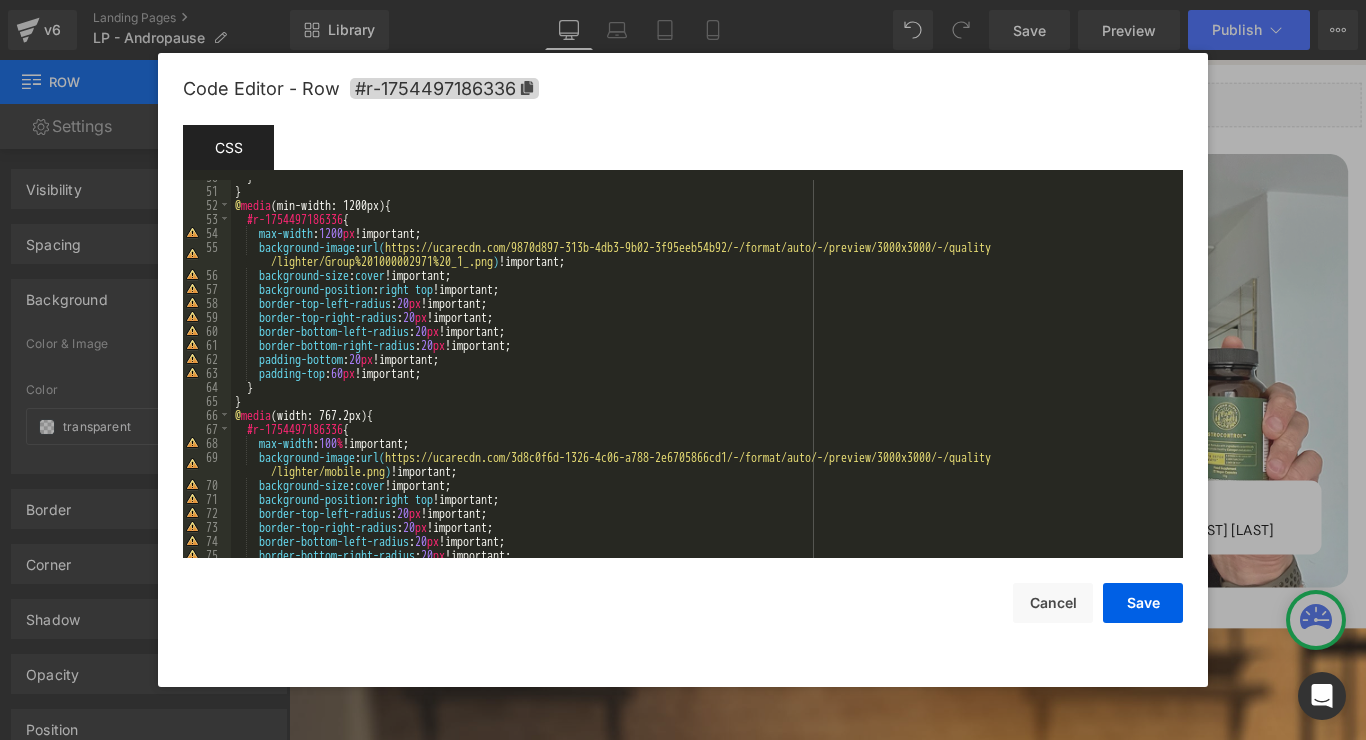 scroll, scrollTop: 723, scrollLeft: 0, axis: vertical 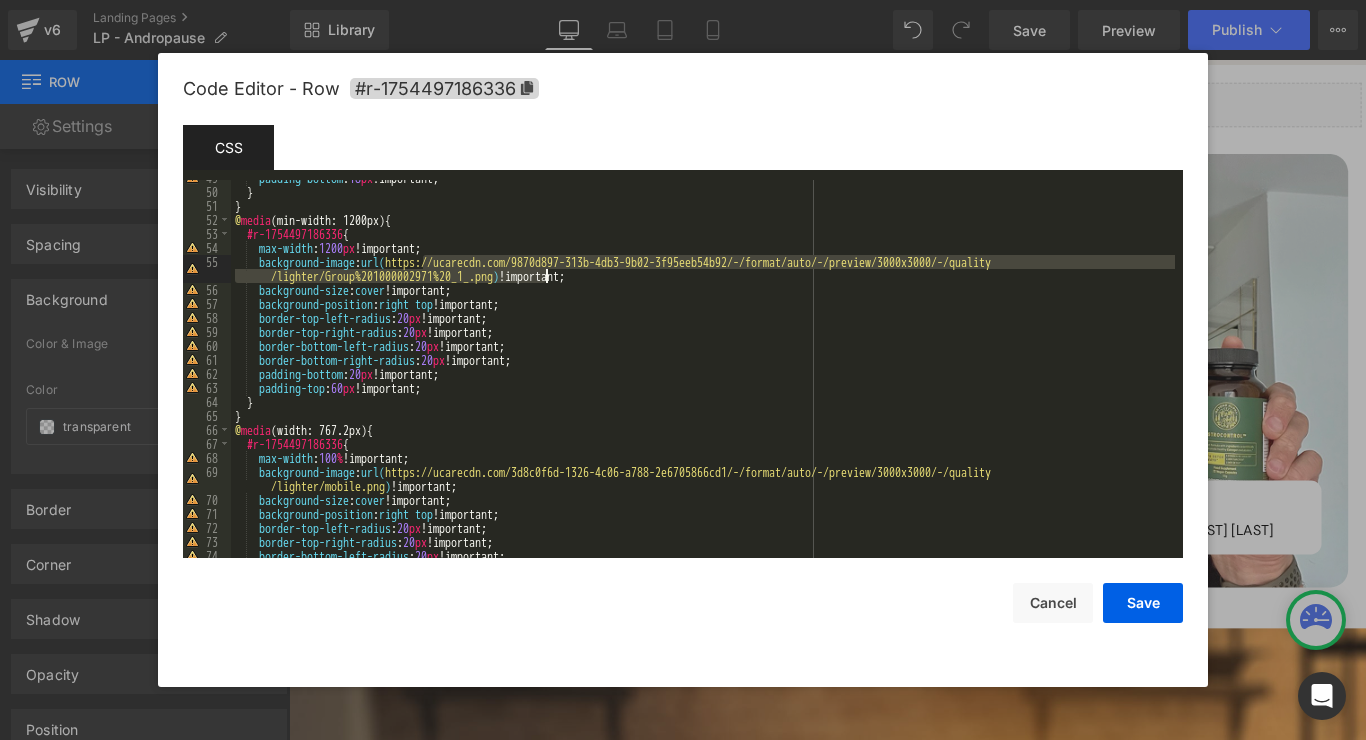 drag, startPoint x: 424, startPoint y: 262, endPoint x: 546, endPoint y: 279, distance: 123.178734 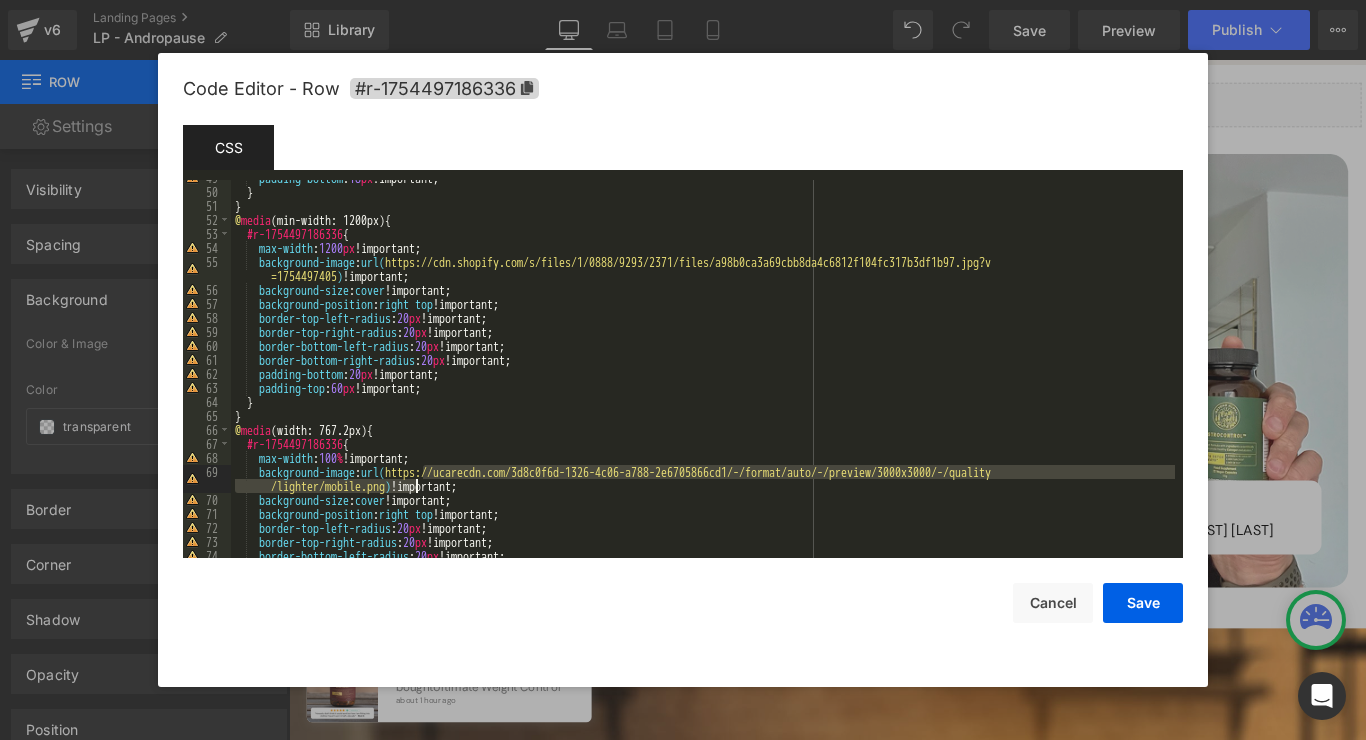 drag, startPoint x: 426, startPoint y: 474, endPoint x: 413, endPoint y: 482, distance: 15.264338 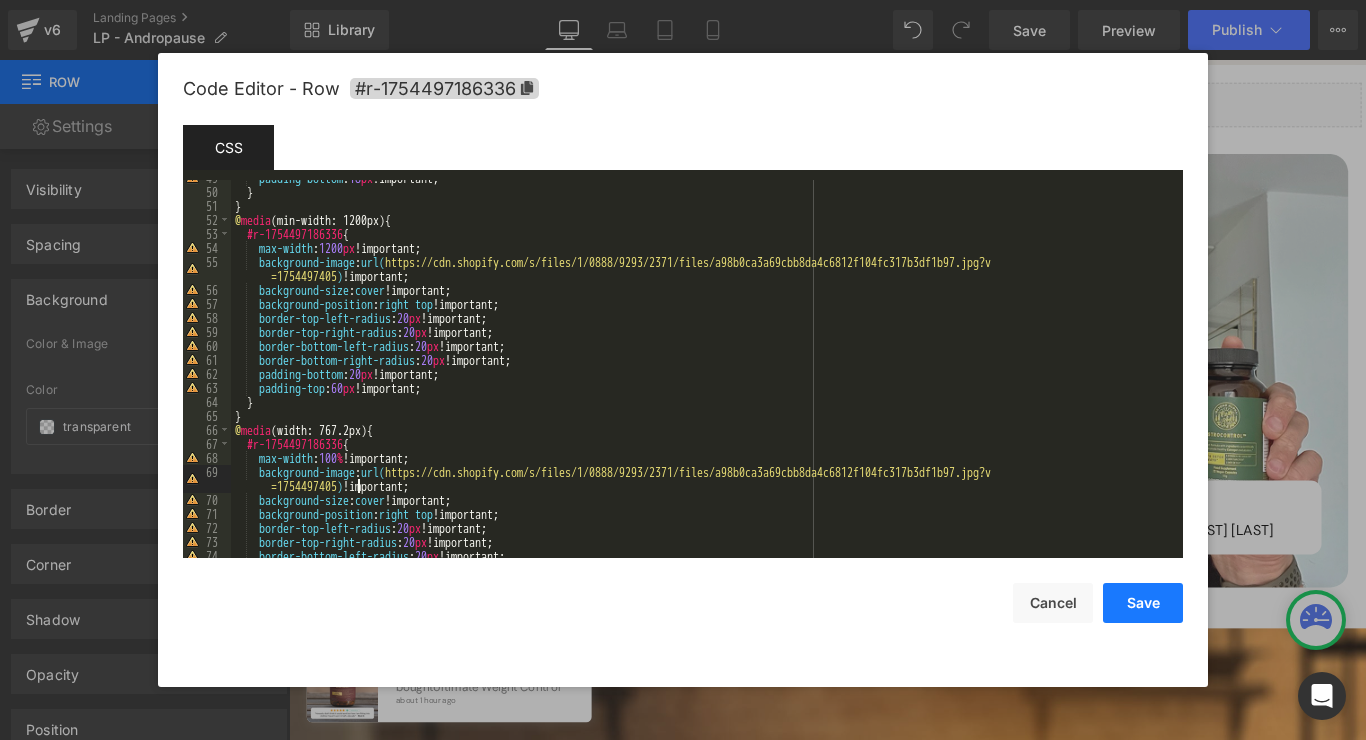 click on "Save" at bounding box center [1143, 603] 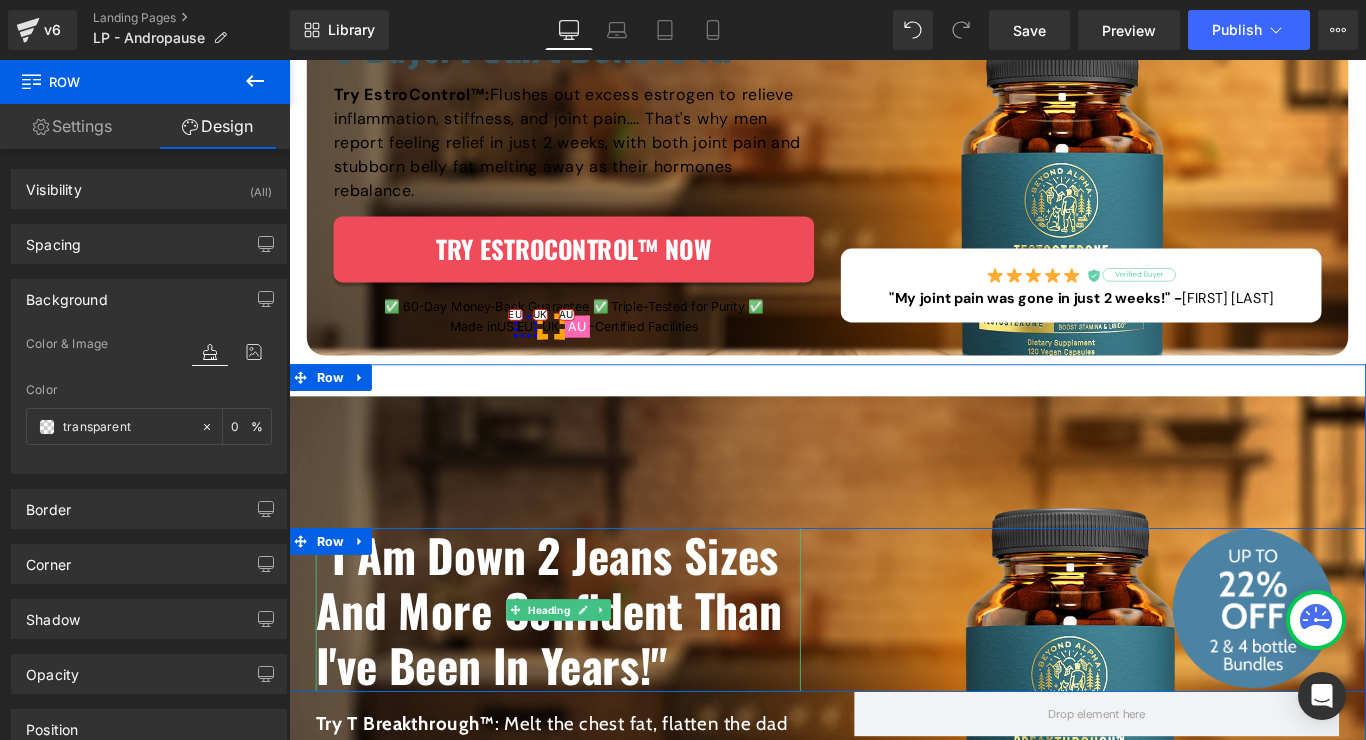 scroll, scrollTop: 389, scrollLeft: 0, axis: vertical 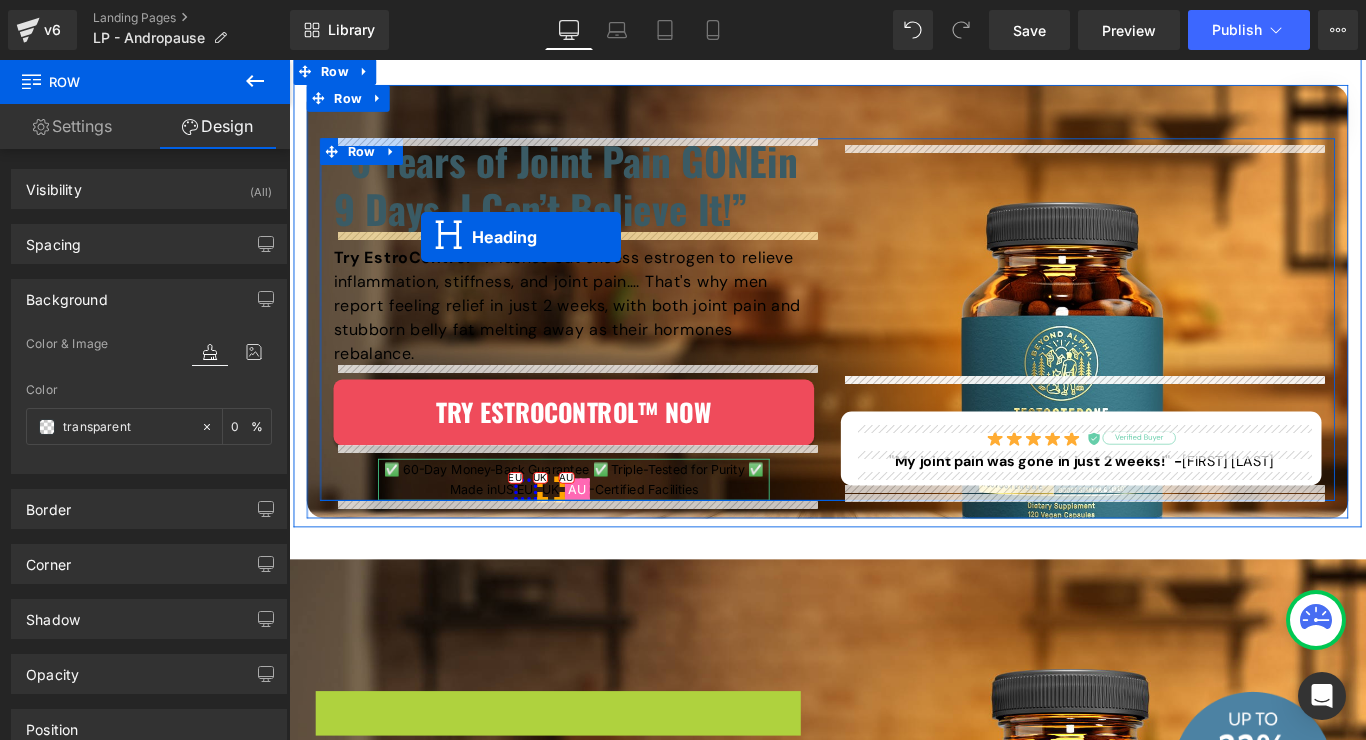 drag, startPoint x: 540, startPoint y: 685, endPoint x: 437, endPoint y: 259, distance: 438.27502 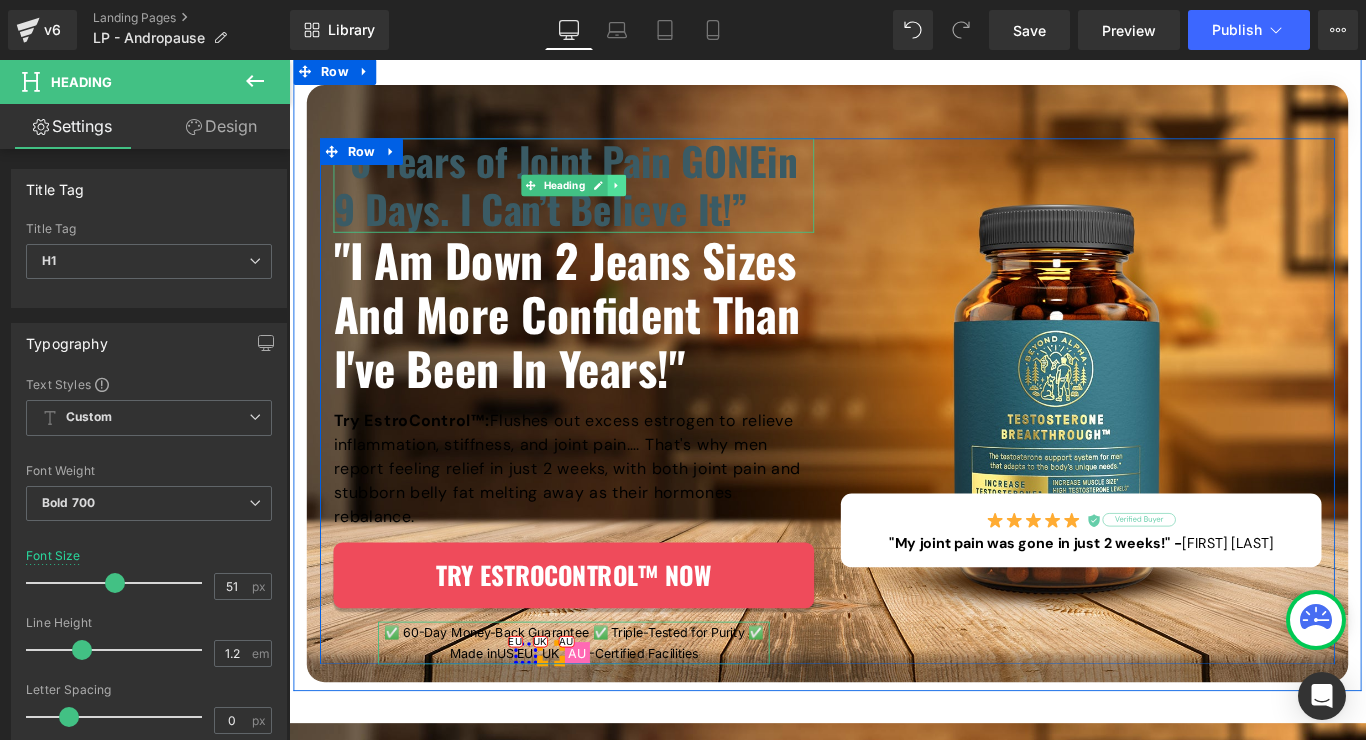 click 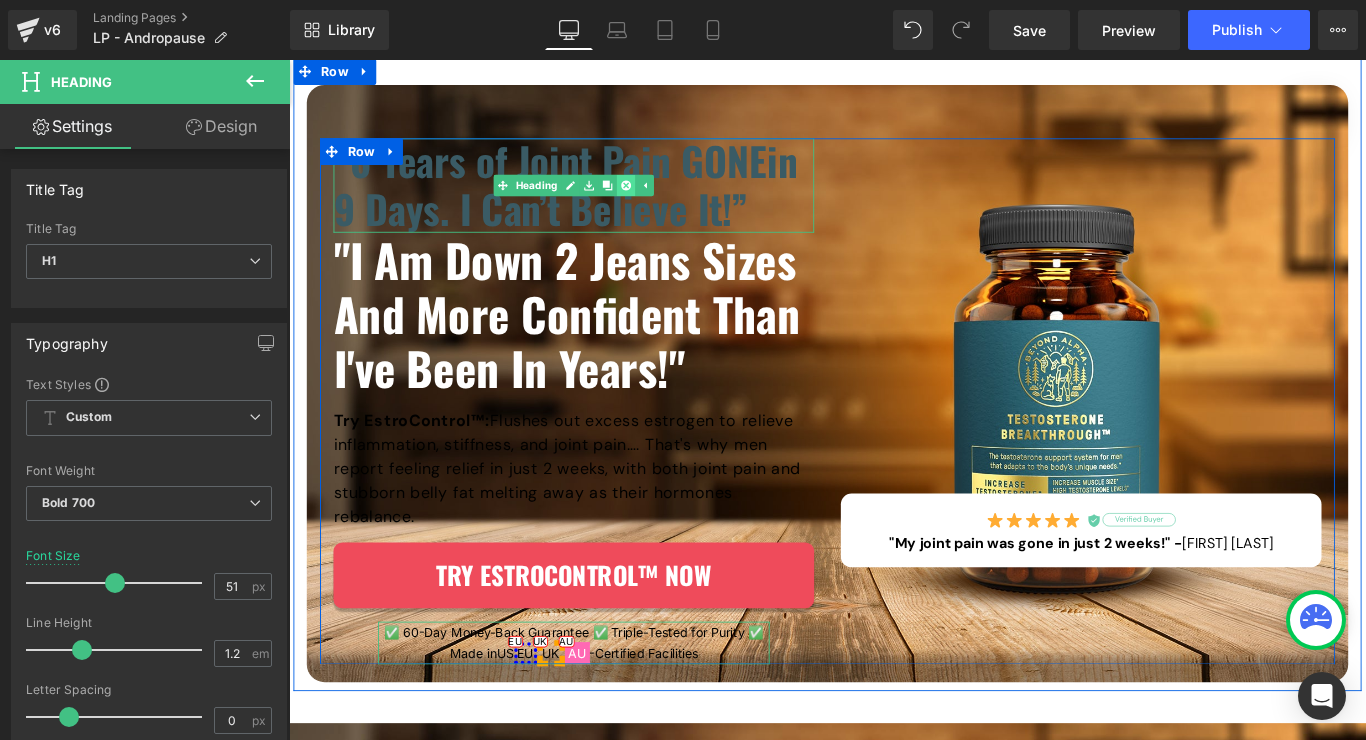 click 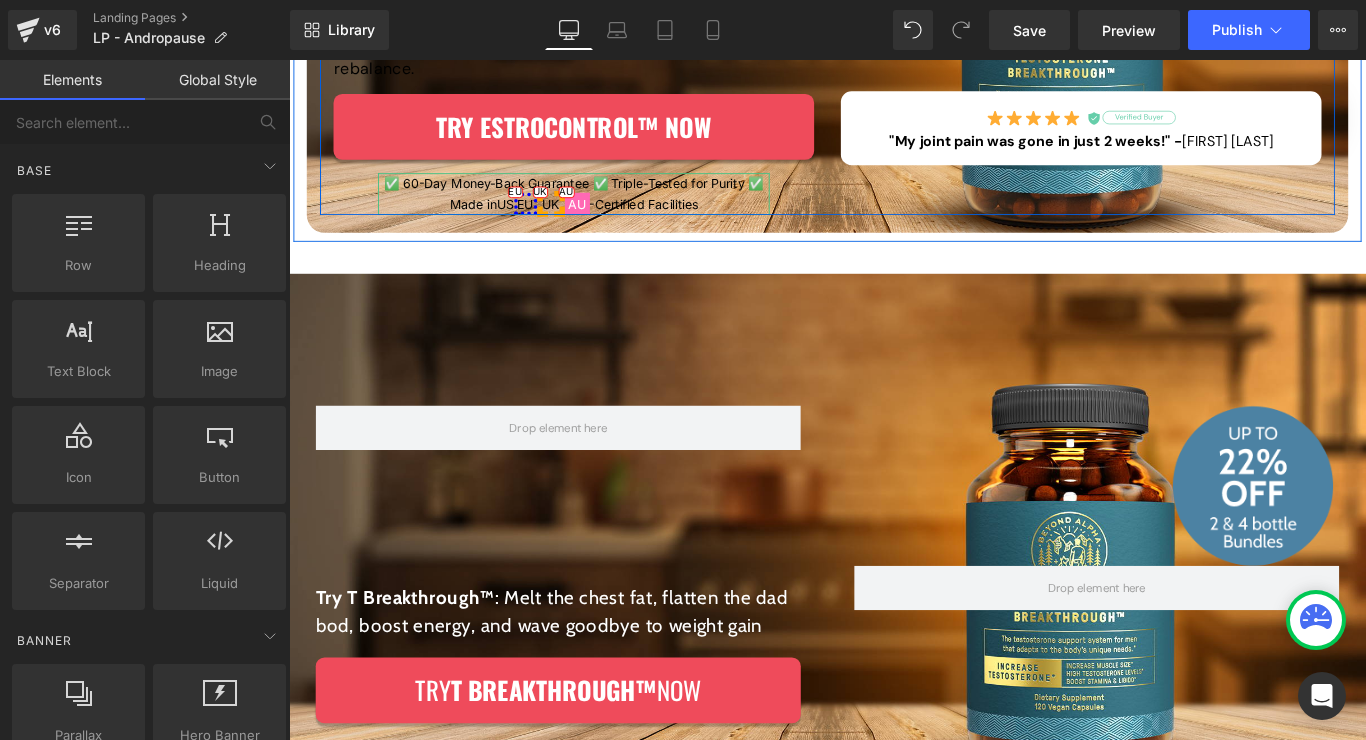 scroll, scrollTop: 617, scrollLeft: 0, axis: vertical 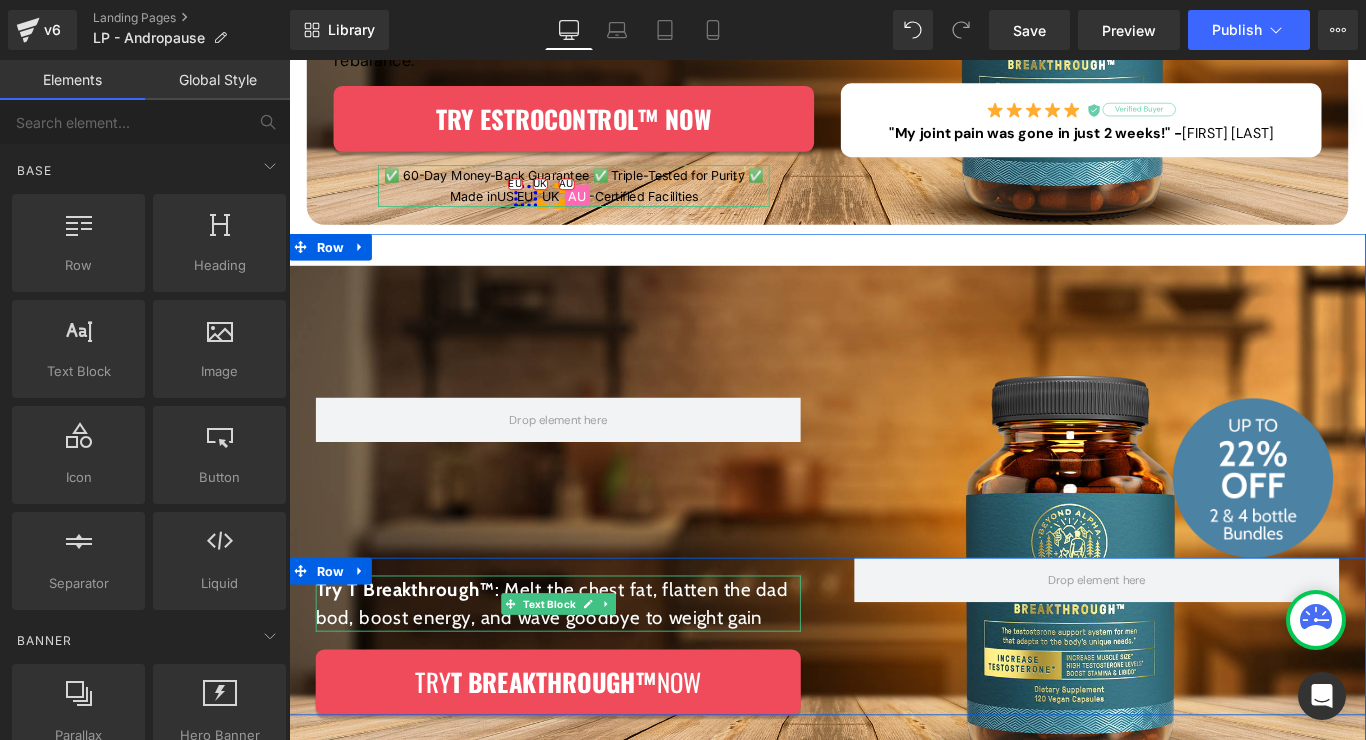 click on "Try T Breakthrough™ : Melt the chest fat, flatten the dad bod, boost energy, and wave goodbye to weight gain Text Block" at bounding box center (591, 670) 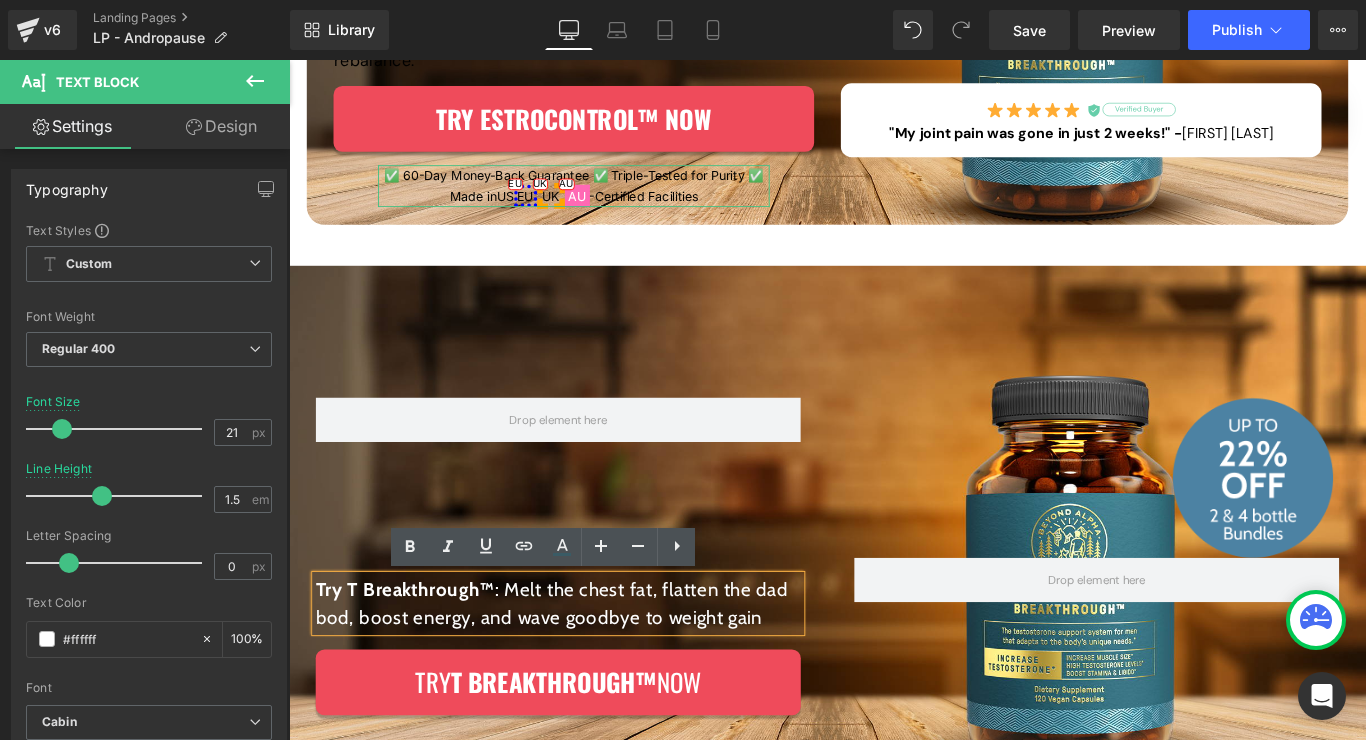 click on "Image         Row" at bounding box center [894, 529] 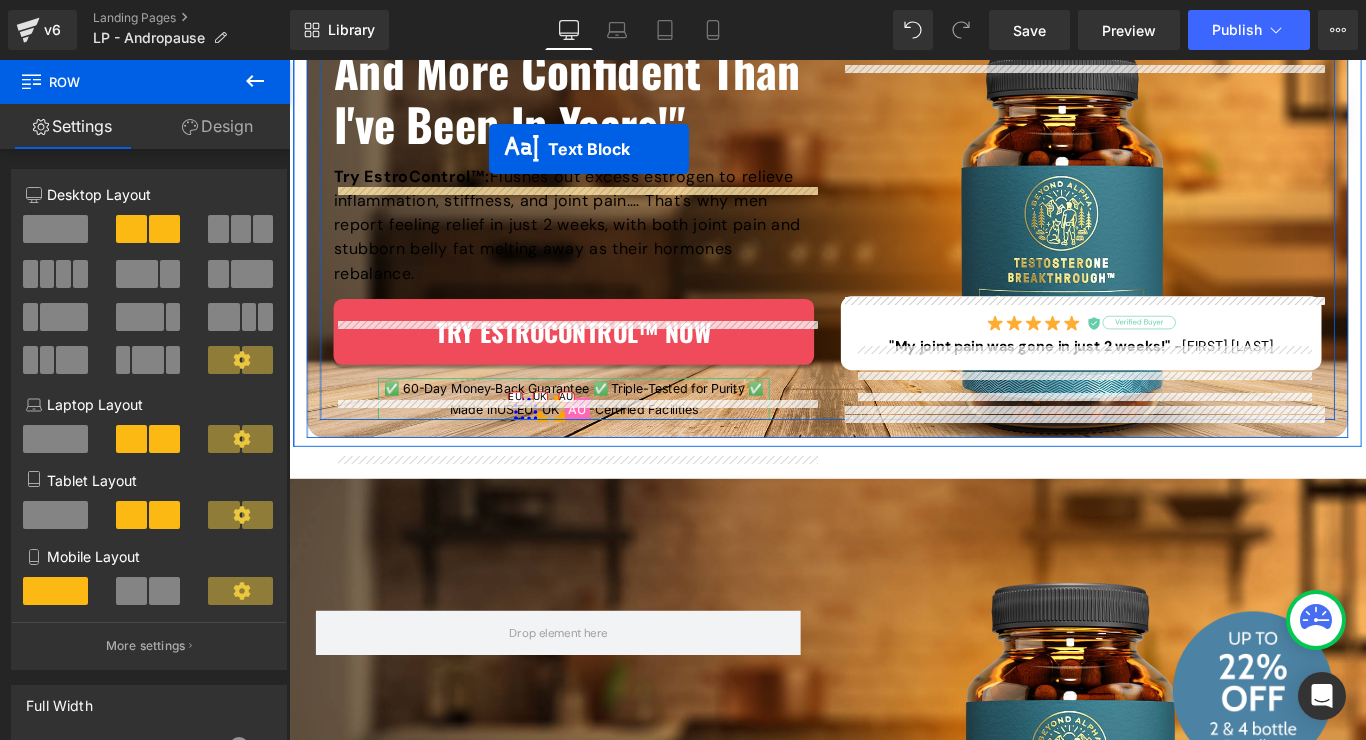scroll, scrollTop: 337, scrollLeft: 0, axis: vertical 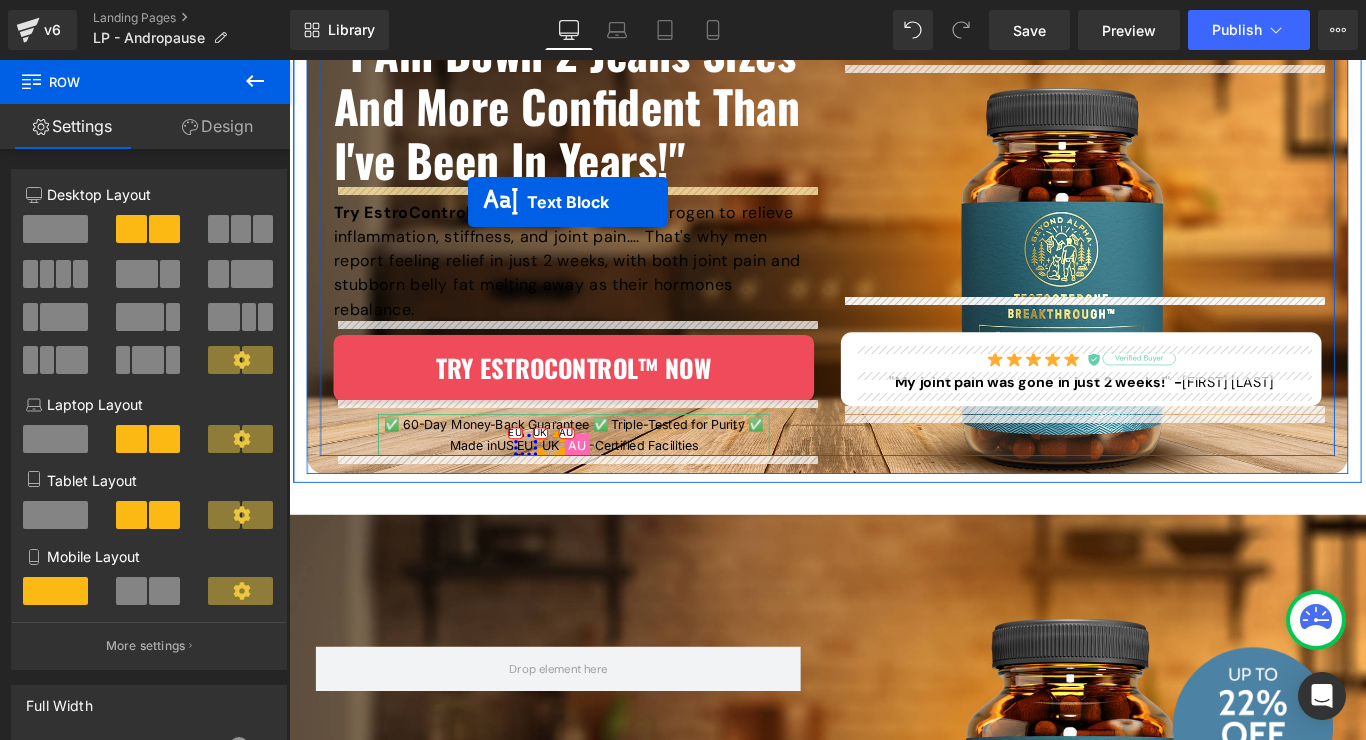 drag, startPoint x: 538, startPoint y: 672, endPoint x: 490, endPoint y: 220, distance: 454.54153 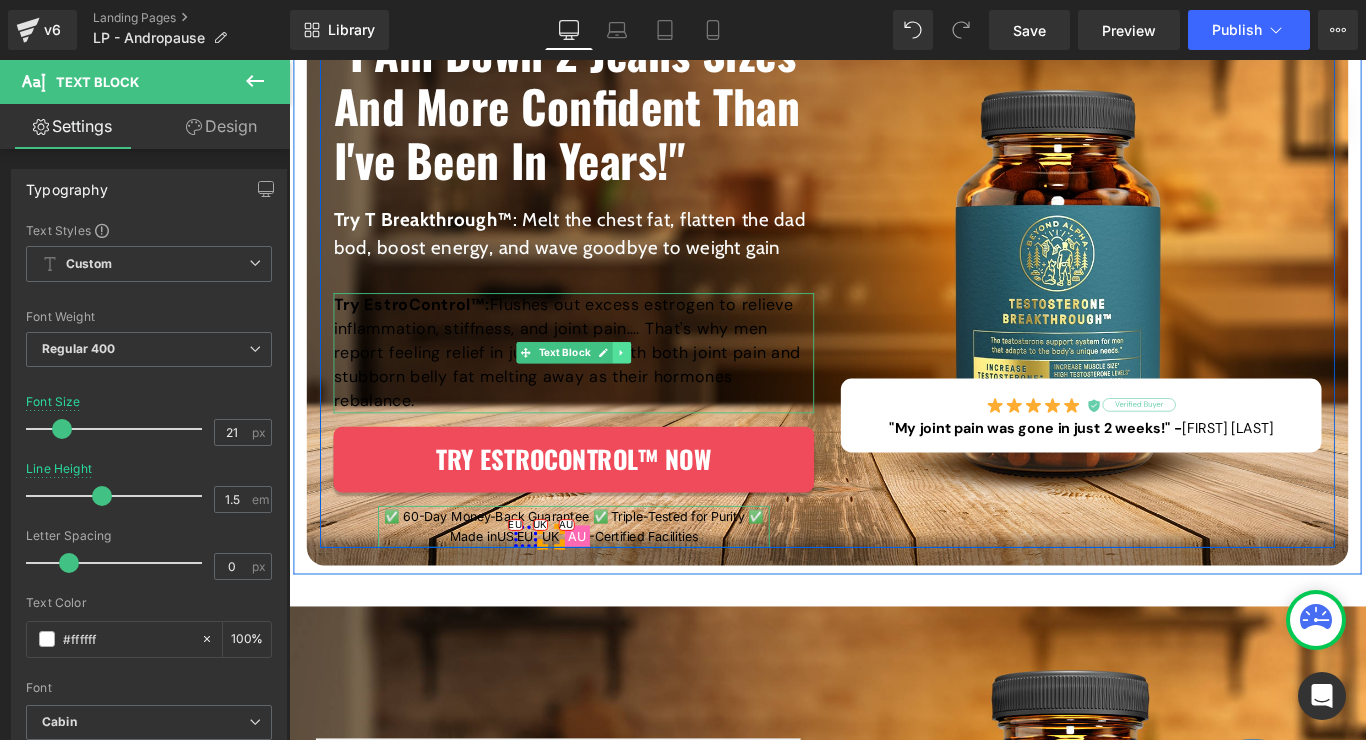 click 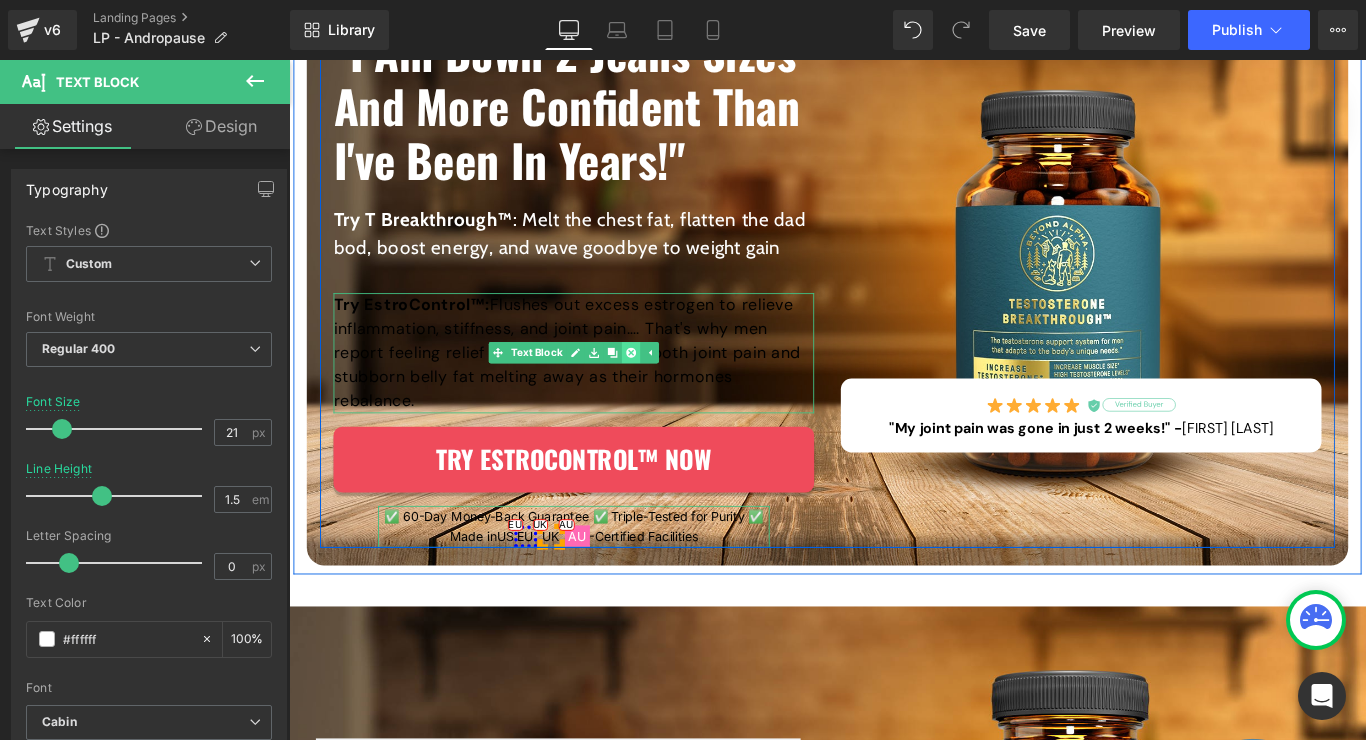 click 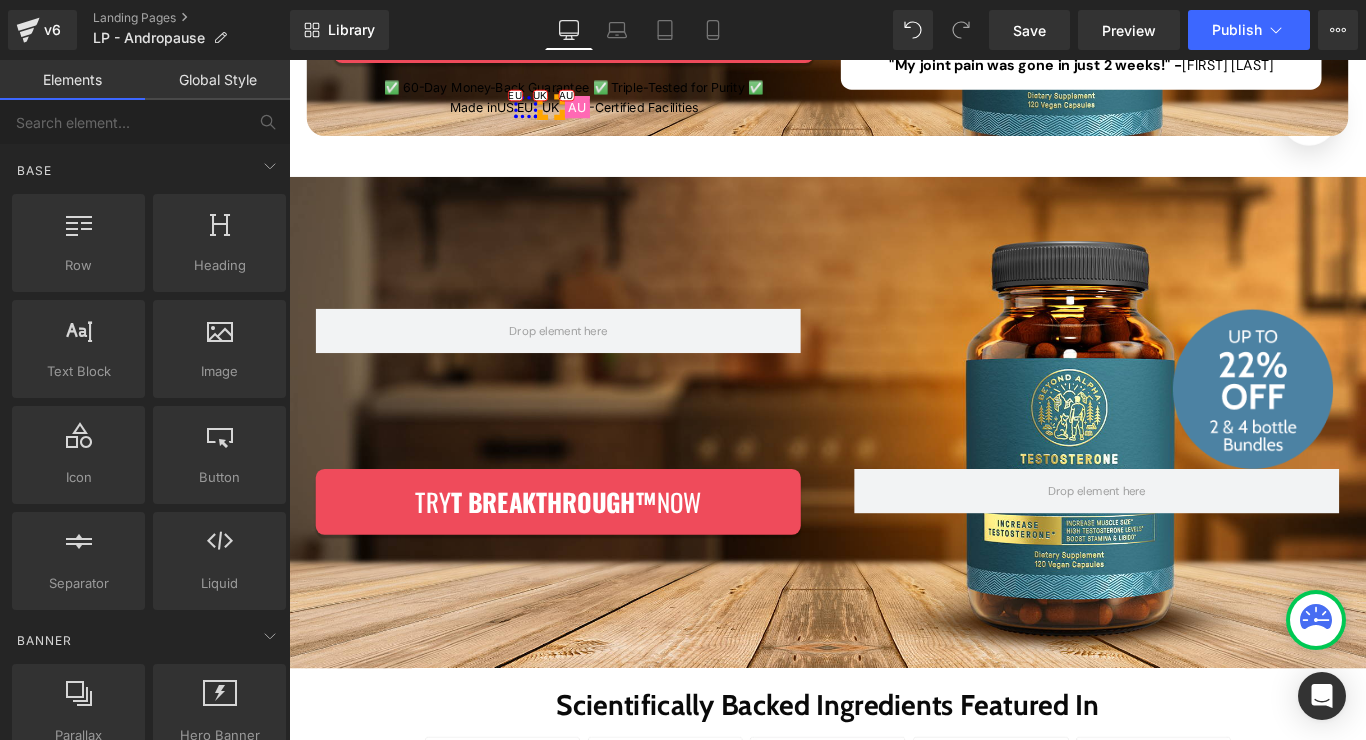 scroll, scrollTop: 677, scrollLeft: 0, axis: vertical 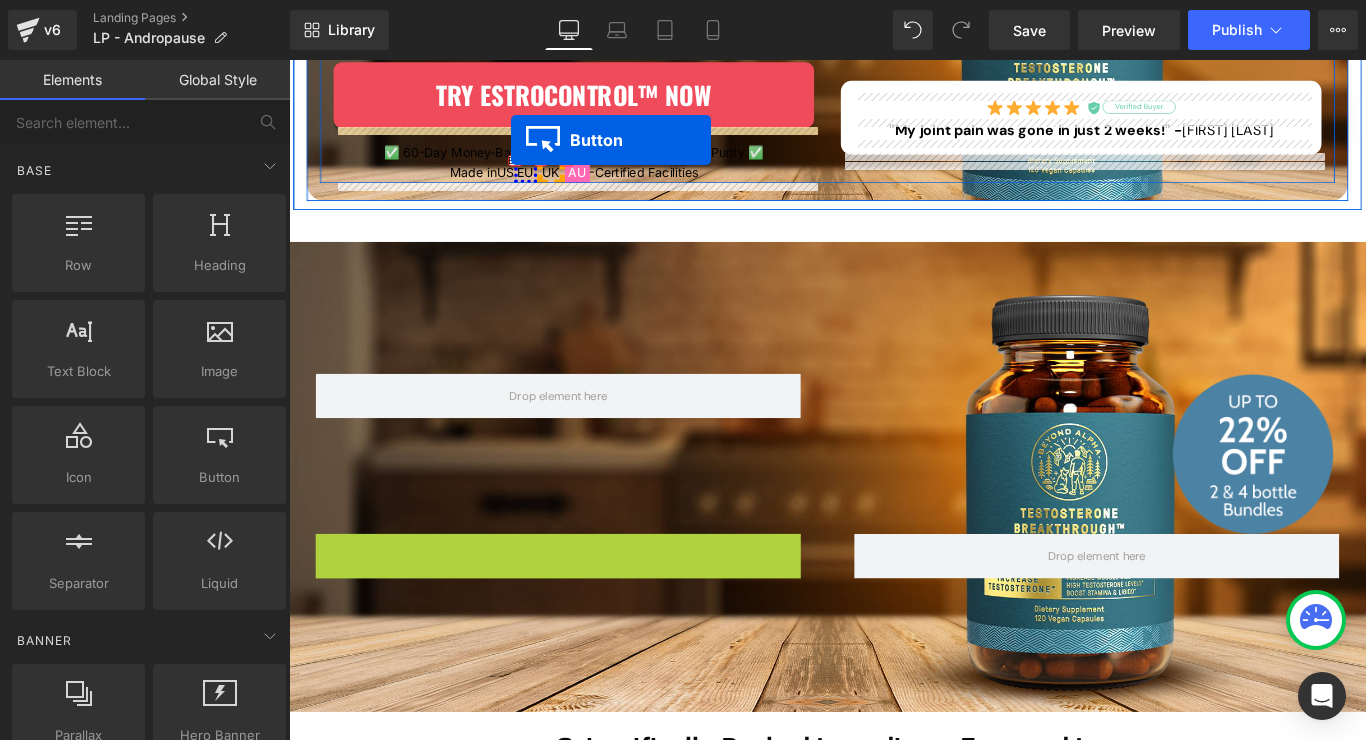 drag, startPoint x: 563, startPoint y: 556, endPoint x: 538, endPoint y: 150, distance: 406.76898 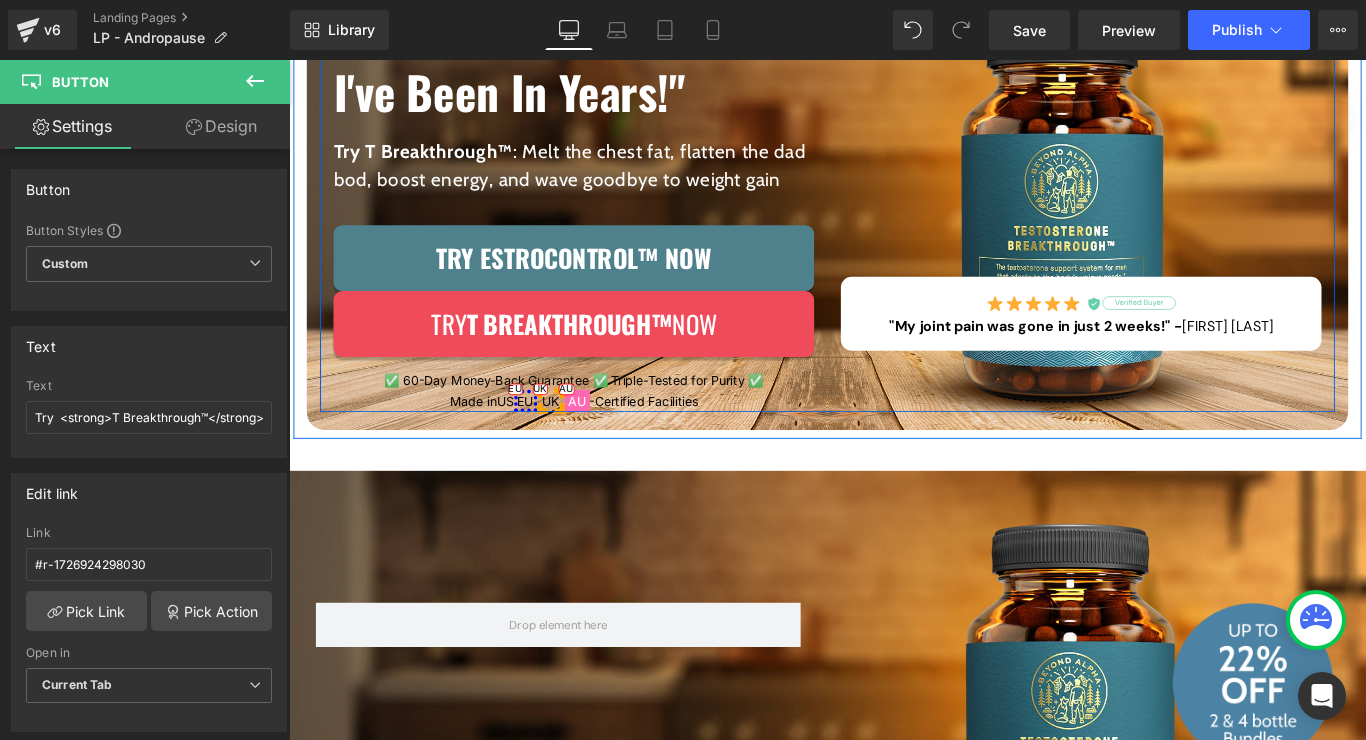 scroll, scrollTop: 411, scrollLeft: 0, axis: vertical 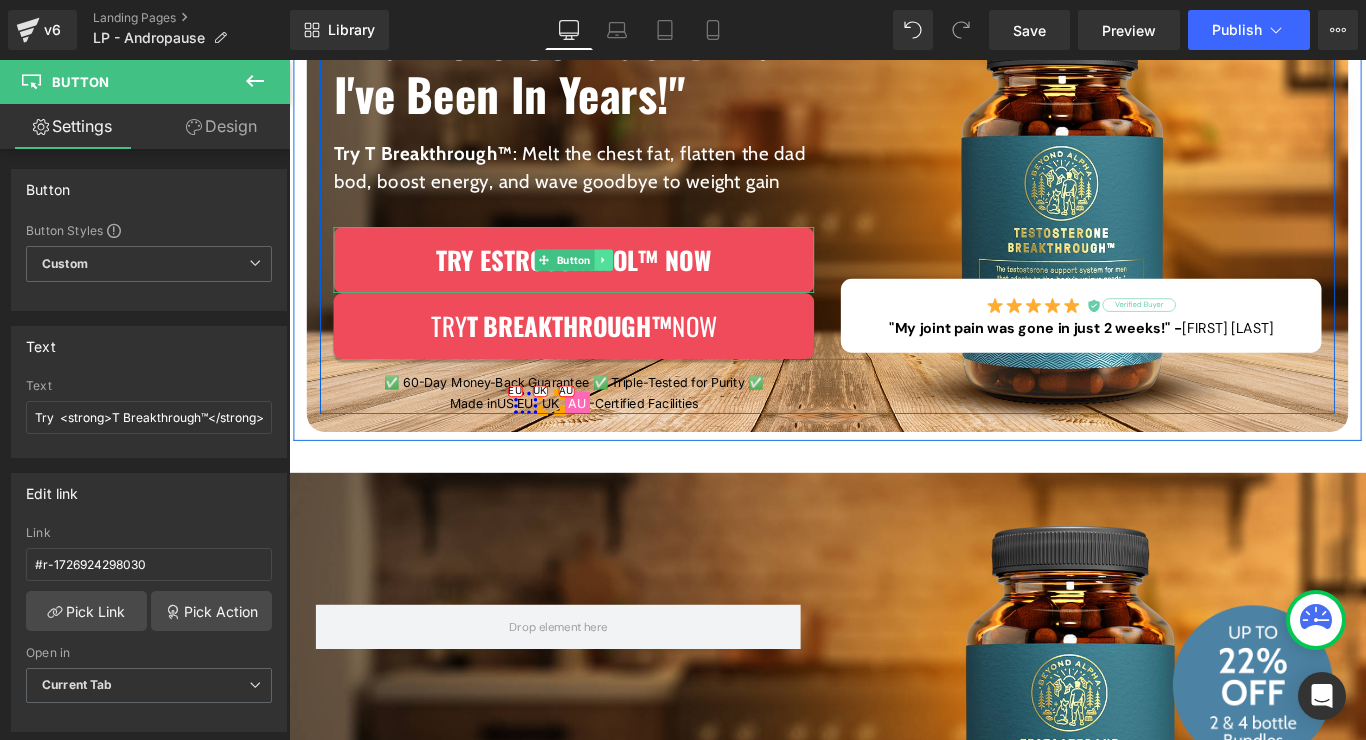 click 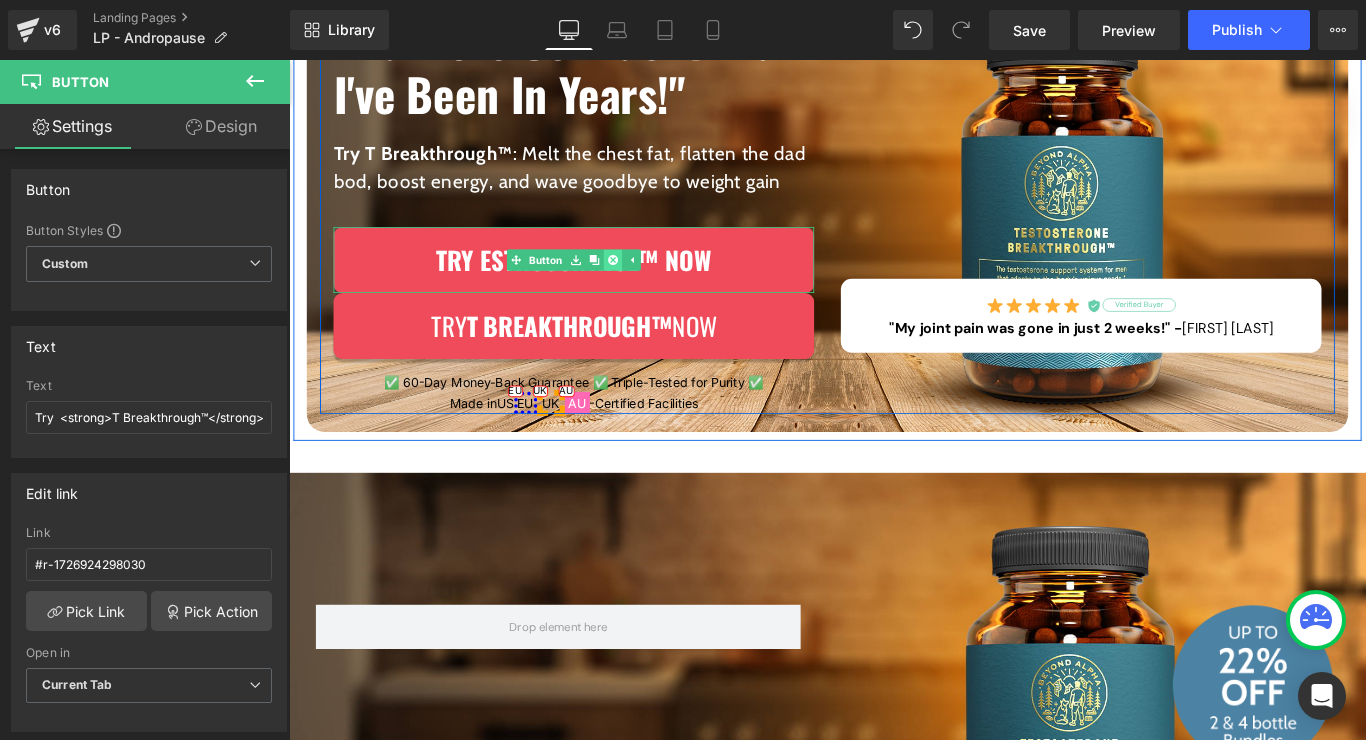 click 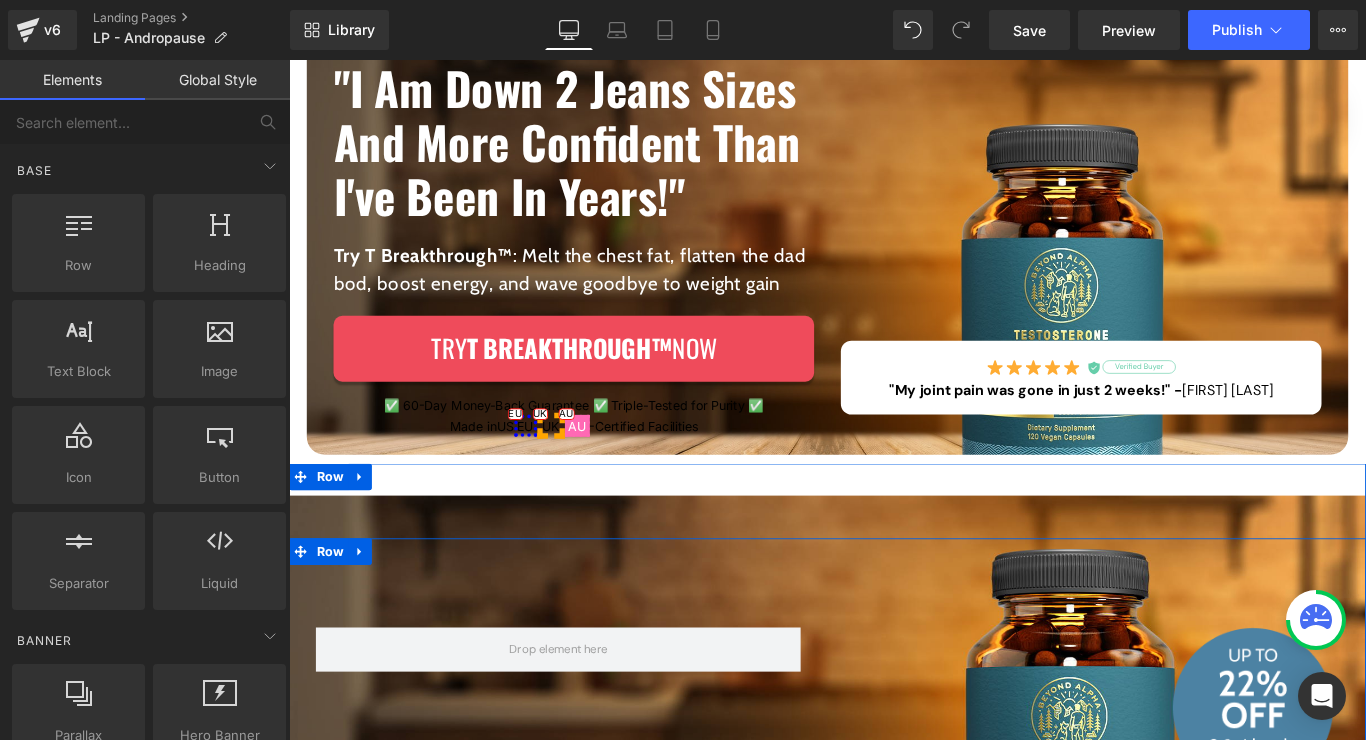 scroll, scrollTop: 280, scrollLeft: 0, axis: vertical 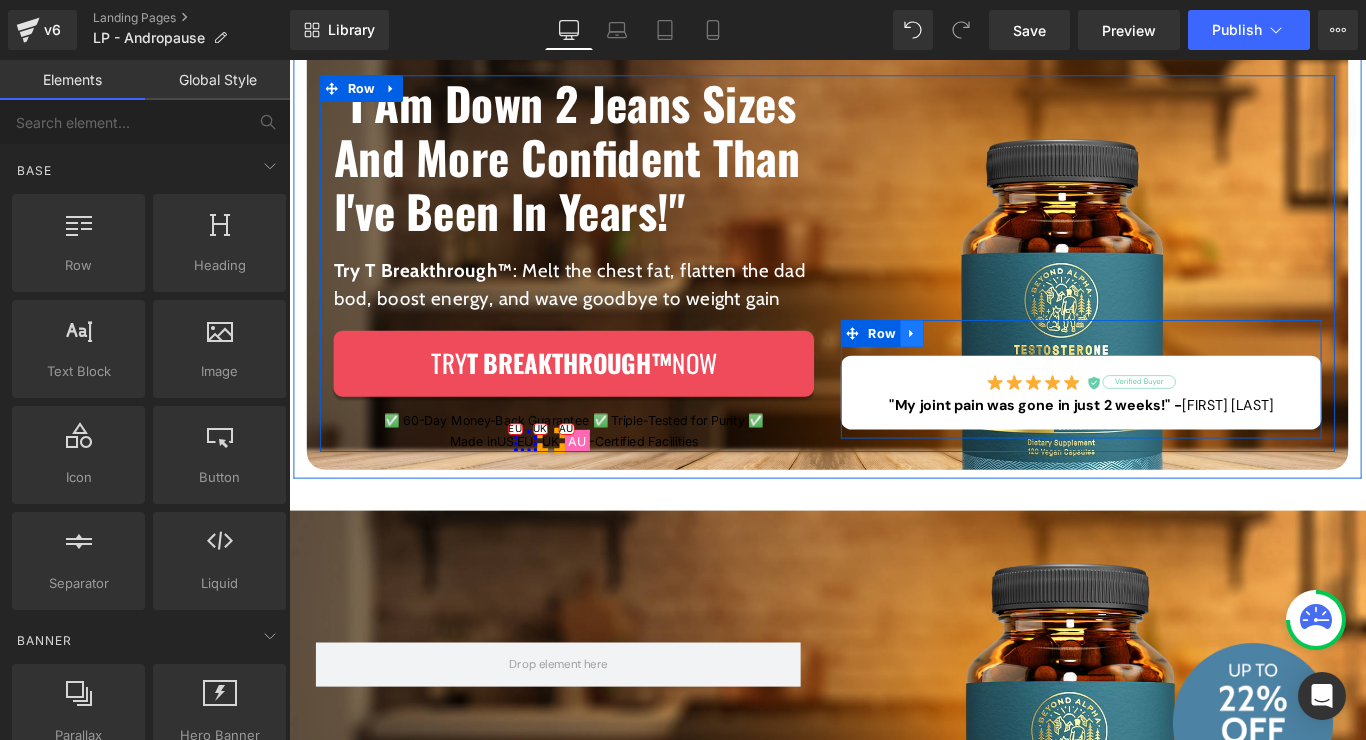 click at bounding box center (989, 367) 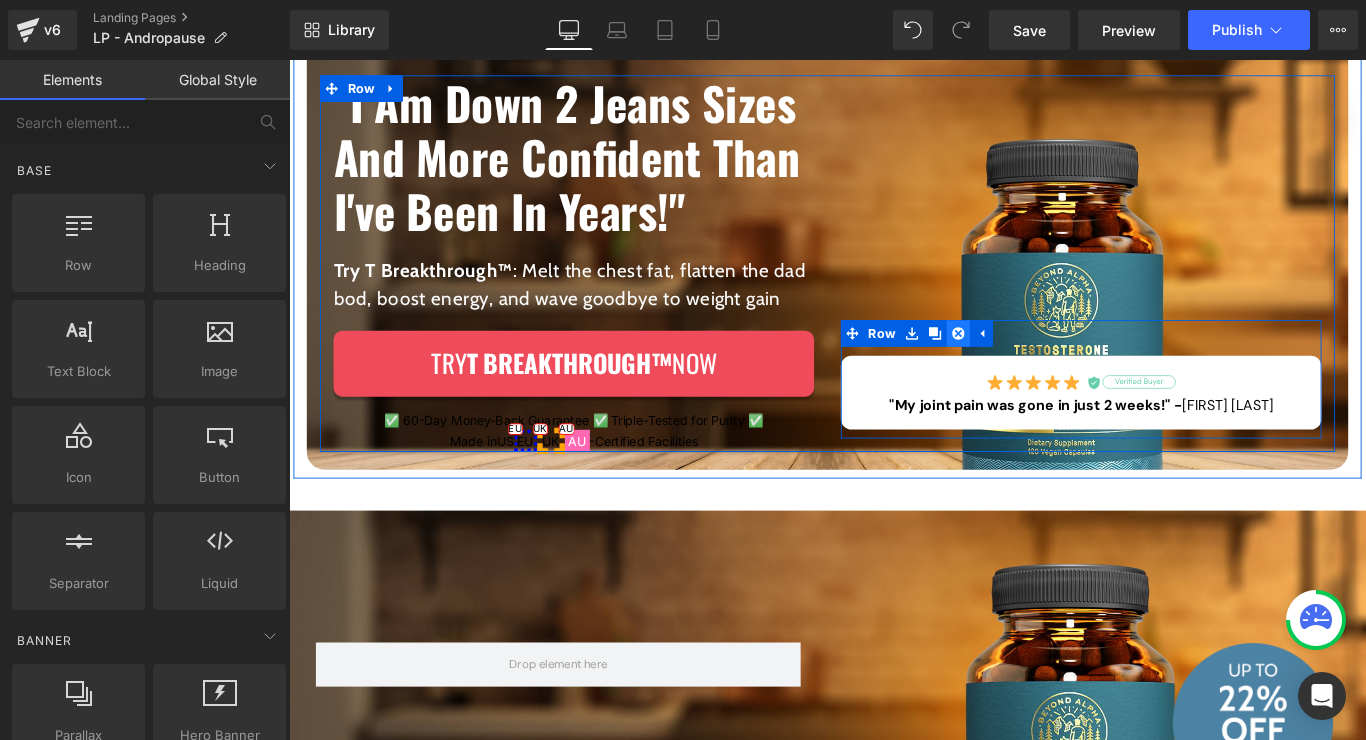 click 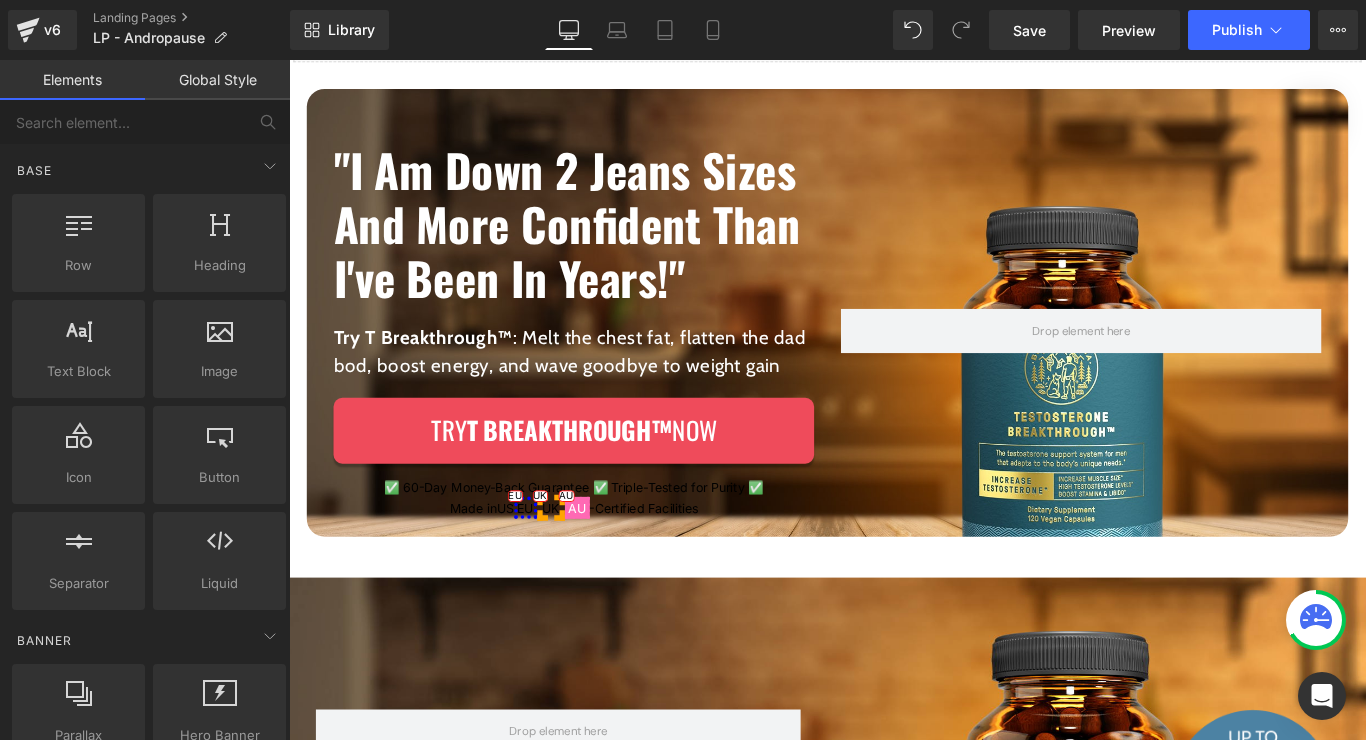 scroll, scrollTop: 201, scrollLeft: 0, axis: vertical 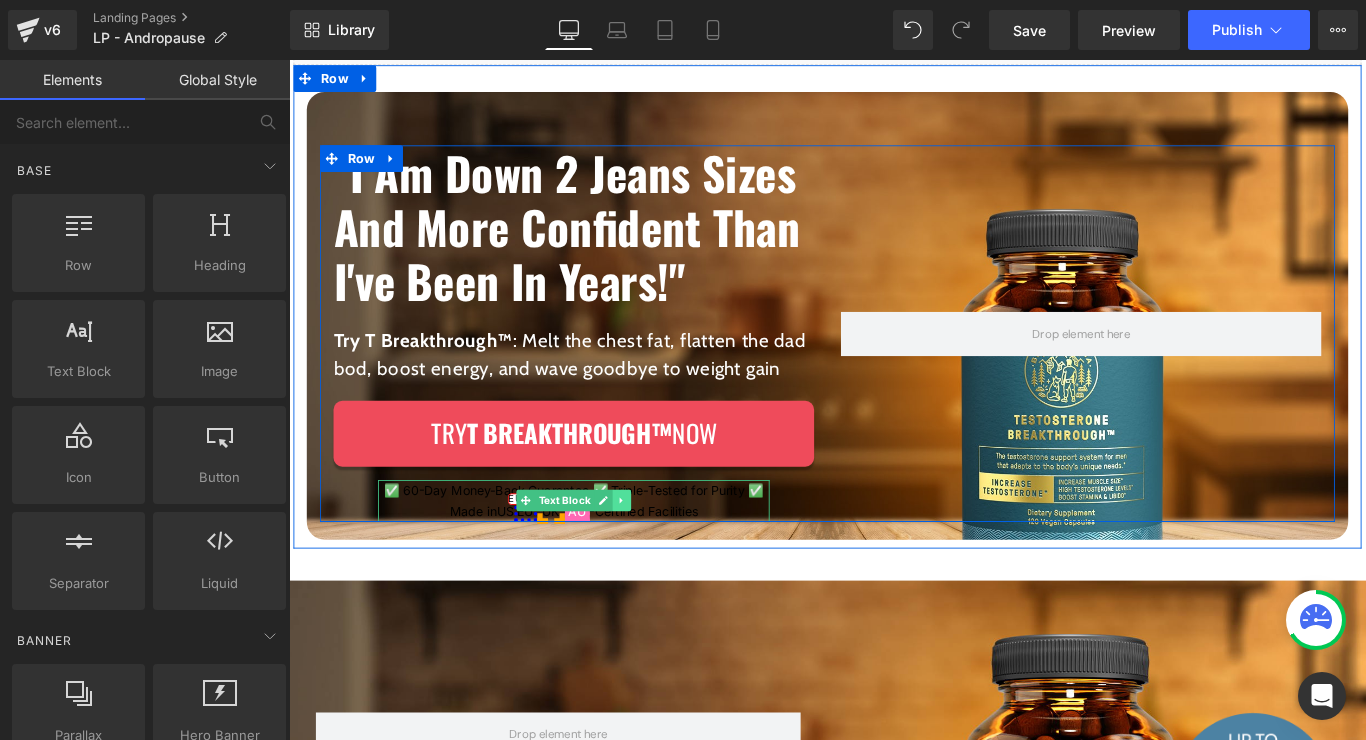 click 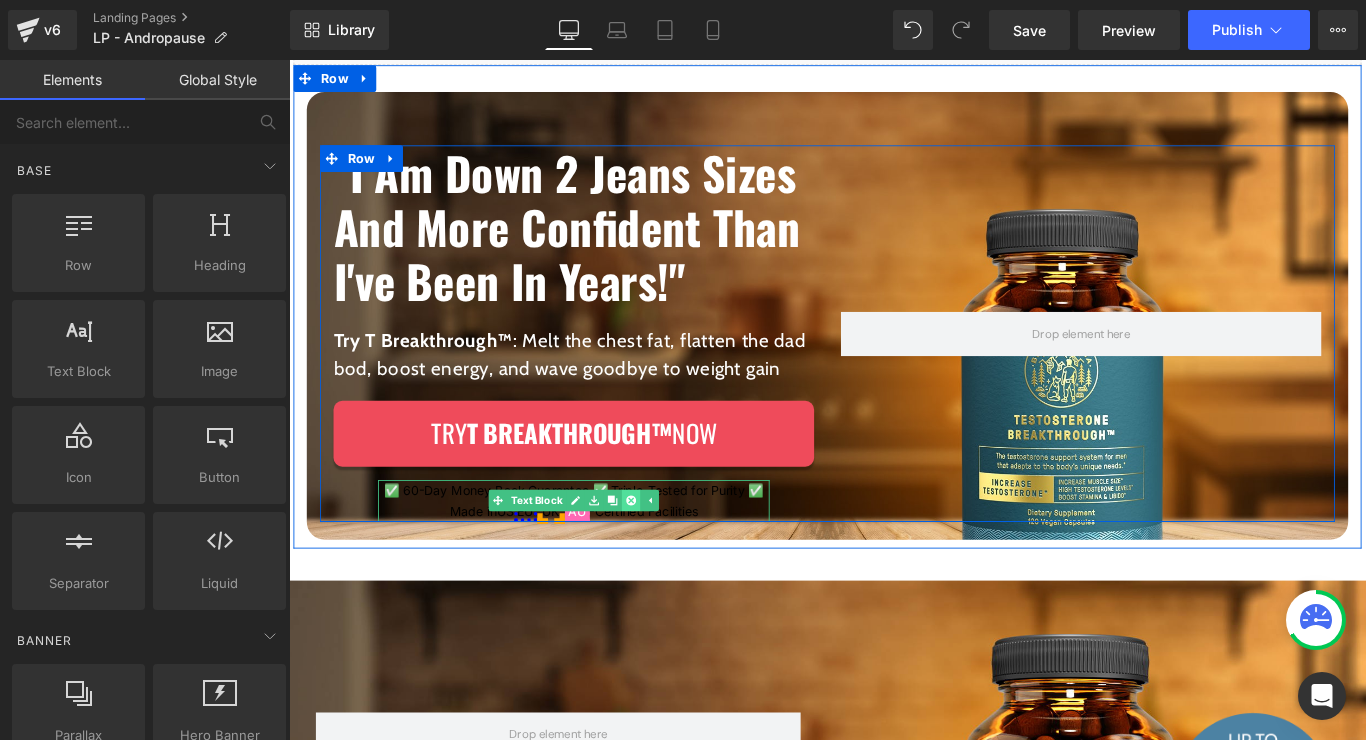 click 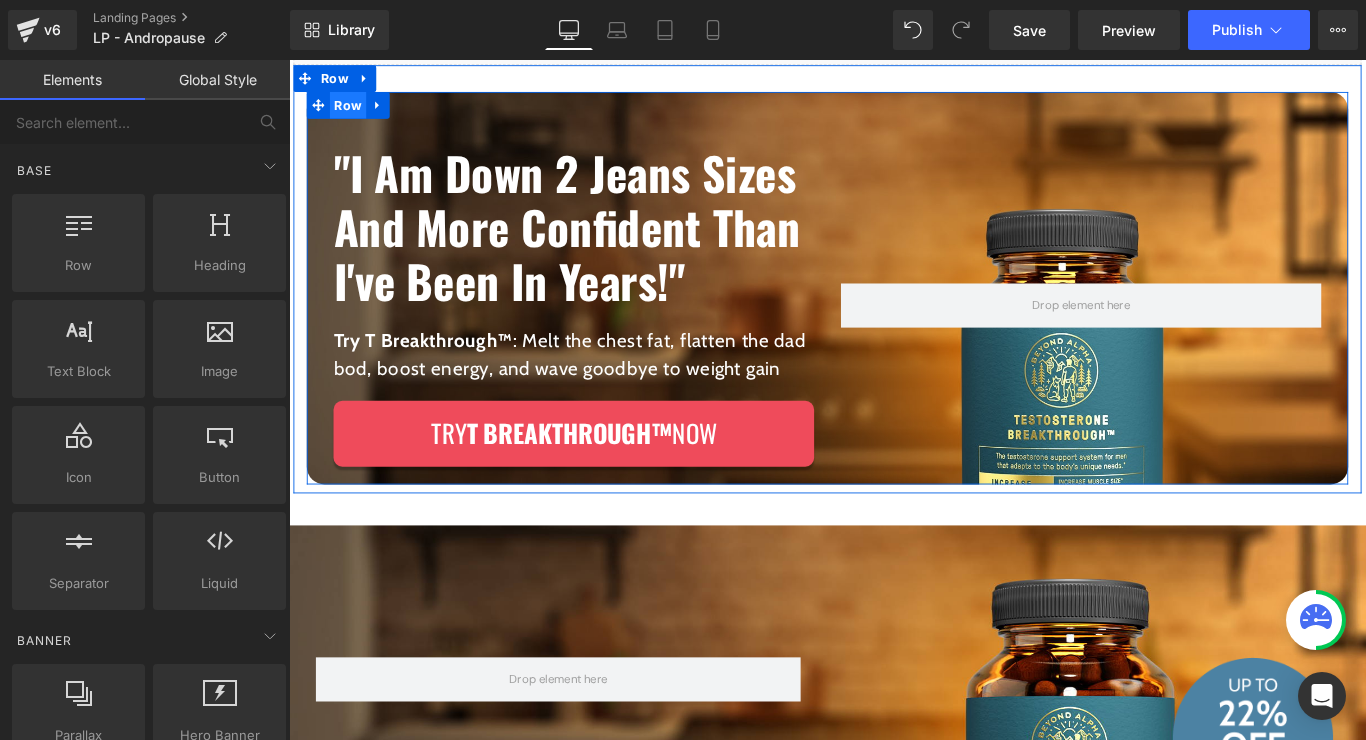 click on "Row" at bounding box center (355, 111) 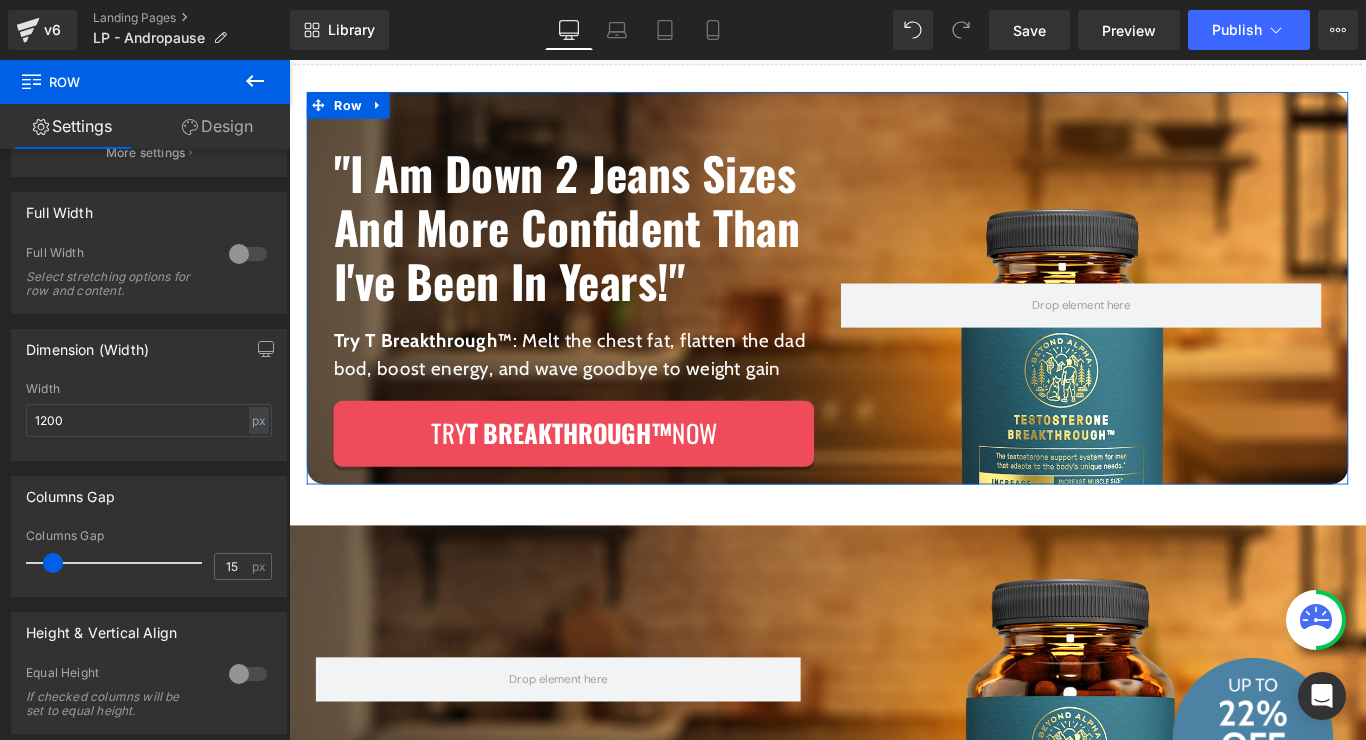 scroll, scrollTop: 273, scrollLeft: 0, axis: vertical 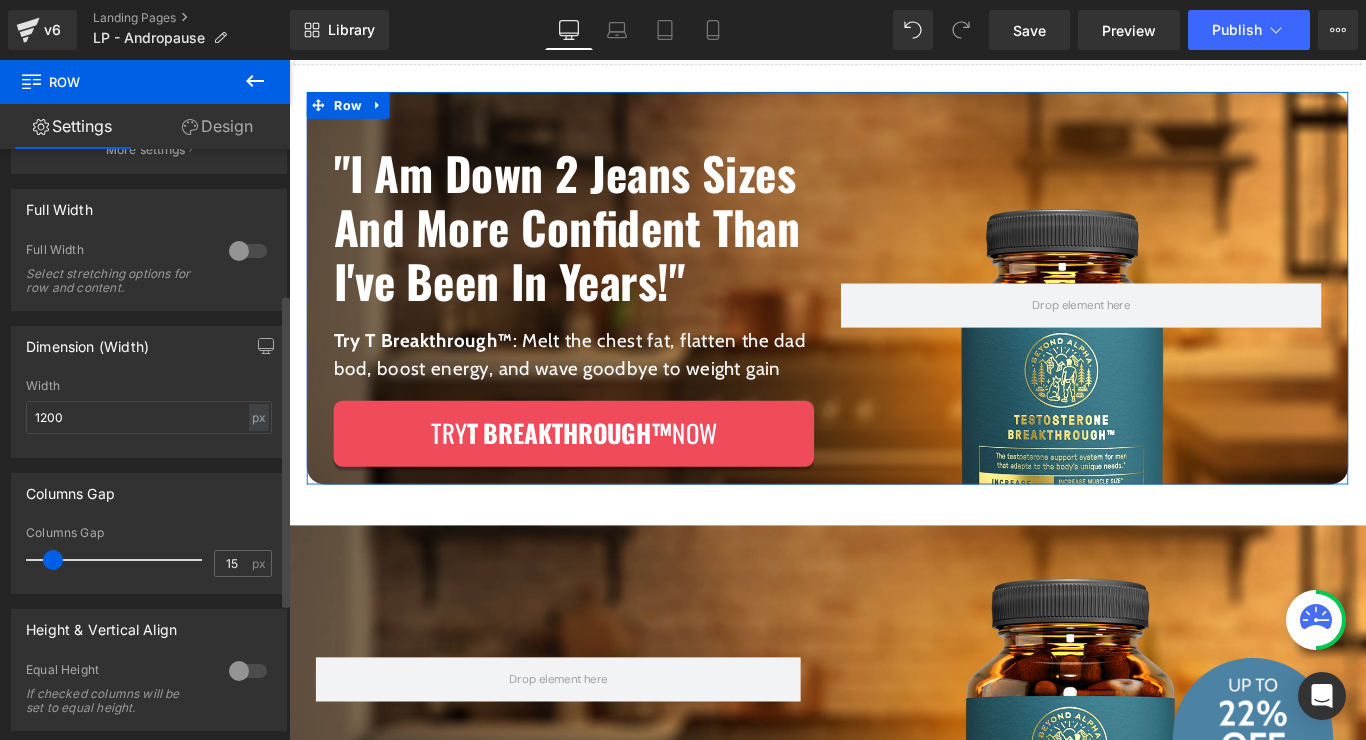 click at bounding box center (248, 251) 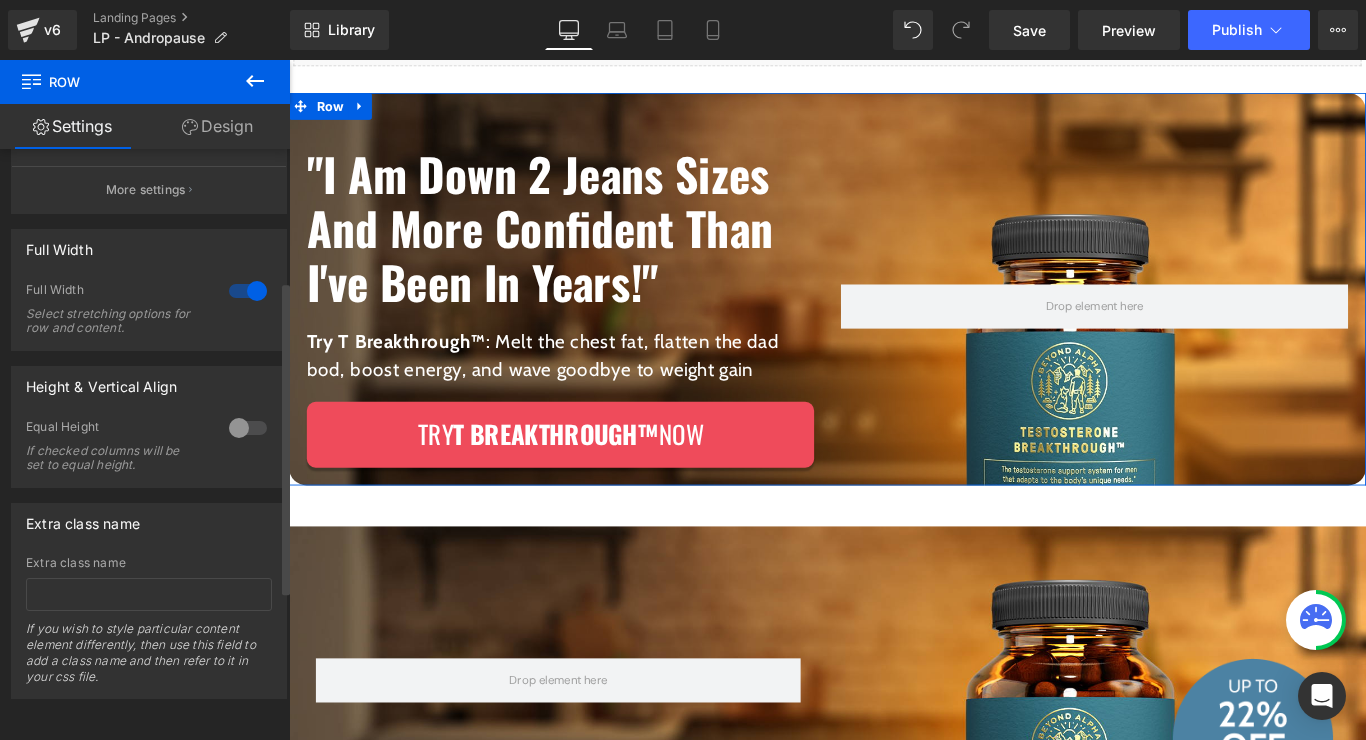 scroll, scrollTop: 249, scrollLeft: 0, axis: vertical 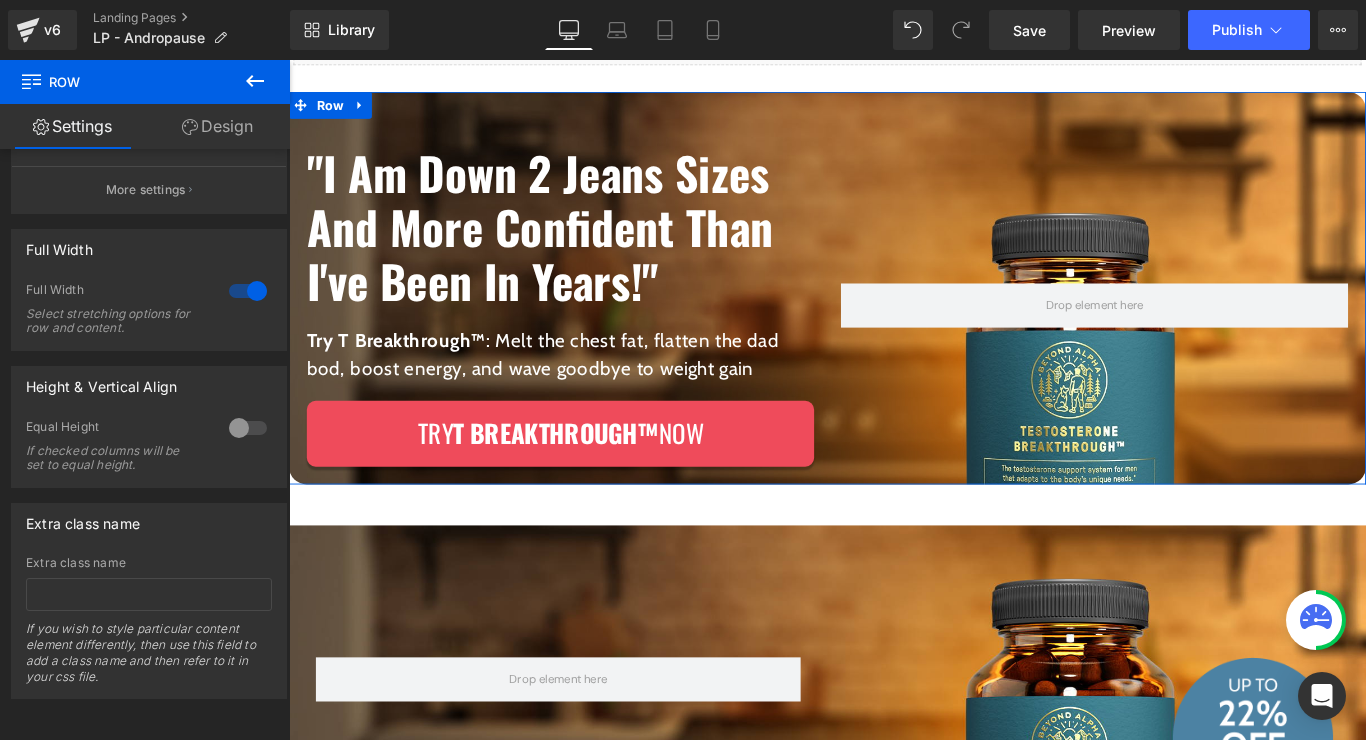 click on "Design" at bounding box center (217, 126) 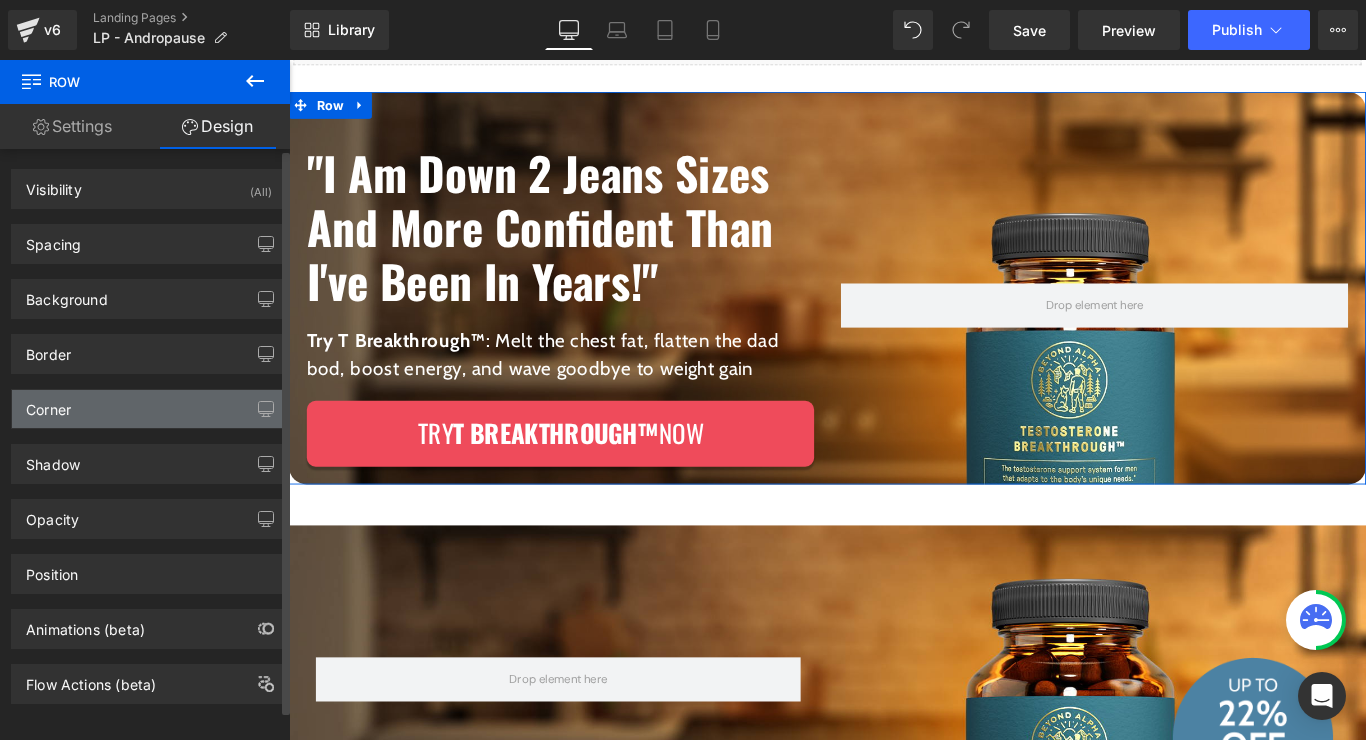 click on "Corner" at bounding box center [149, 409] 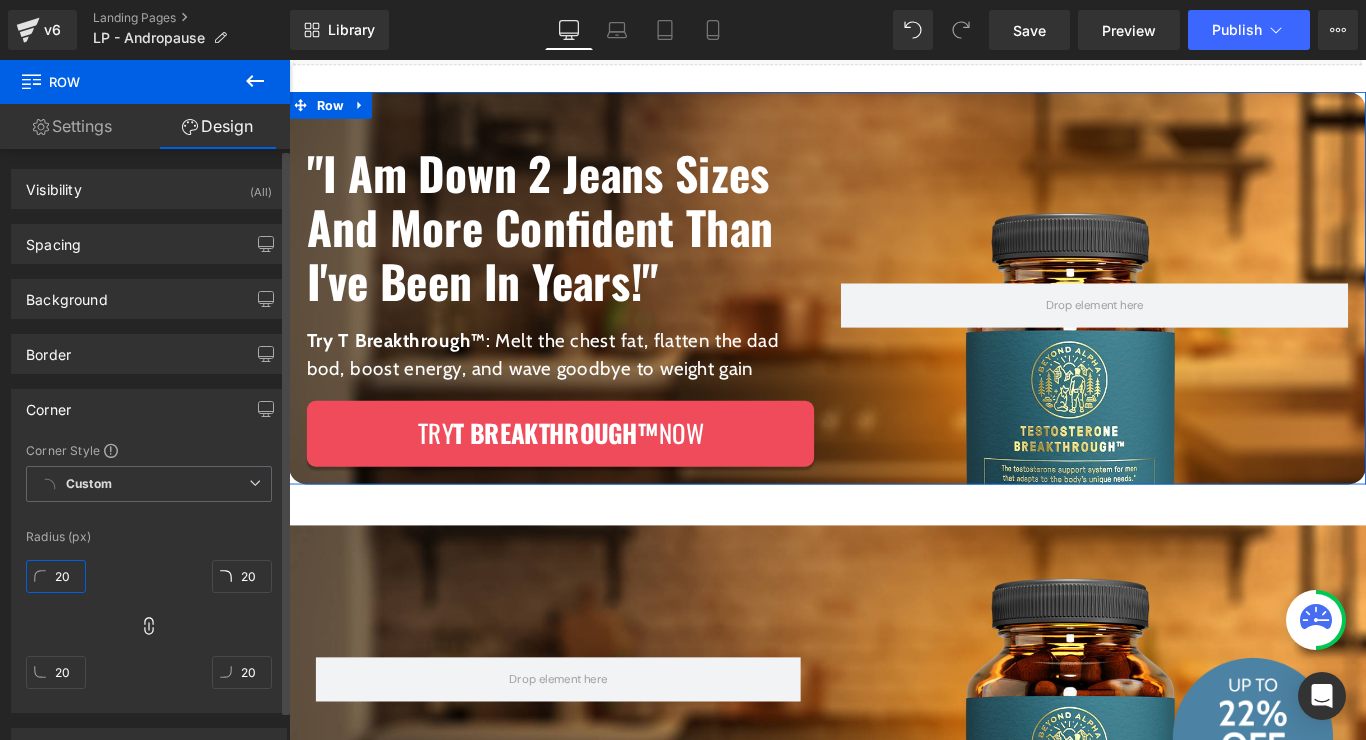 click on "20" at bounding box center [56, 576] 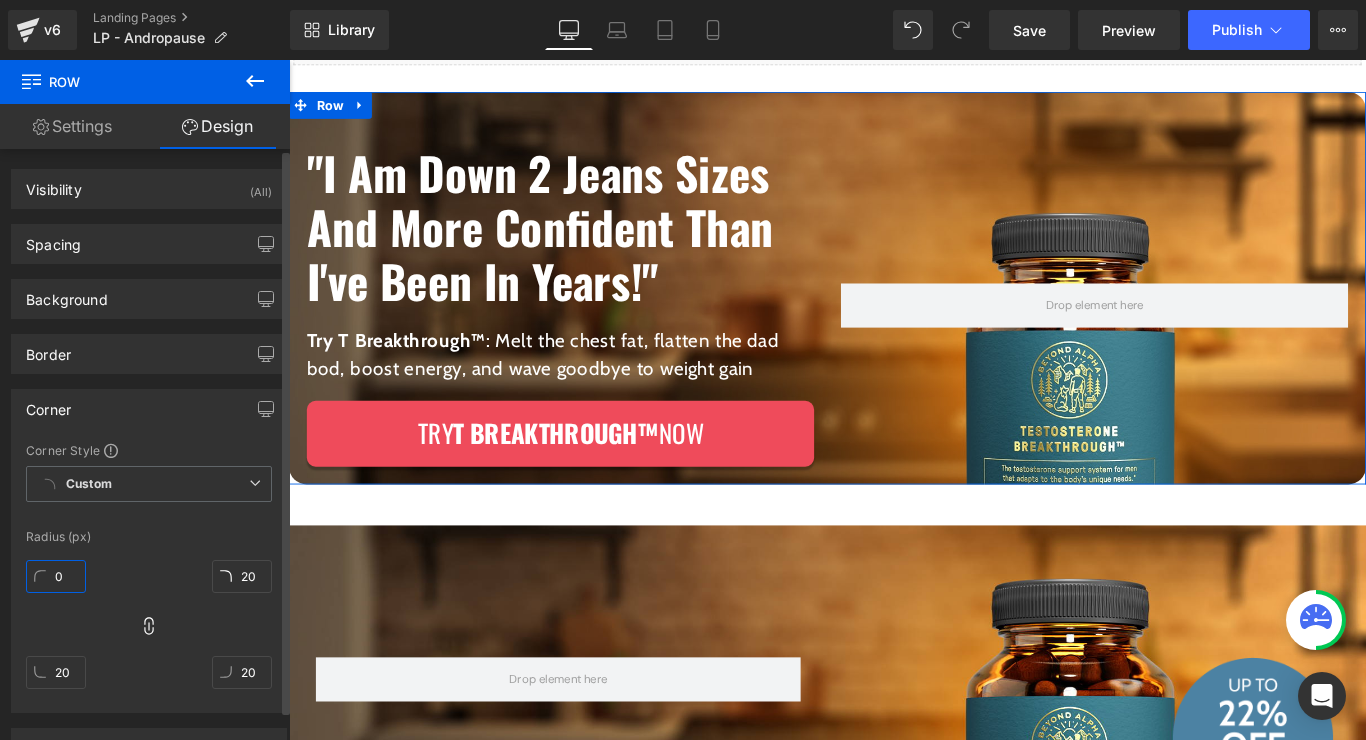 type on "0" 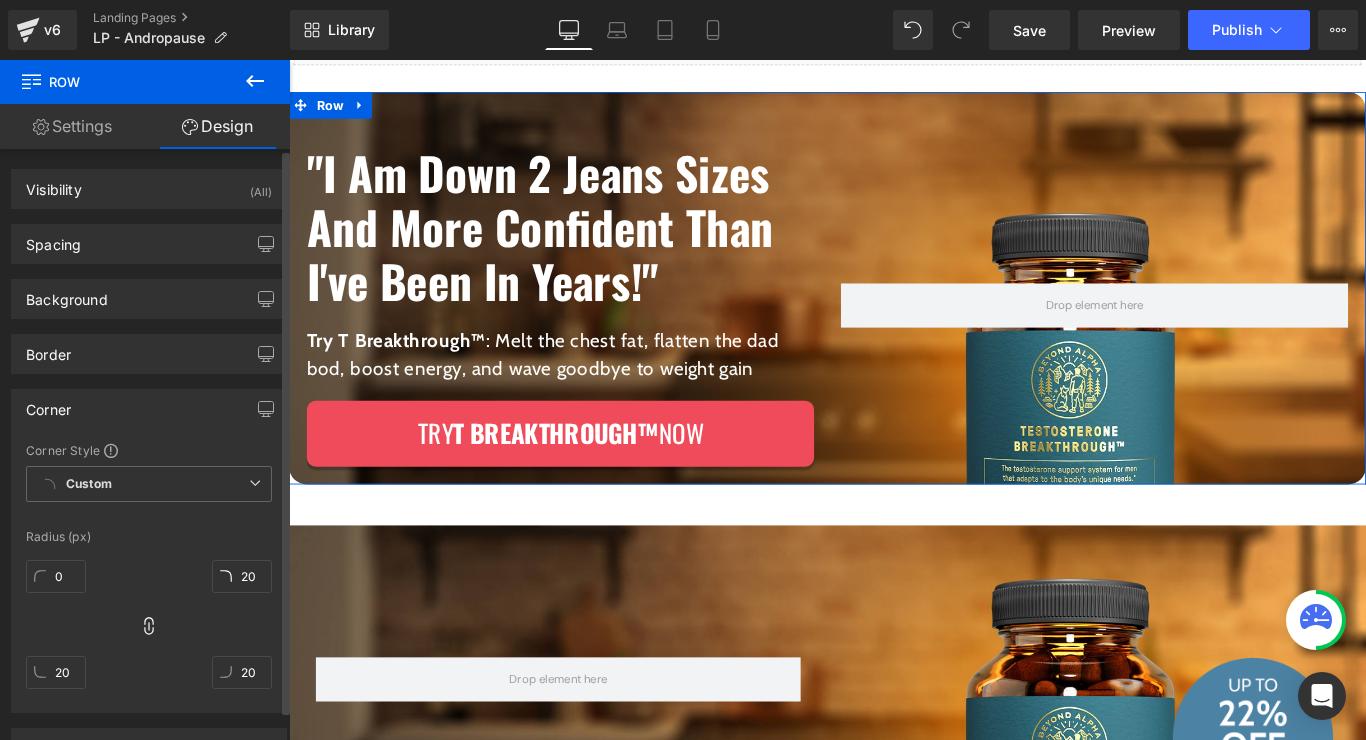 click on "0
20
20
20" at bounding box center [149, 632] 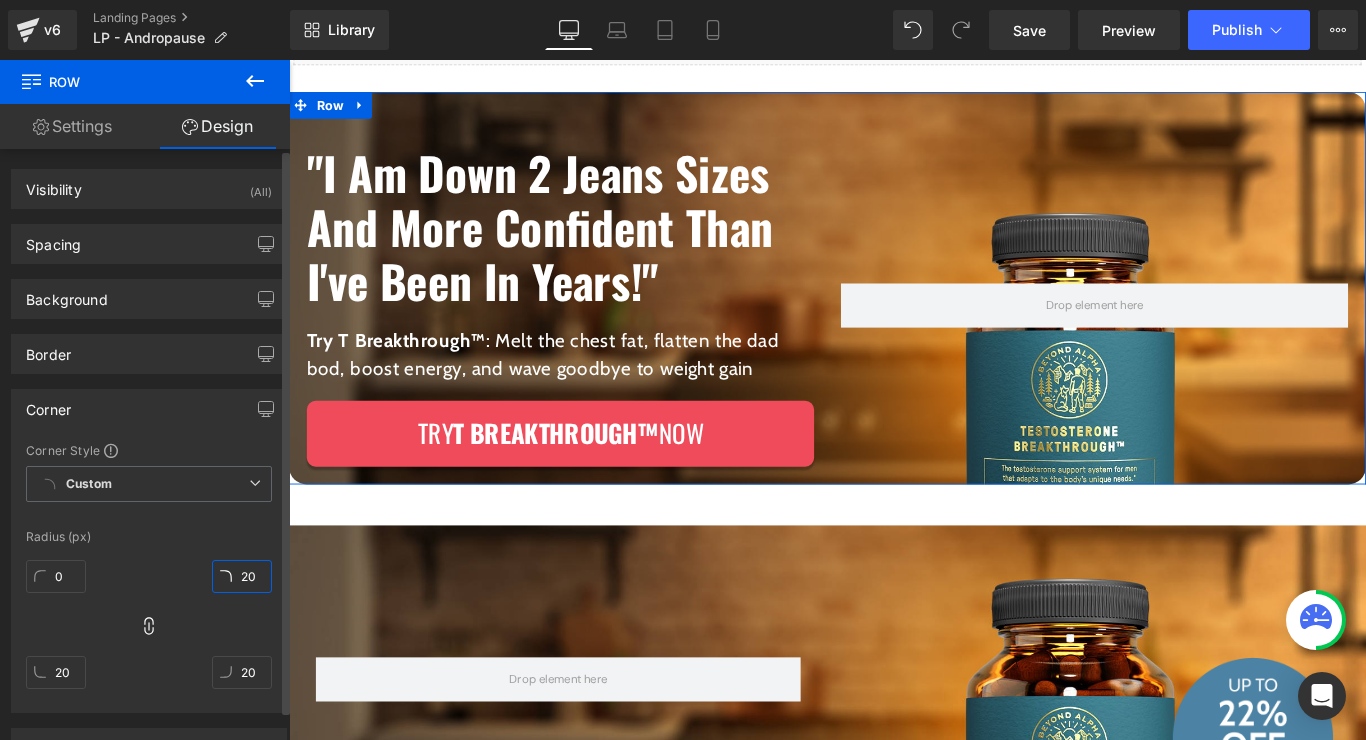 click on "20" at bounding box center [242, 576] 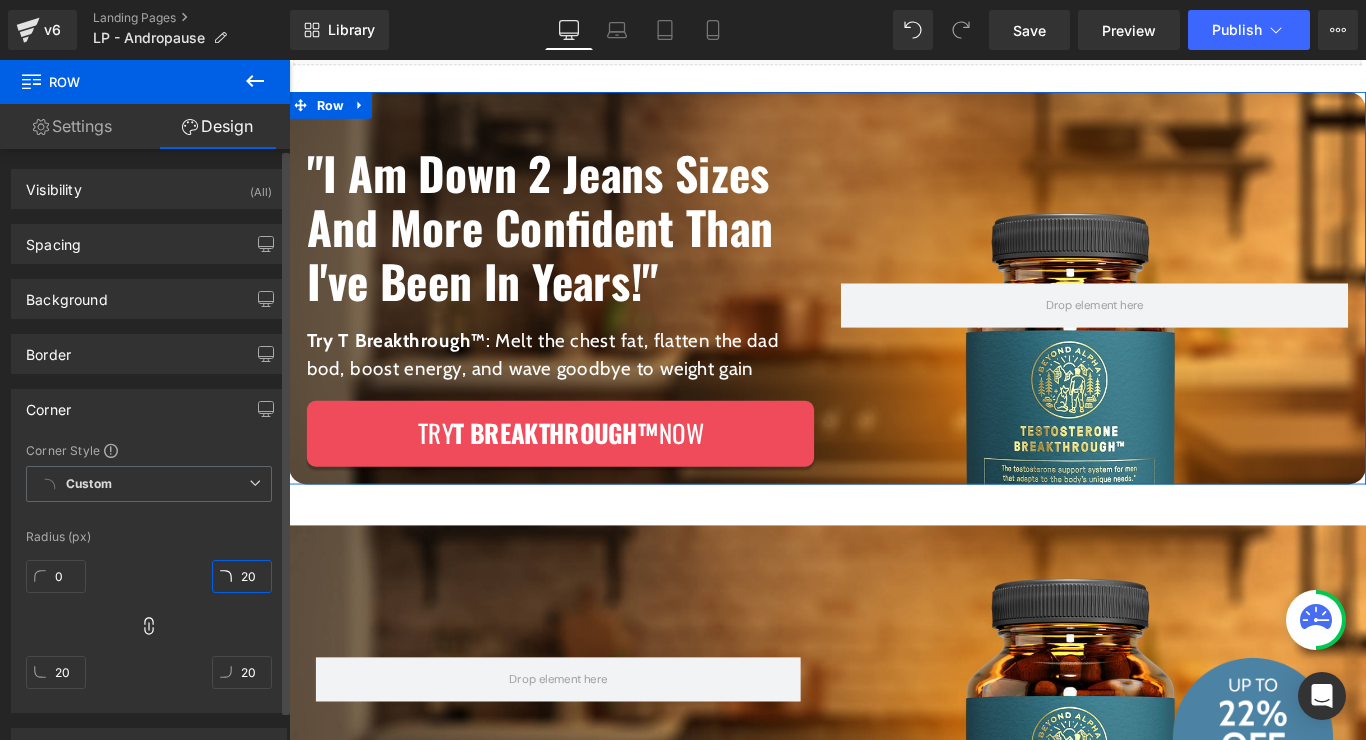 click on "20" at bounding box center (242, 576) 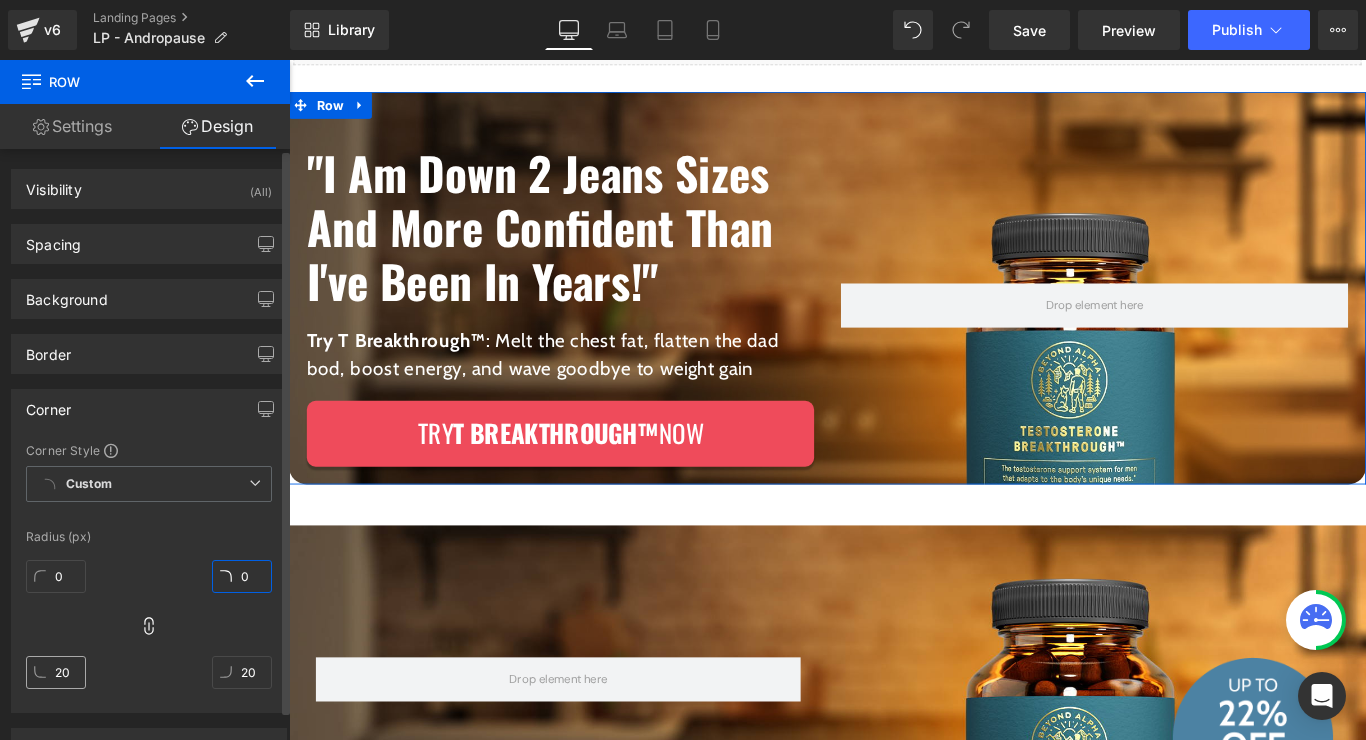 type on "0" 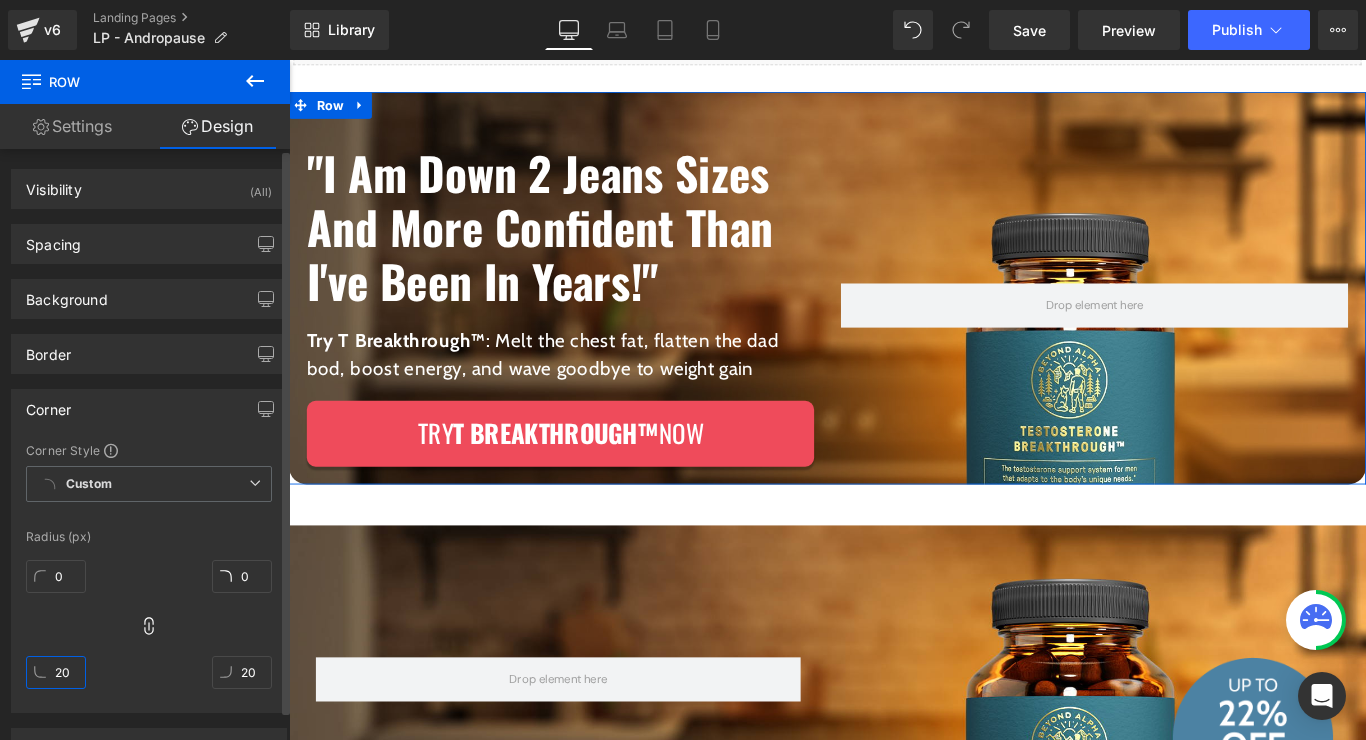 click on "20" at bounding box center (56, 672) 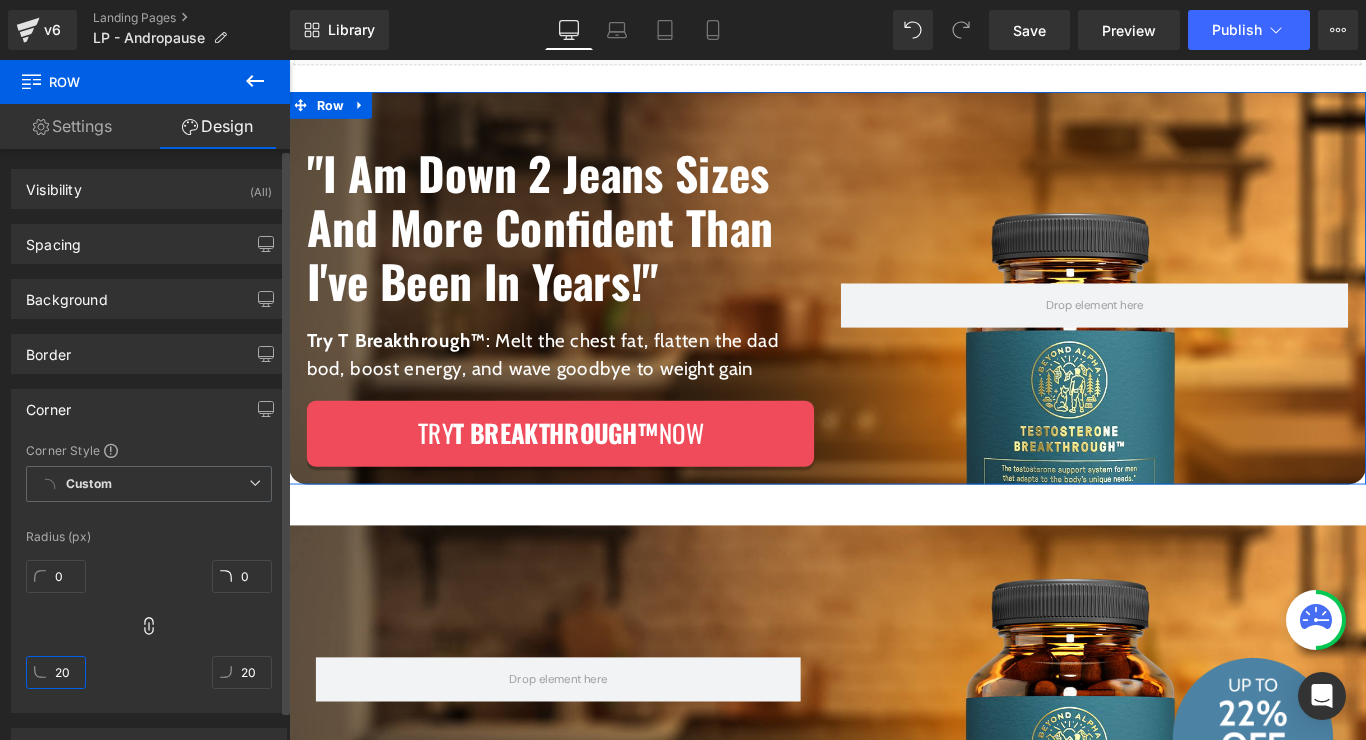 click on "20" at bounding box center (56, 672) 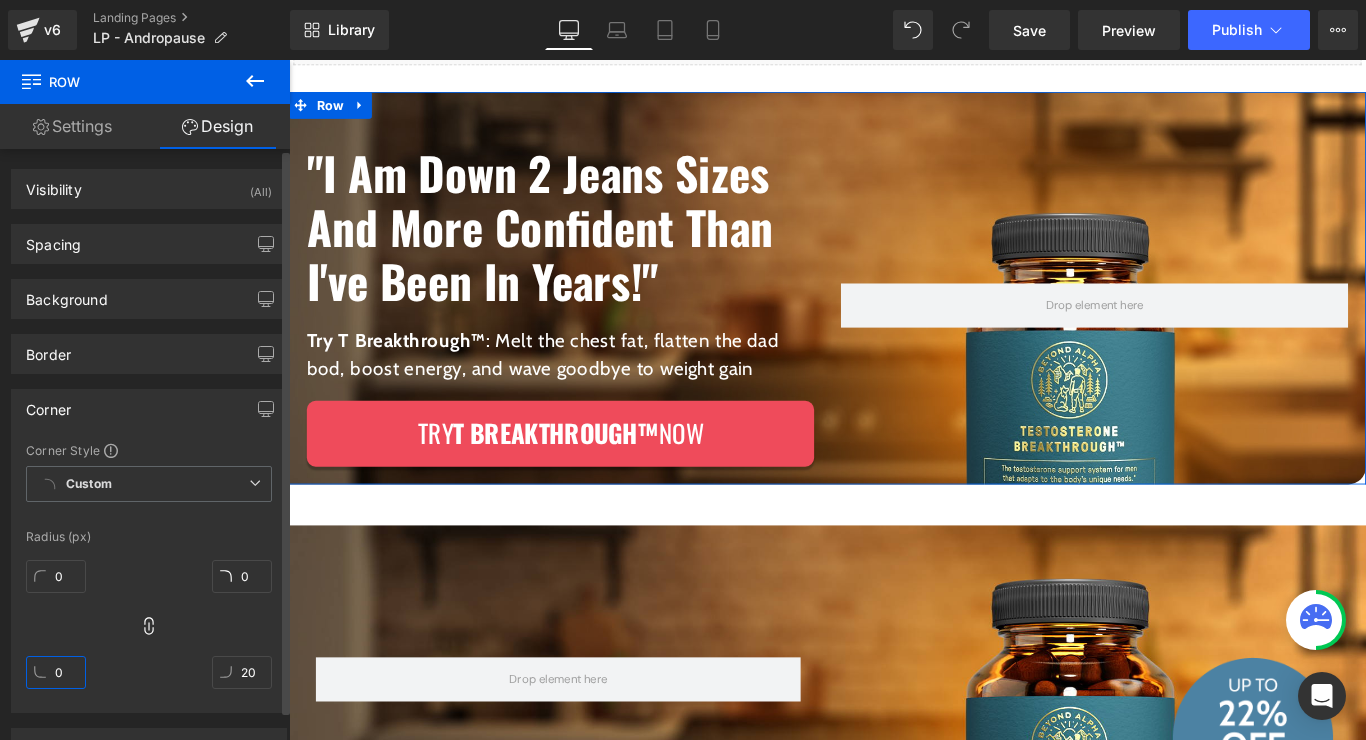 type on "0" 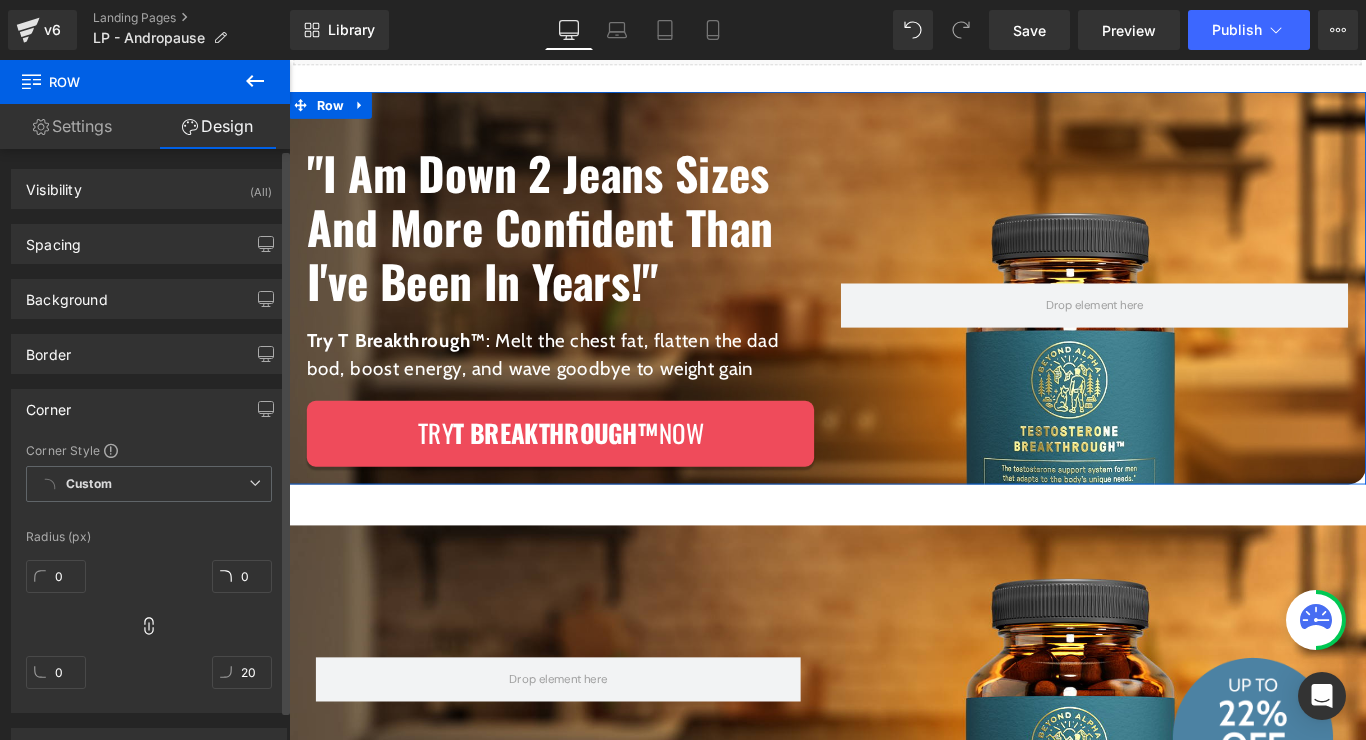 click on "0
0
0
20" at bounding box center [149, 632] 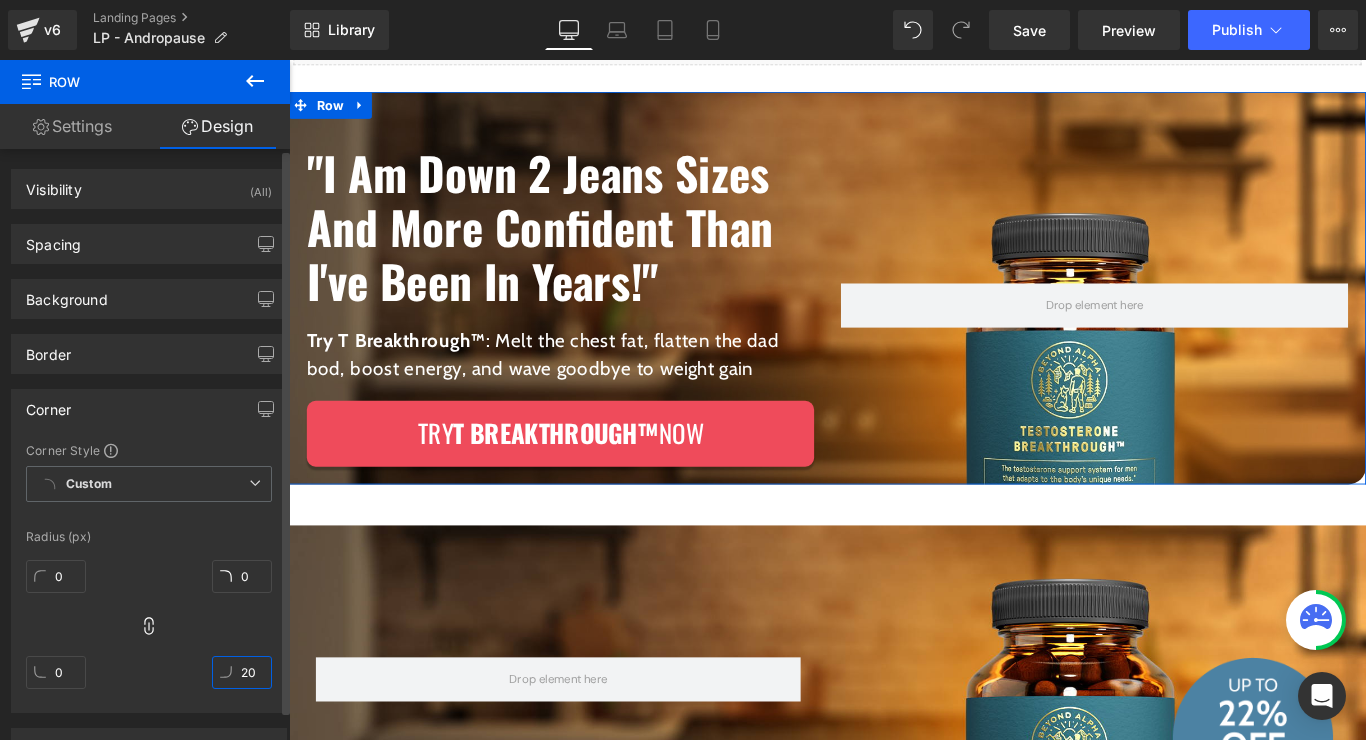 click on "20" at bounding box center (242, 672) 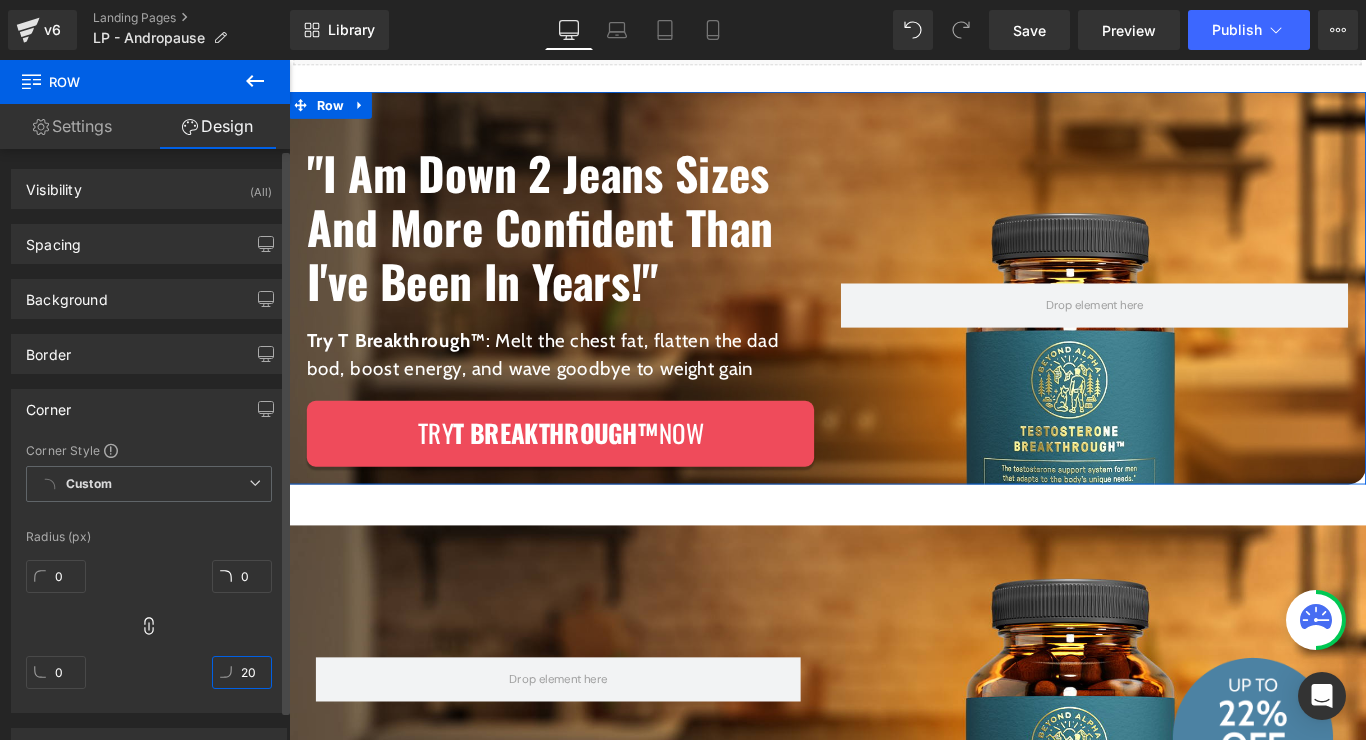 click on "20" at bounding box center (242, 672) 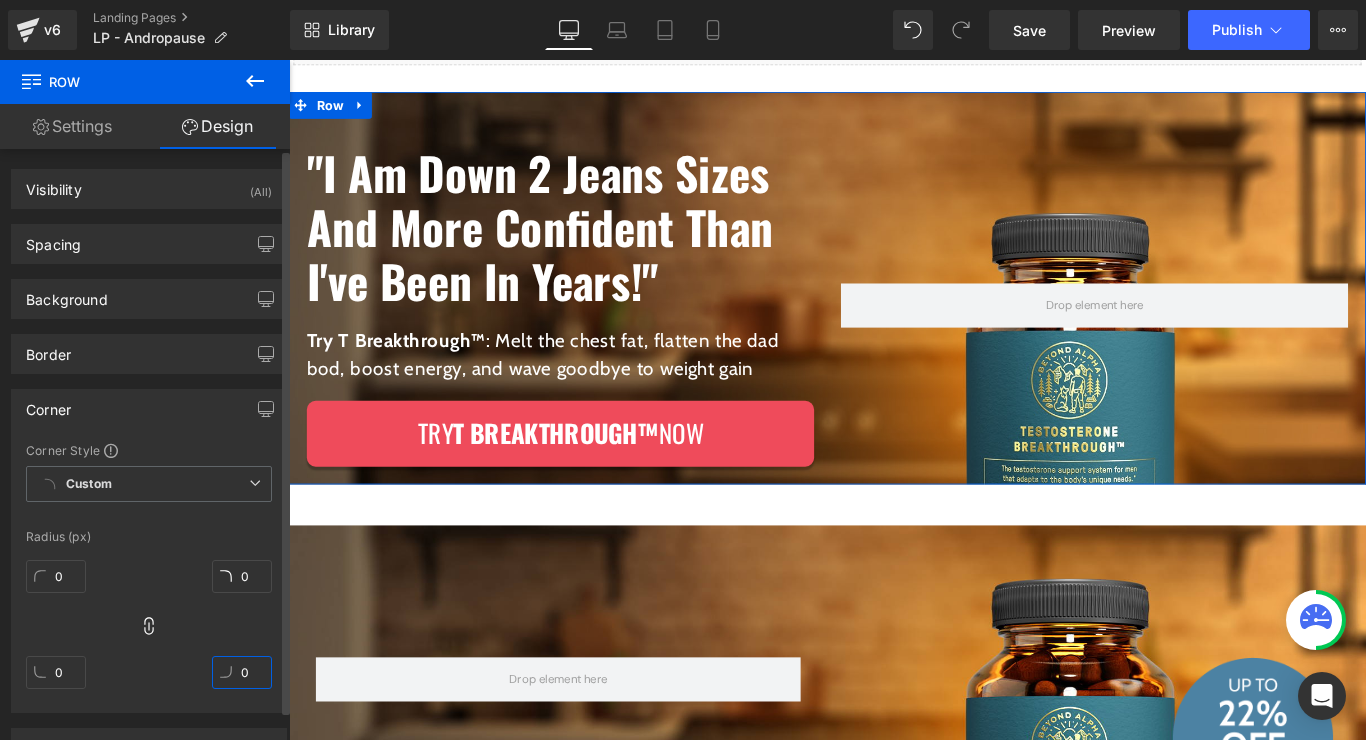 type on "0" 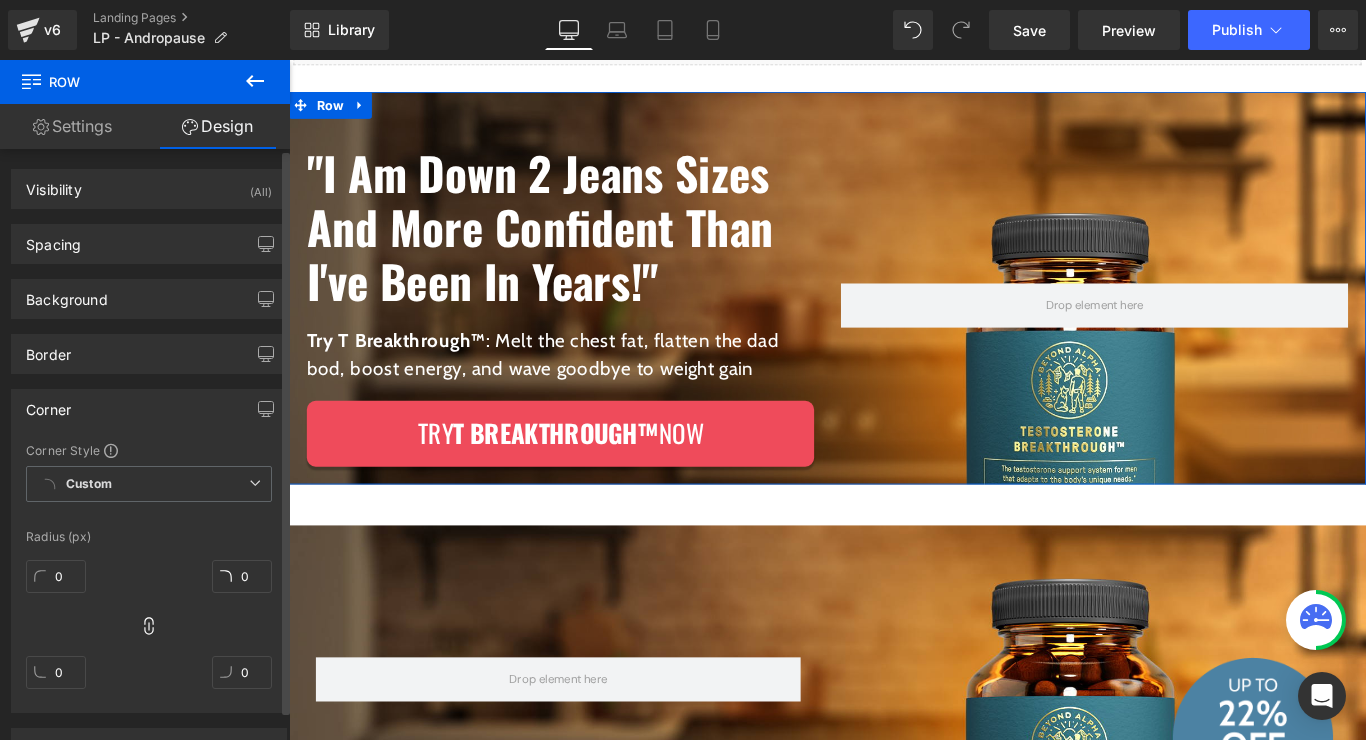 click on "0
0
0
0" at bounding box center [149, 632] 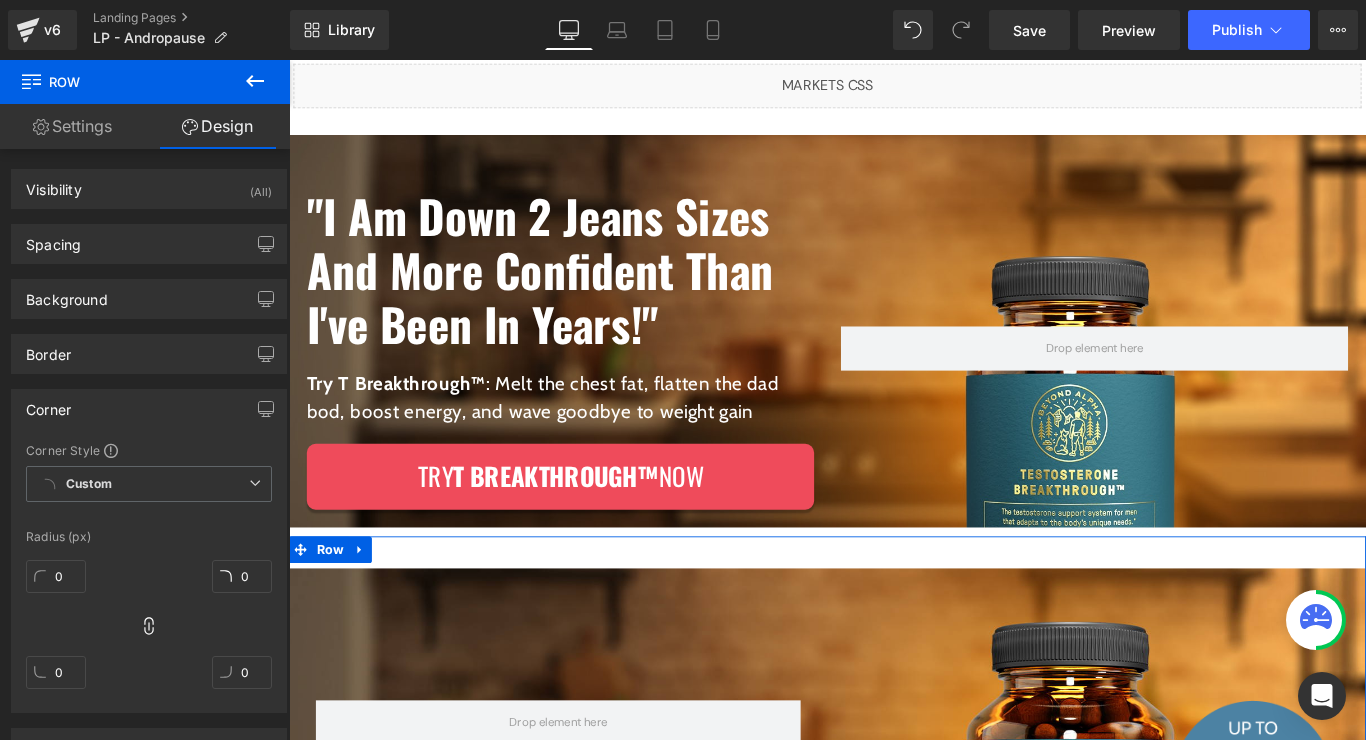 scroll, scrollTop: 148, scrollLeft: 0, axis: vertical 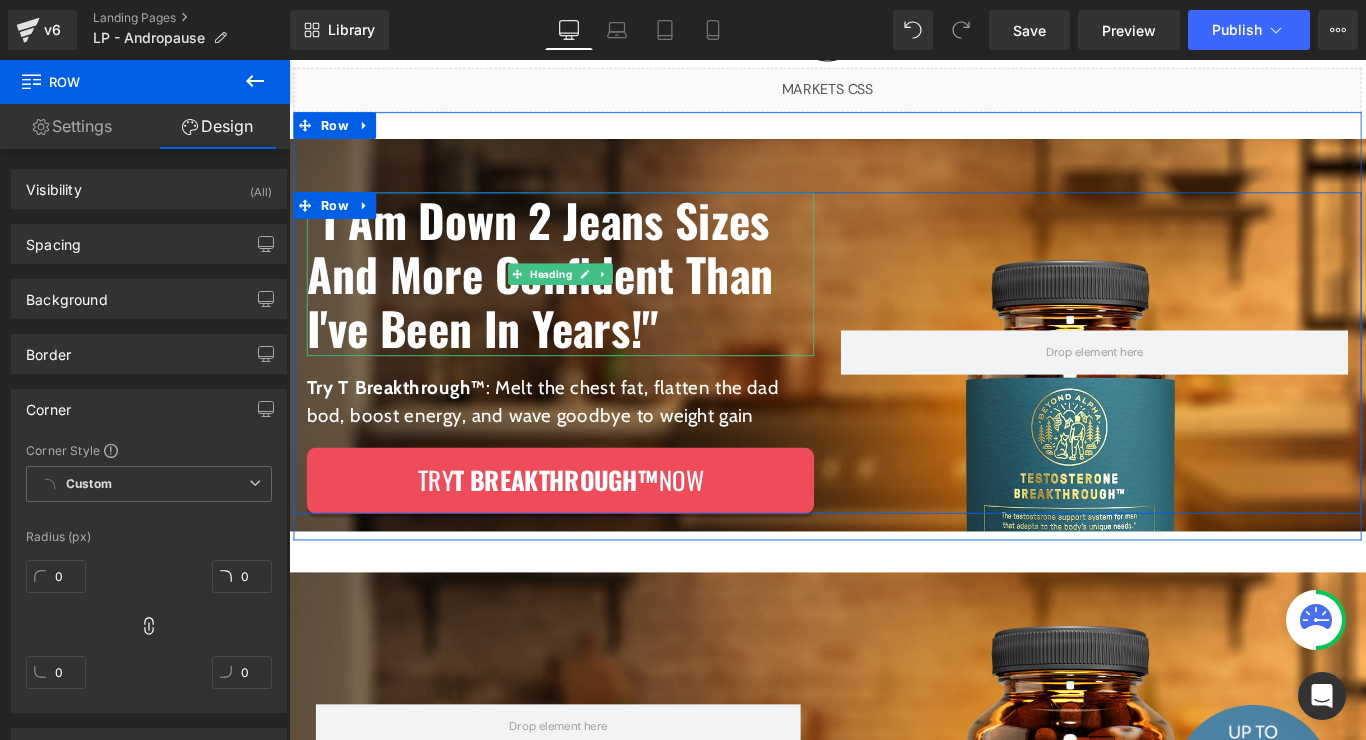 click on ""I Am Down 2 Jeans Sizes And More Confident Than I've Been In Years!"" at bounding box center (594, 301) 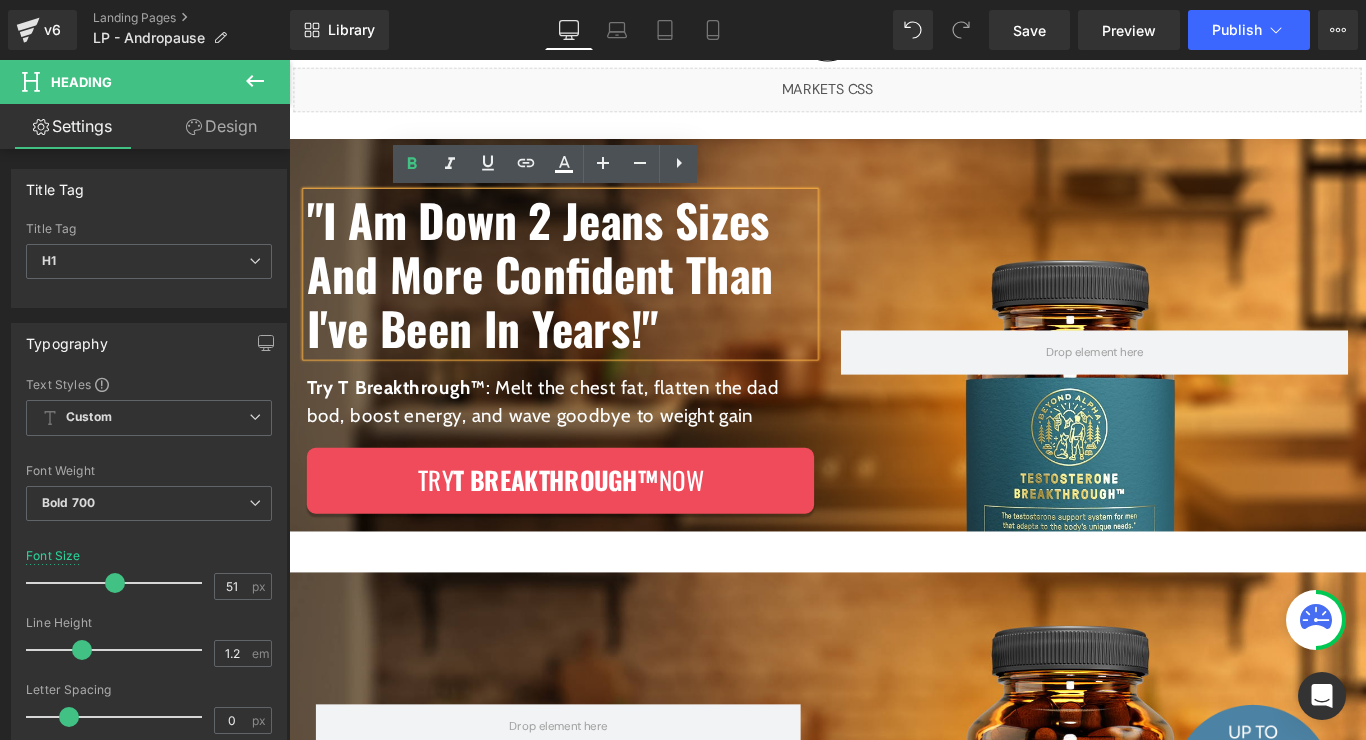 click on ""I Am Down 2 Jeans Sizes And More Confident Than I've Been In Years!" Heading
Try T Breakthrough™ : Melt the chest fat, flatten the dad bod, boost energy, and wave goodbye to weight gain Text Block
Try   T Breakthrough™  Now Button
Row
Row" at bounding box center [894, 369] 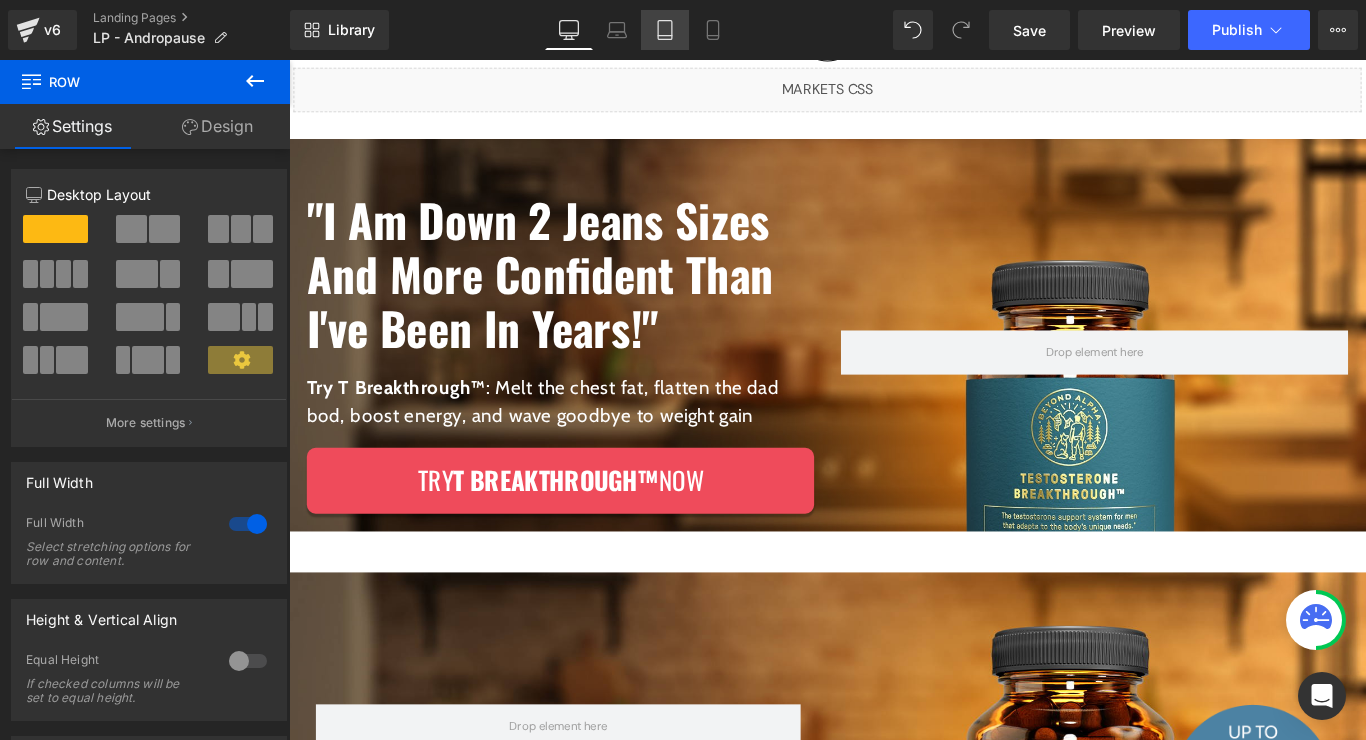 click 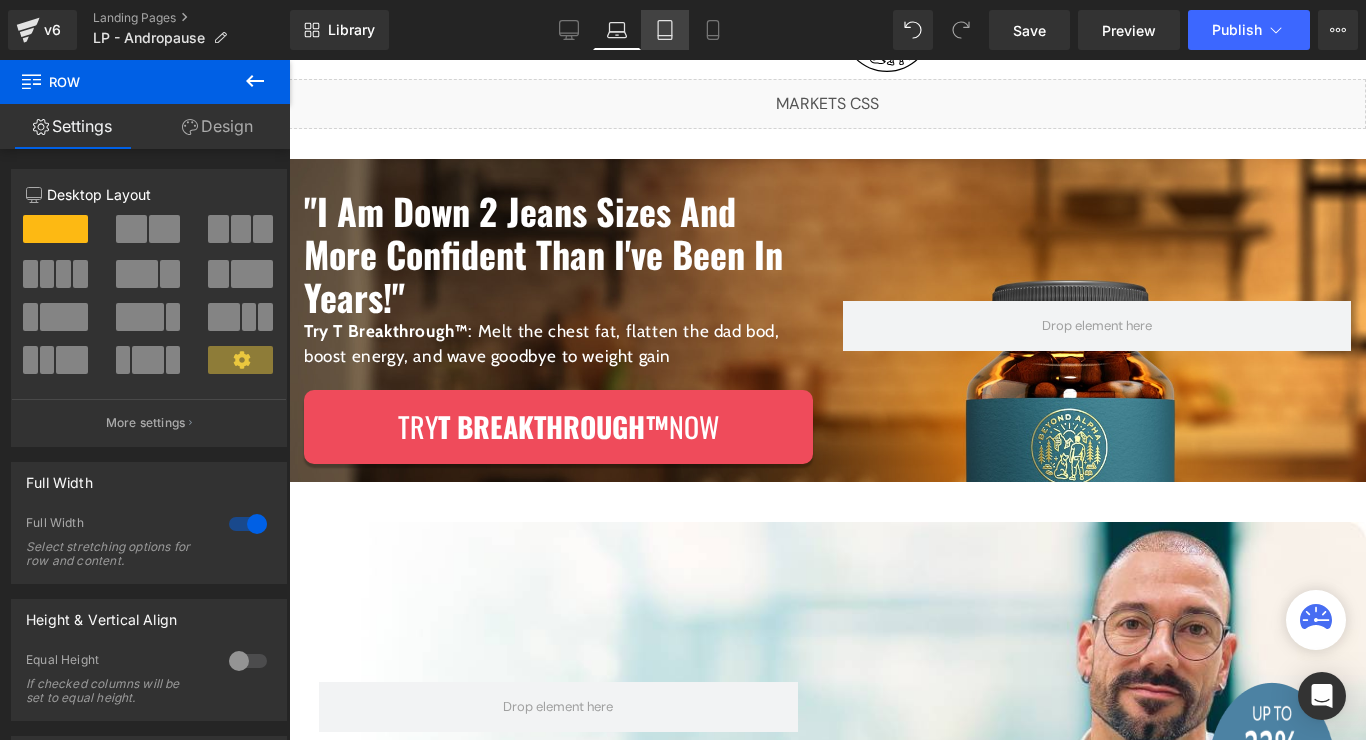 scroll, scrollTop: 158, scrollLeft: 0, axis: vertical 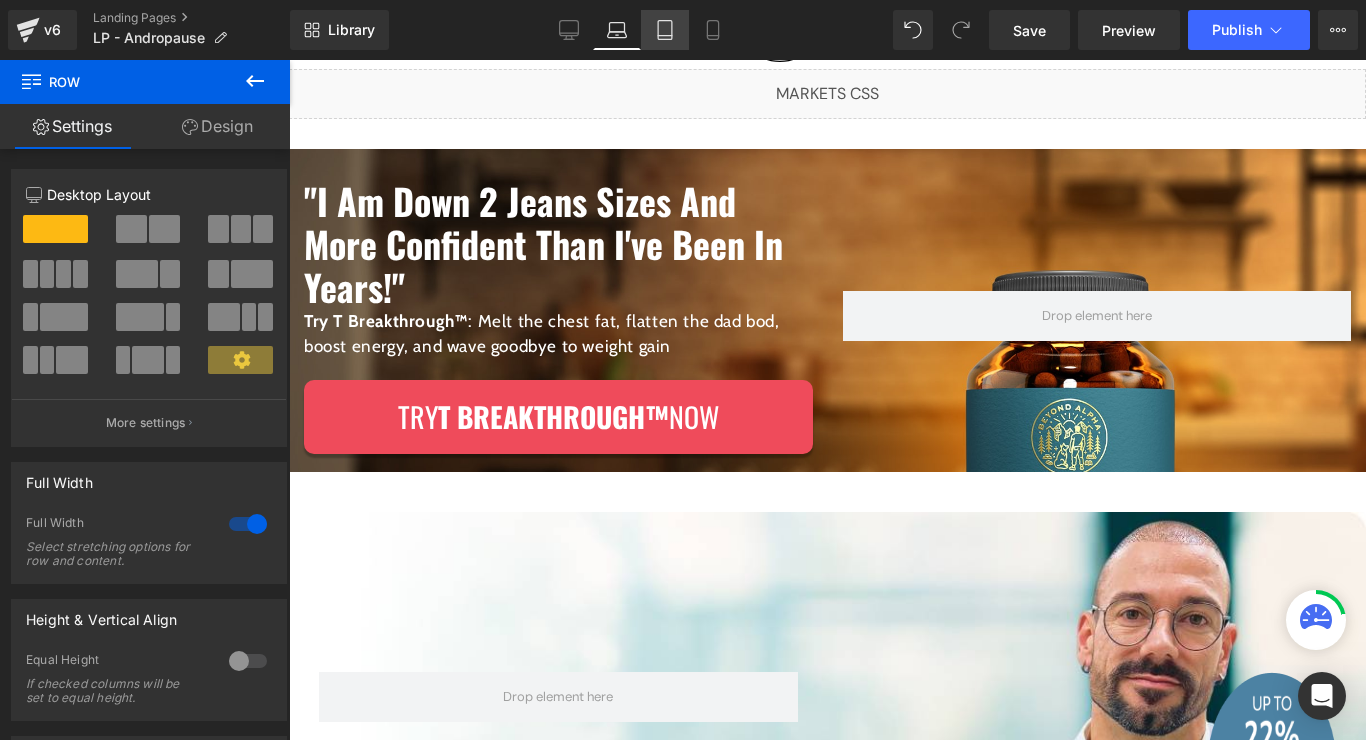 click 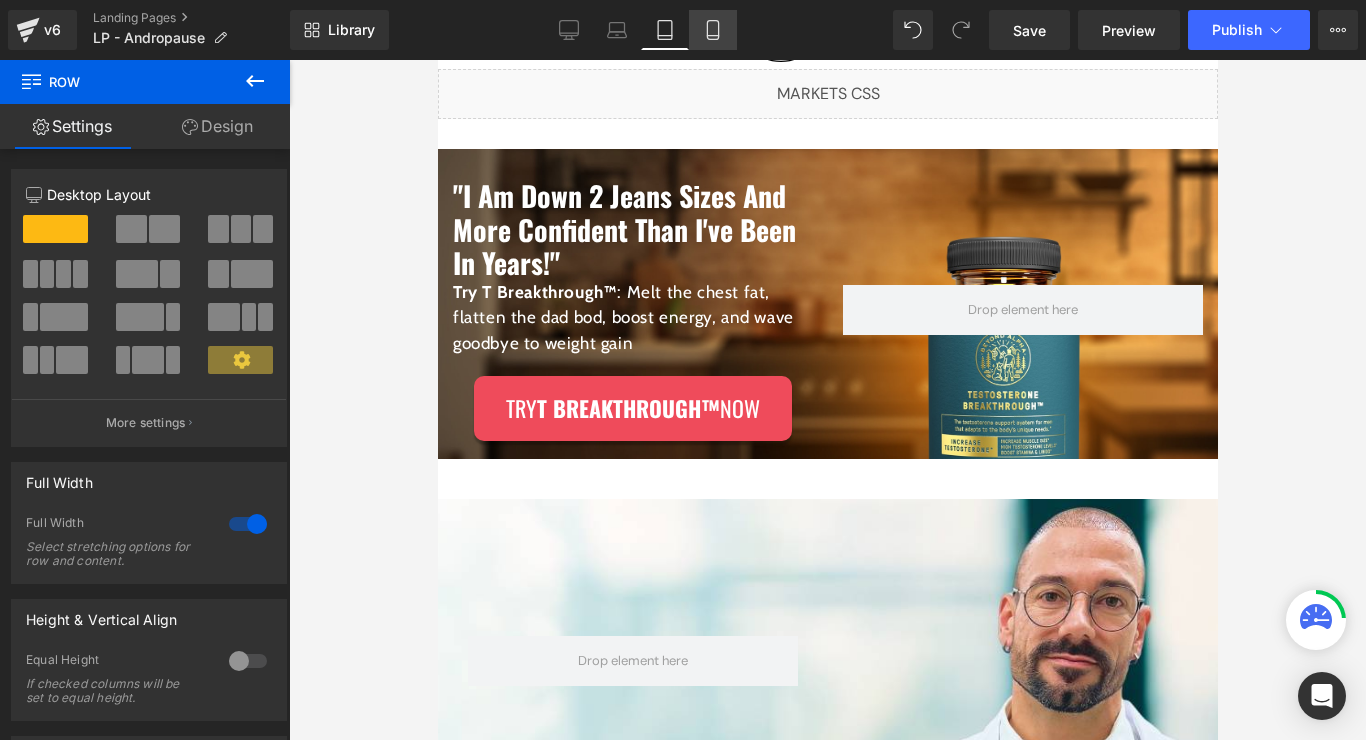 click 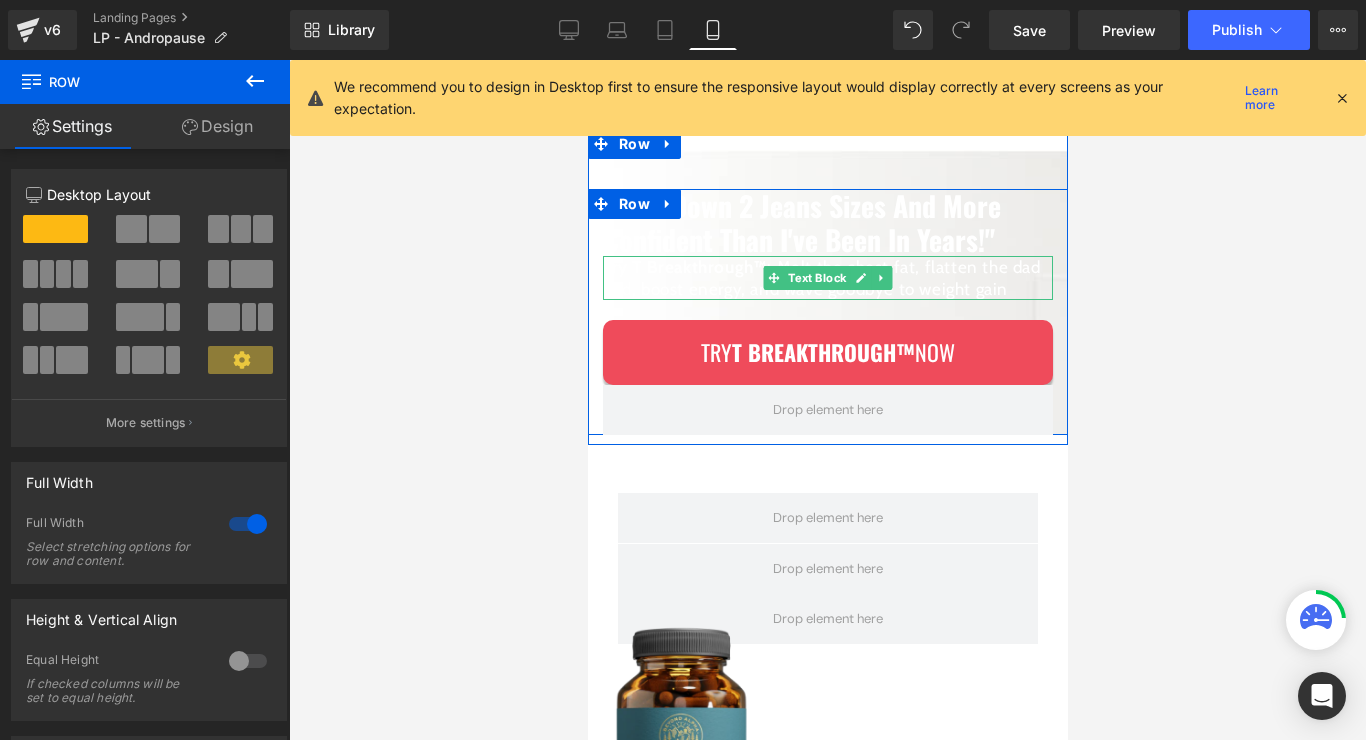 scroll, scrollTop: 0, scrollLeft: 0, axis: both 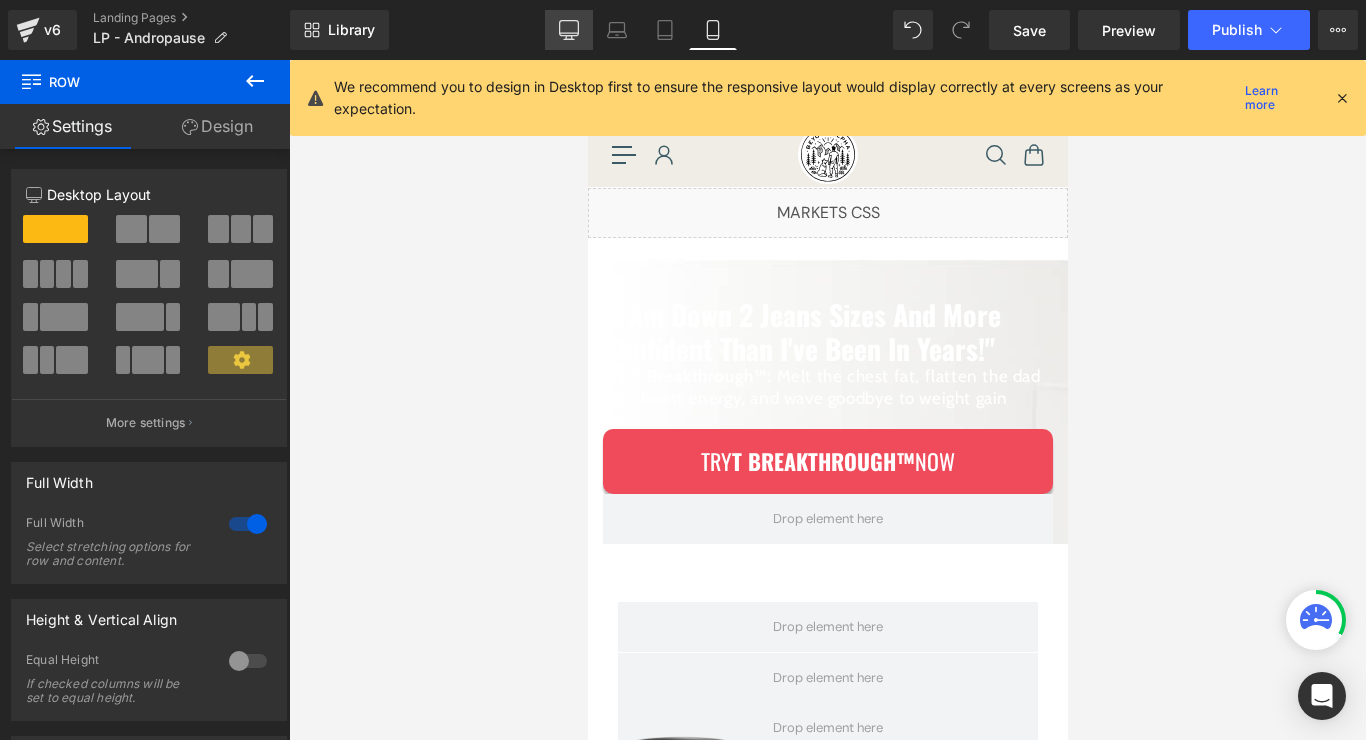 click 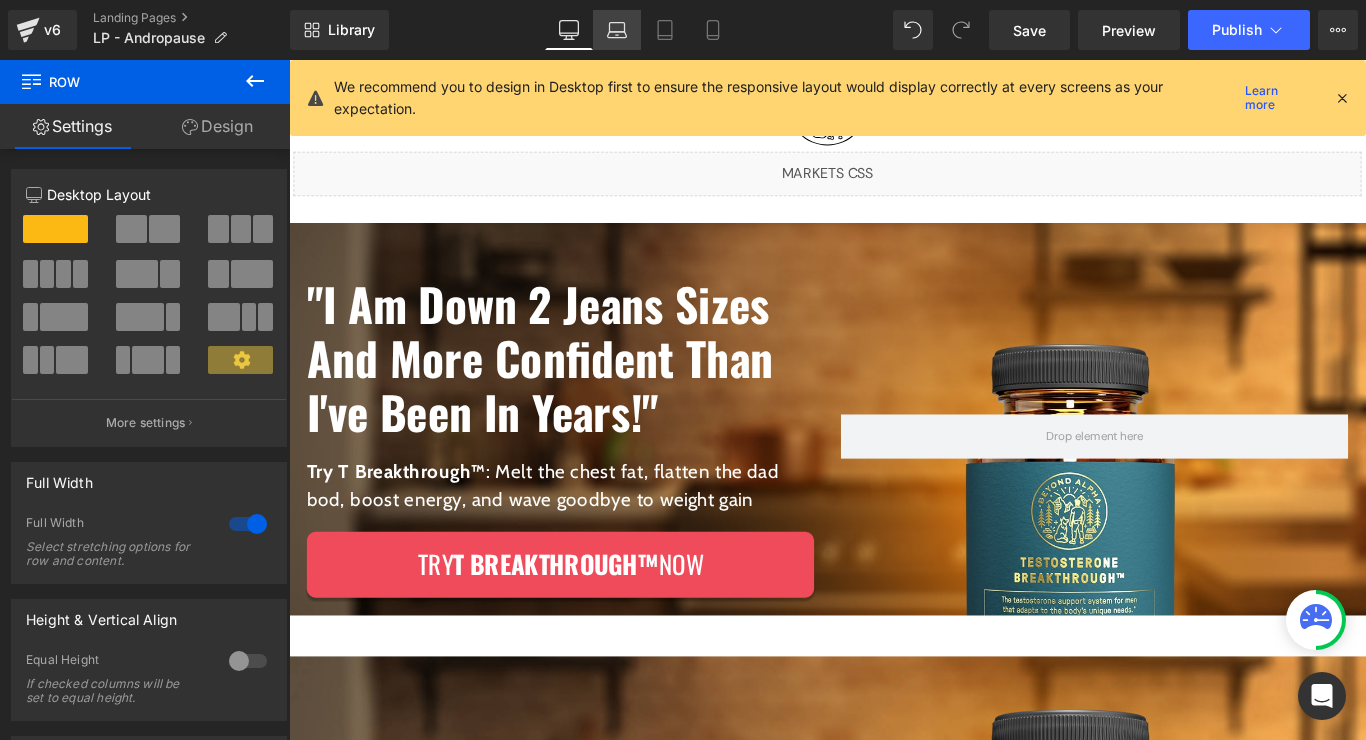 click on "Laptop" at bounding box center [617, 30] 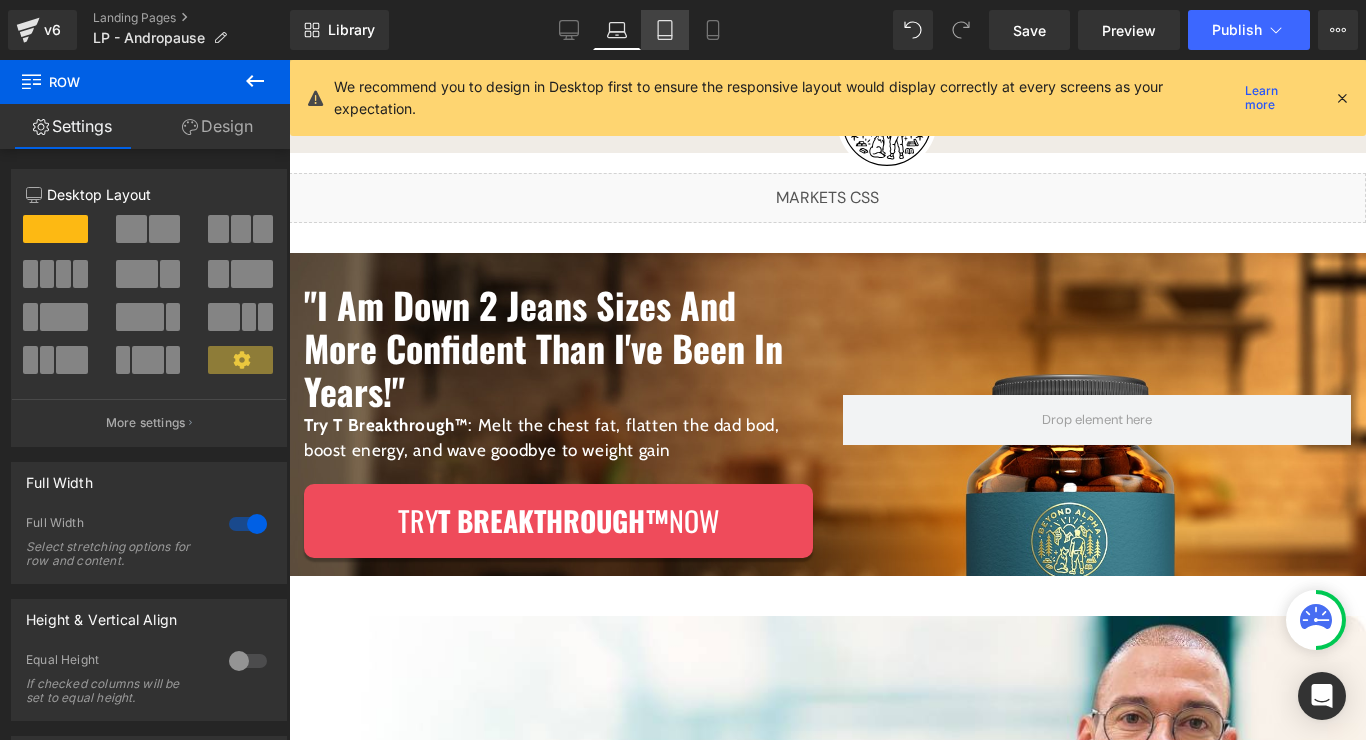 scroll, scrollTop: 64, scrollLeft: 0, axis: vertical 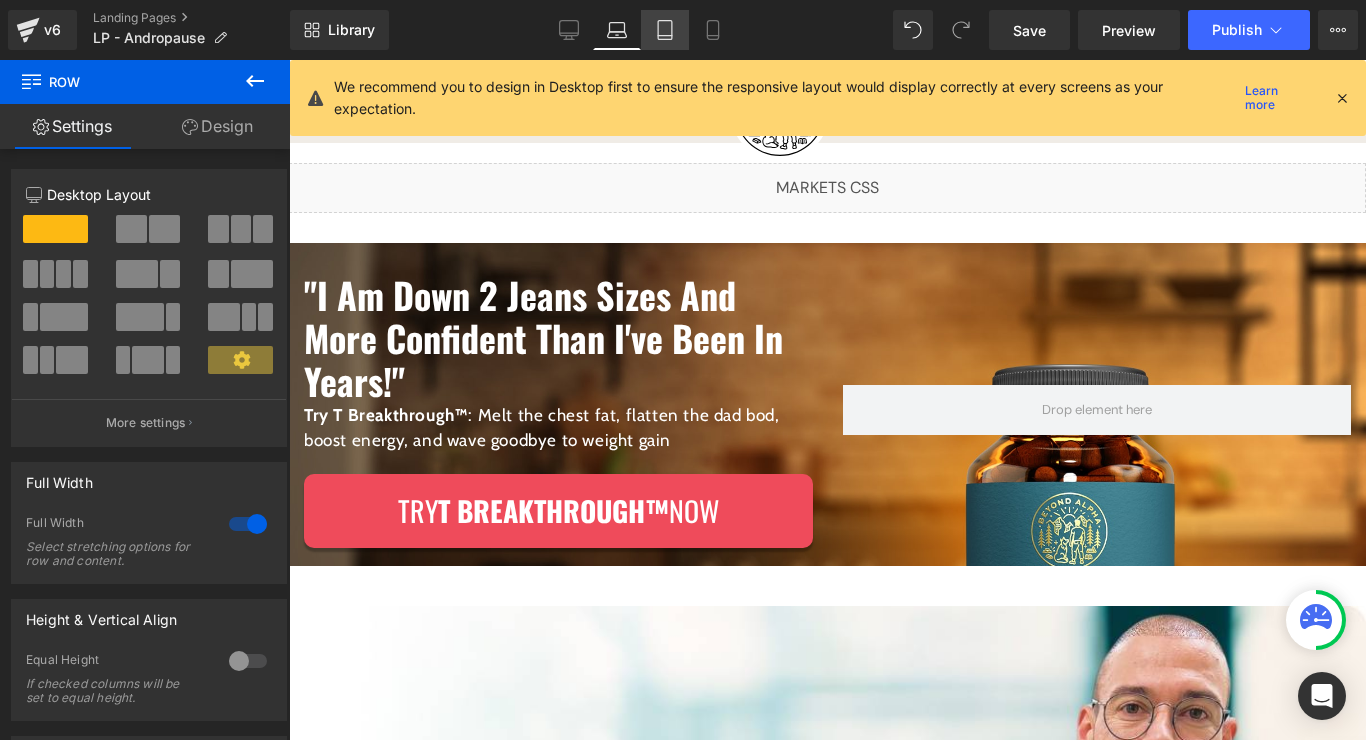 click on "Tablet" at bounding box center (665, 30) 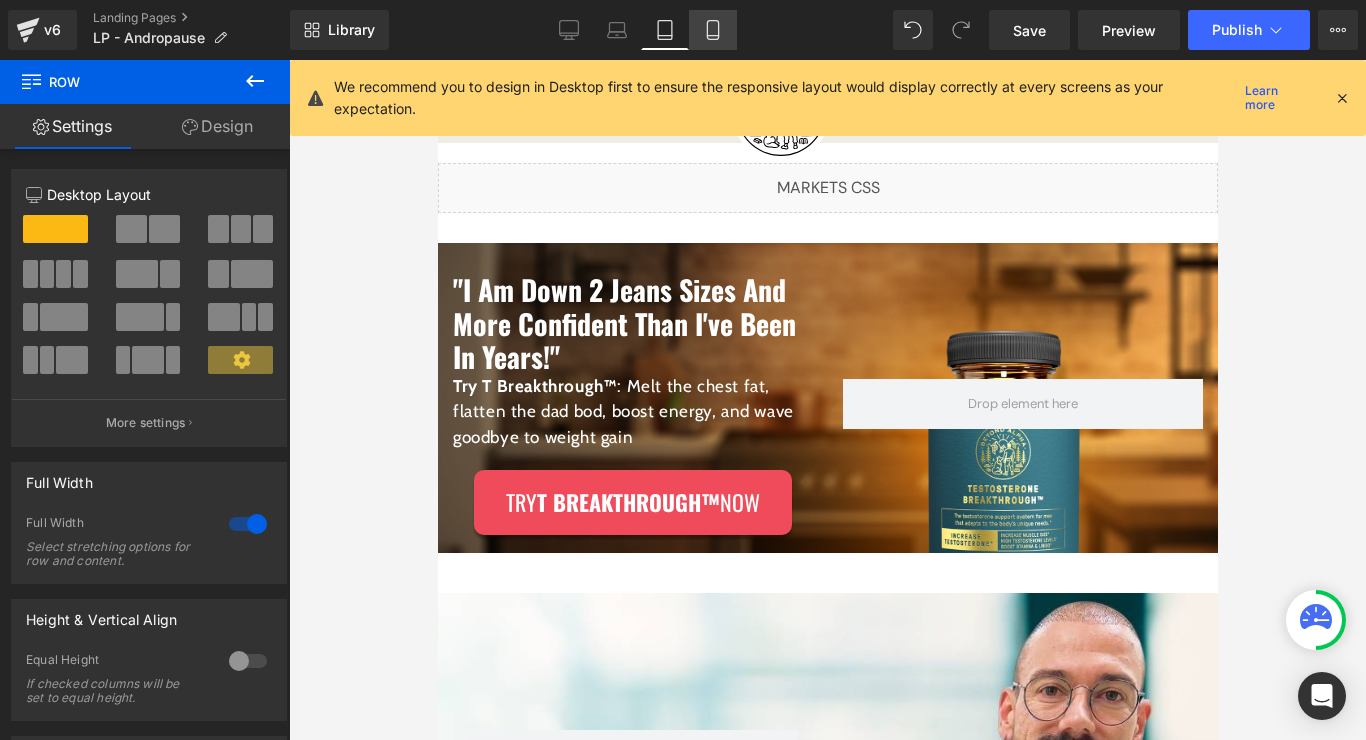 click 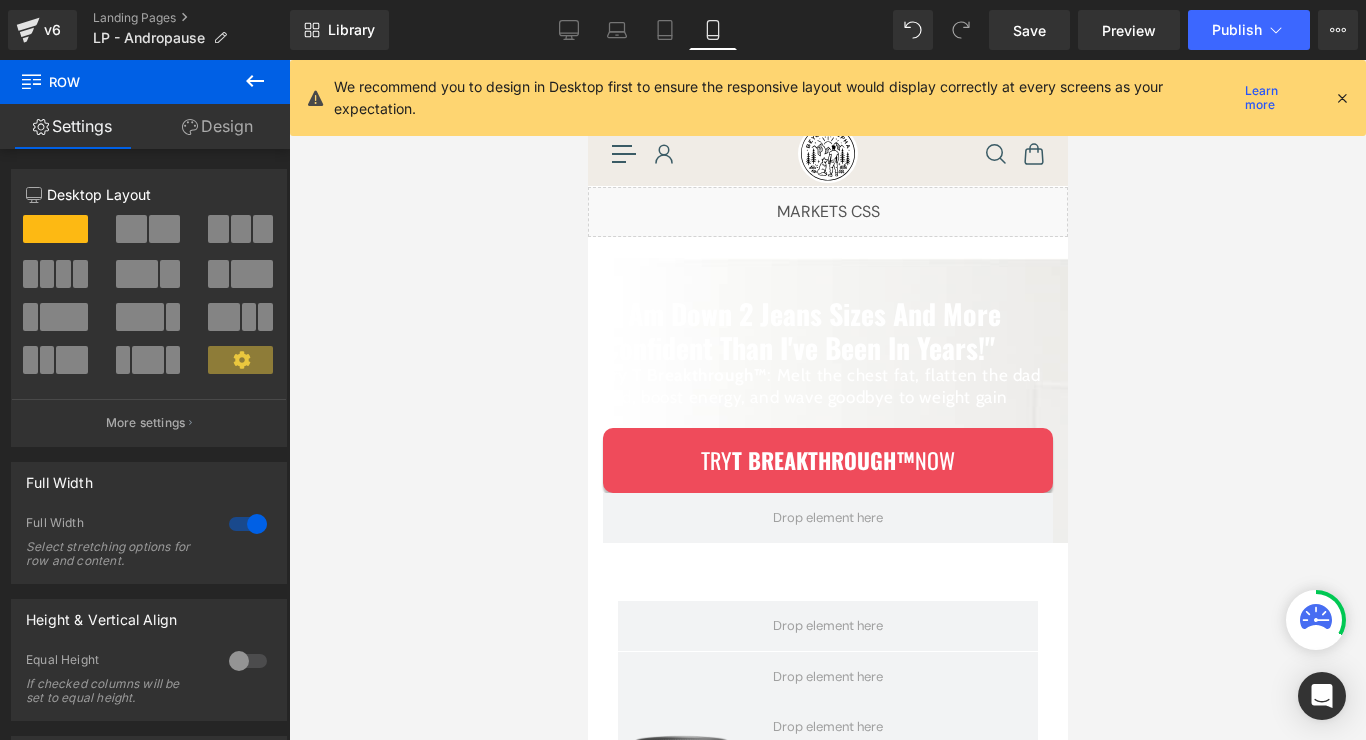 scroll, scrollTop: 0, scrollLeft: 0, axis: both 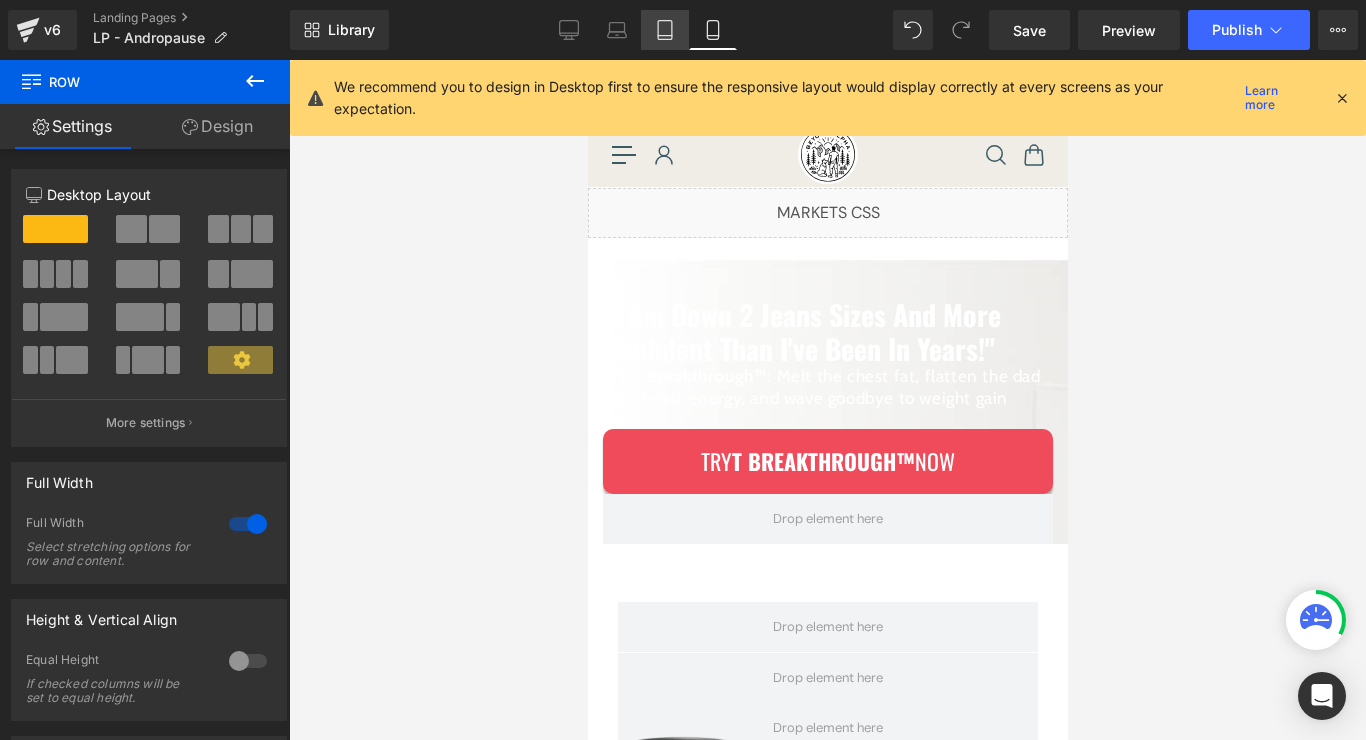 click 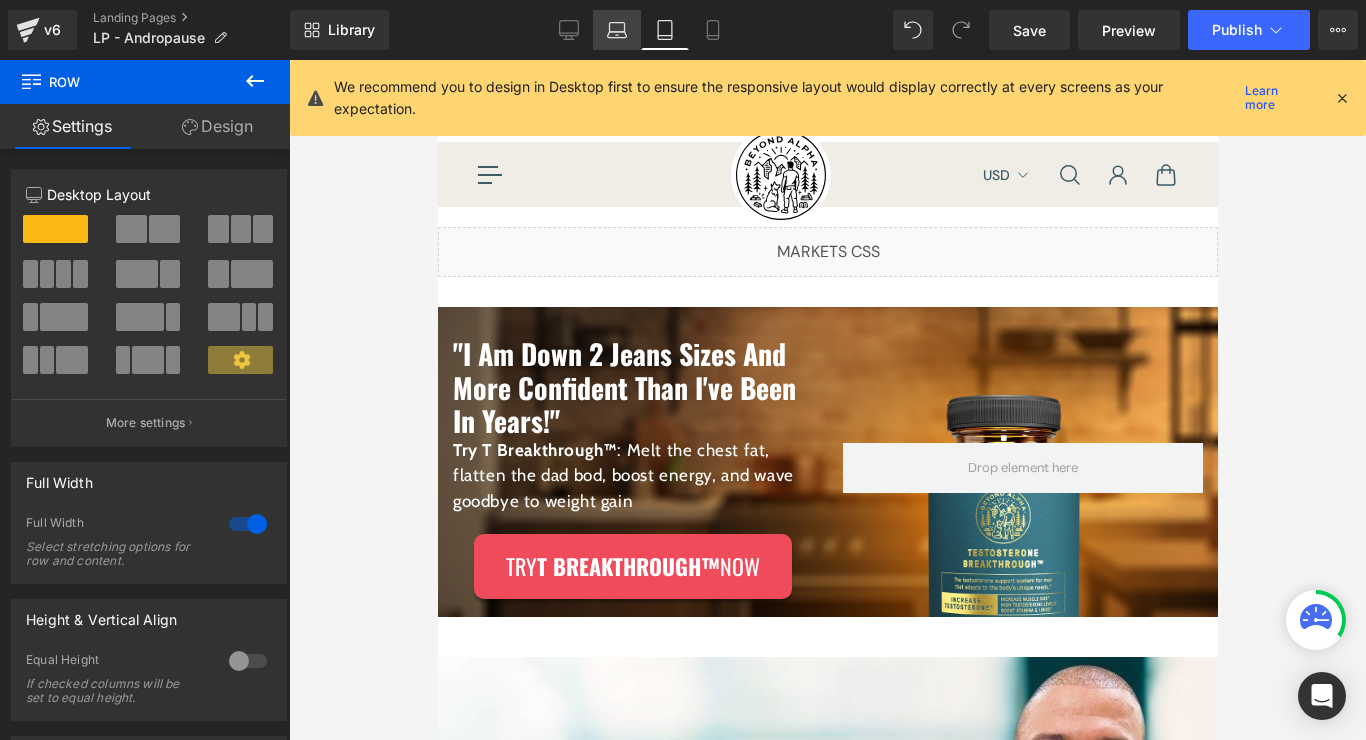 scroll, scrollTop: 48, scrollLeft: 0, axis: vertical 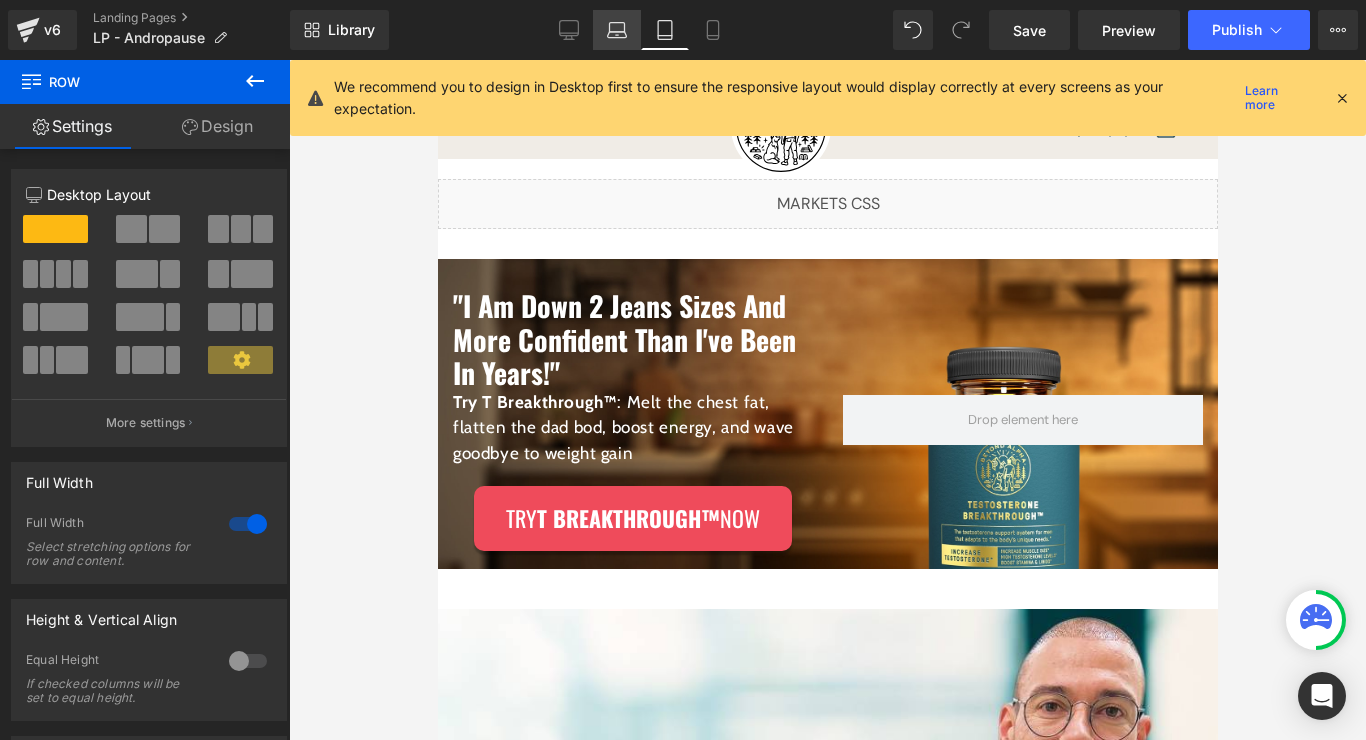 click 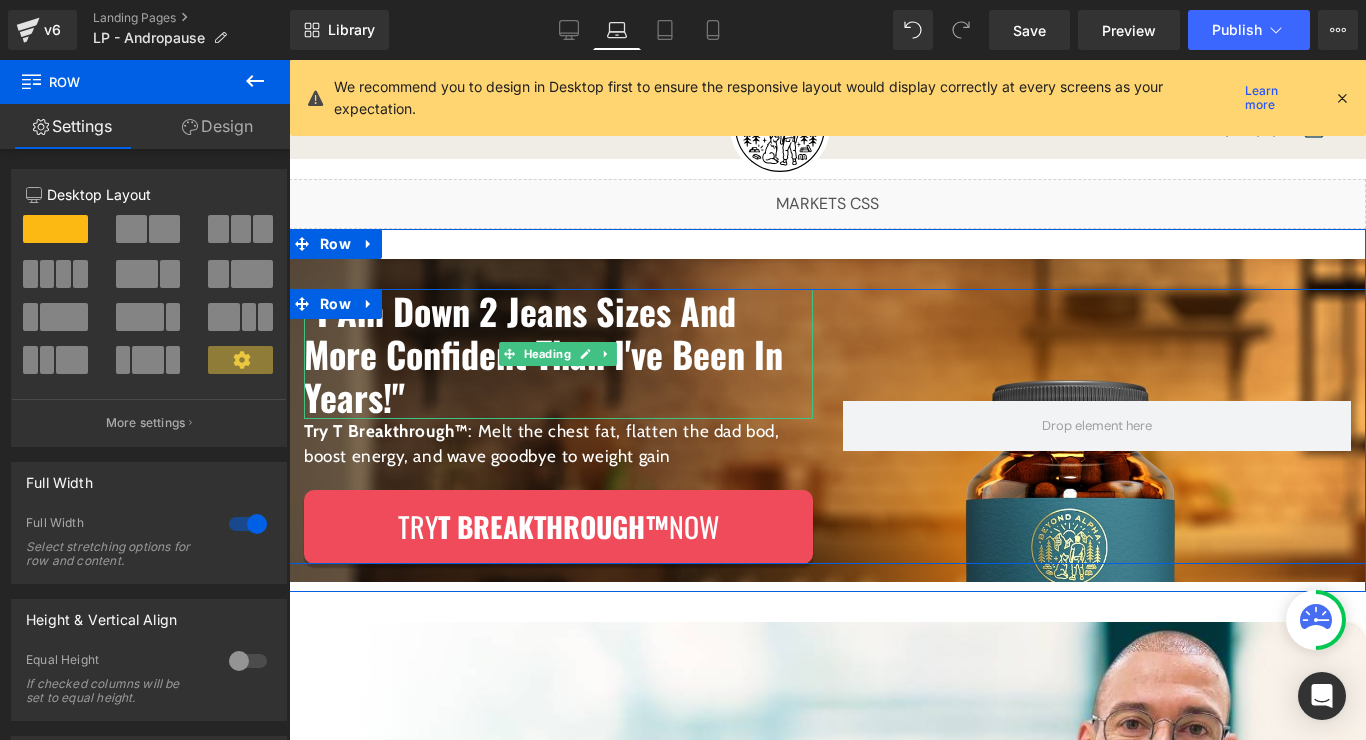 click on ""I Am Down 2 Jeans Sizes And More Confident Than I've Been In Years!"" at bounding box center (558, 354) 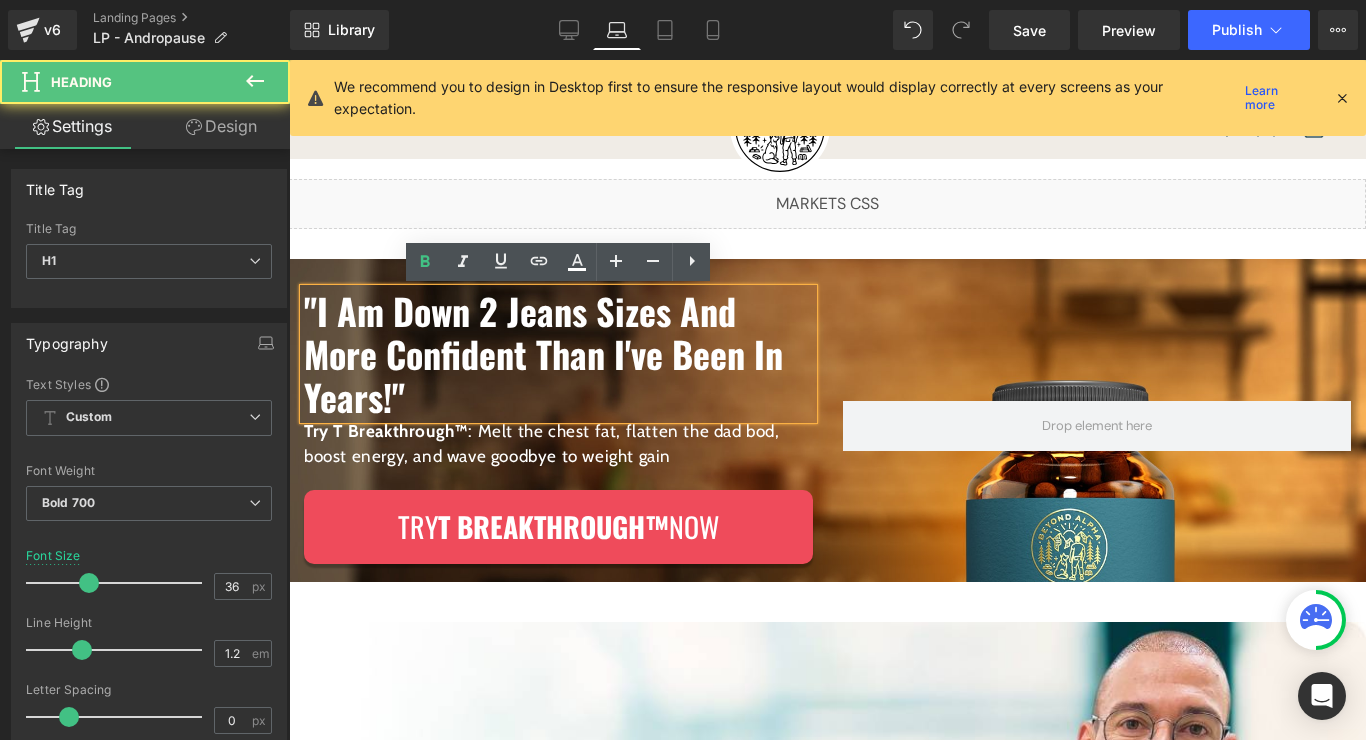 click on ""I Am Down 2 Jeans Sizes And More Confident Than I've Been In Years!" Heading
Try T Breakthrough™ : Melt the chest fat, flatten the dad bod, boost energy, and wave goodbye to weight gain Text Block
Try   T Breakthrough™  Now Button
Row
Row" at bounding box center [827, 420] 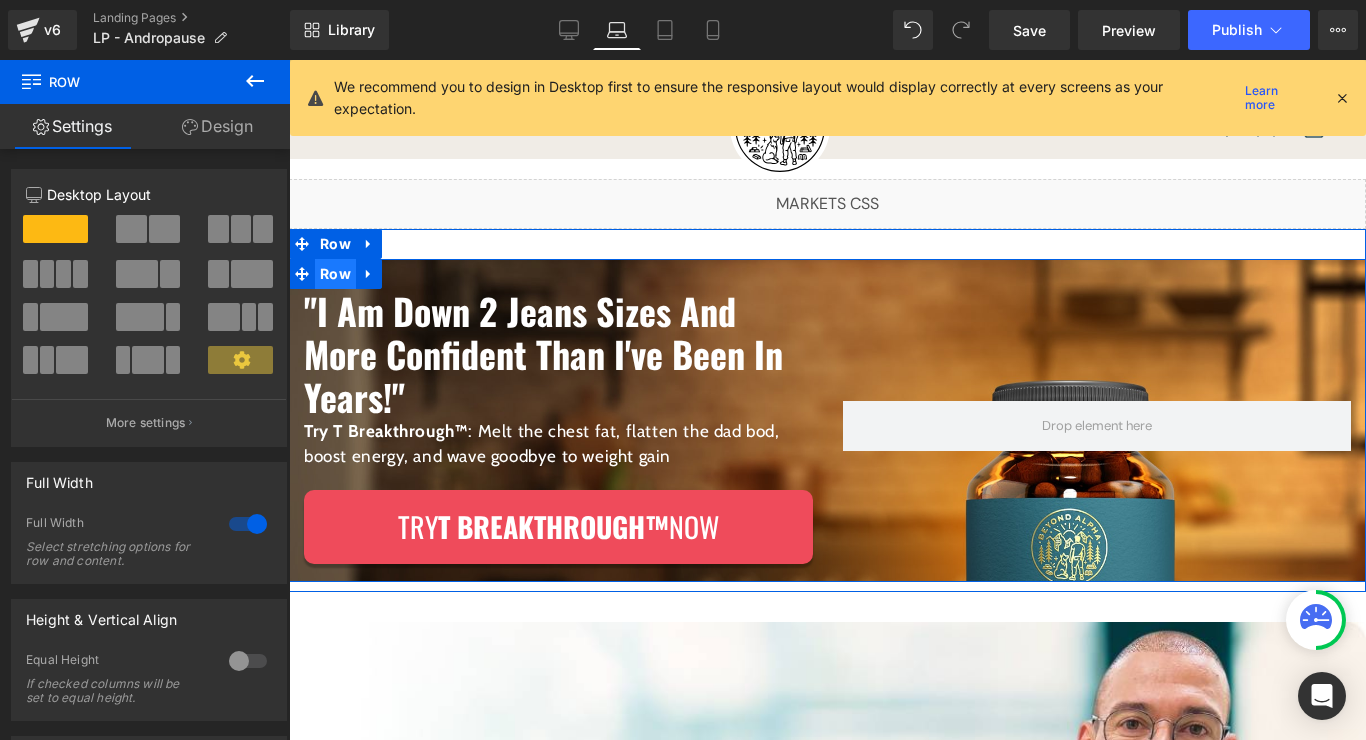 click on "Row" at bounding box center (335, 274) 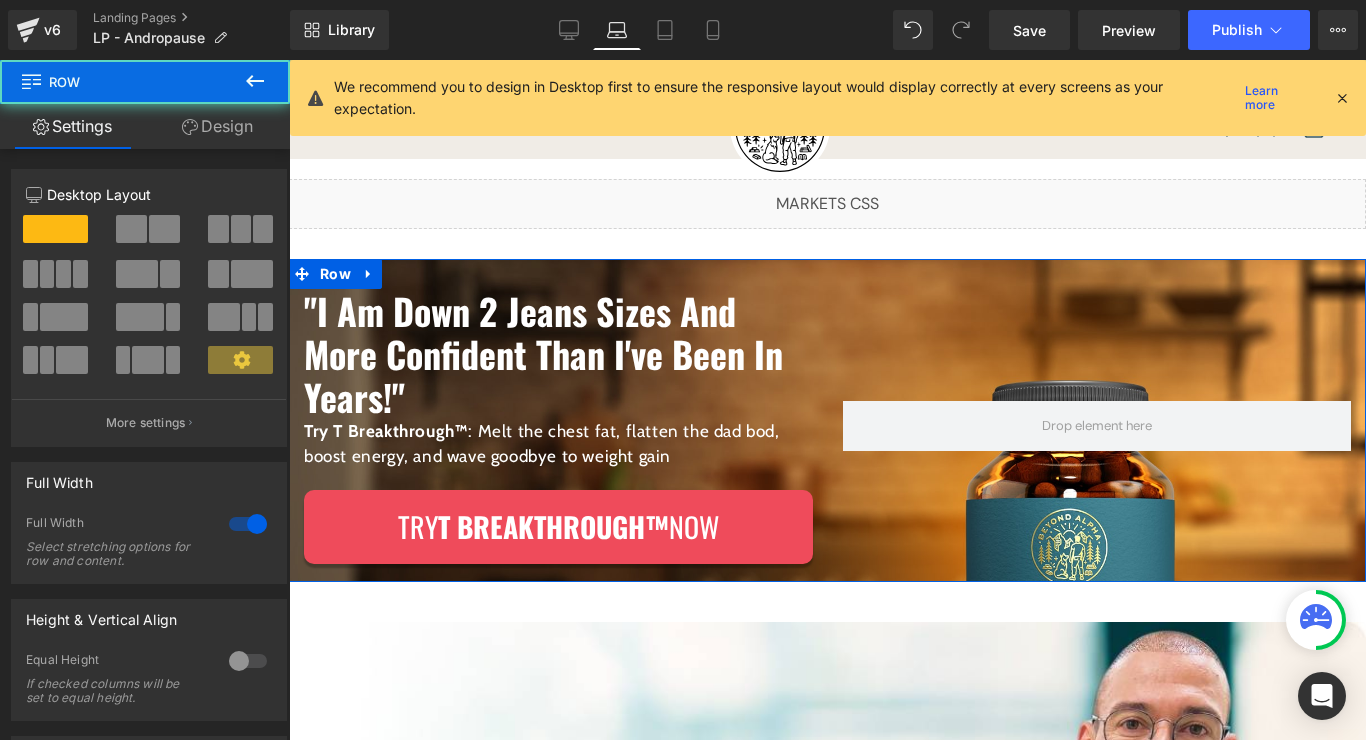 click on "Design" at bounding box center [217, 126] 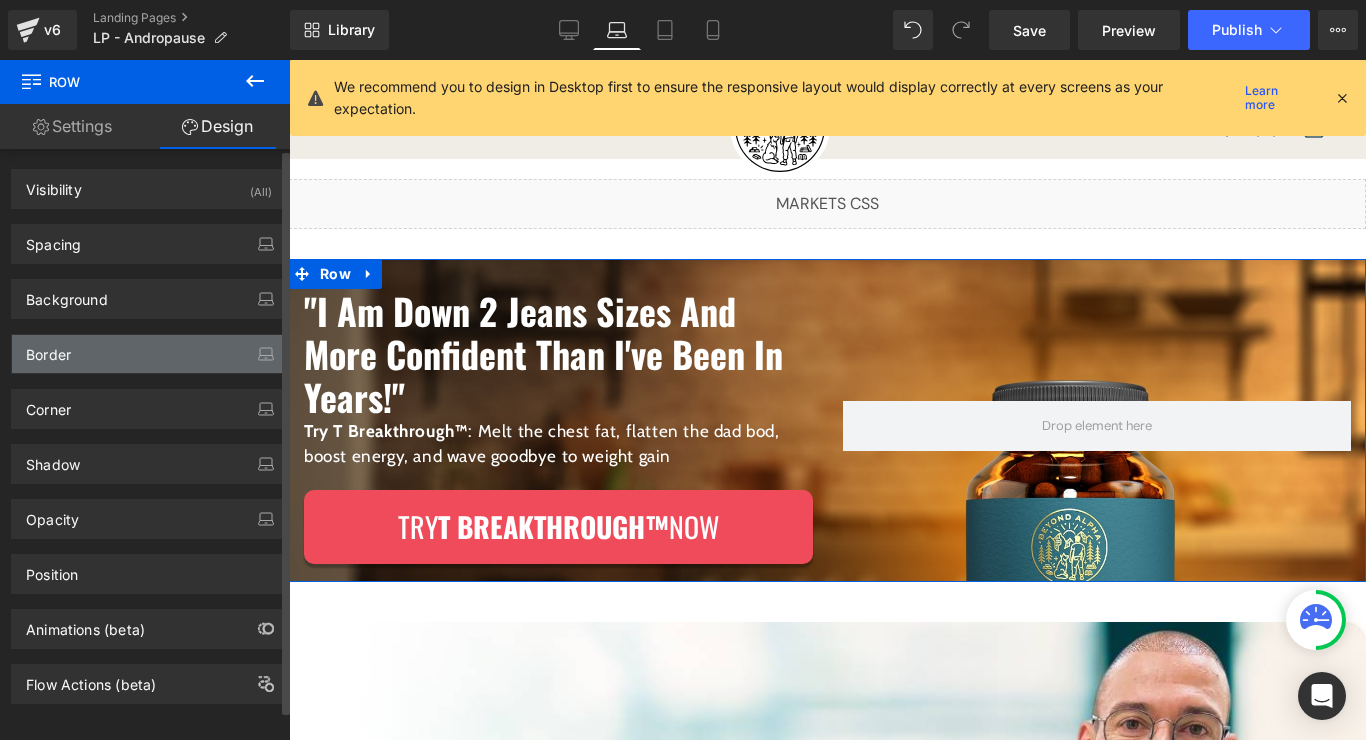 click on "Border" at bounding box center (149, 354) 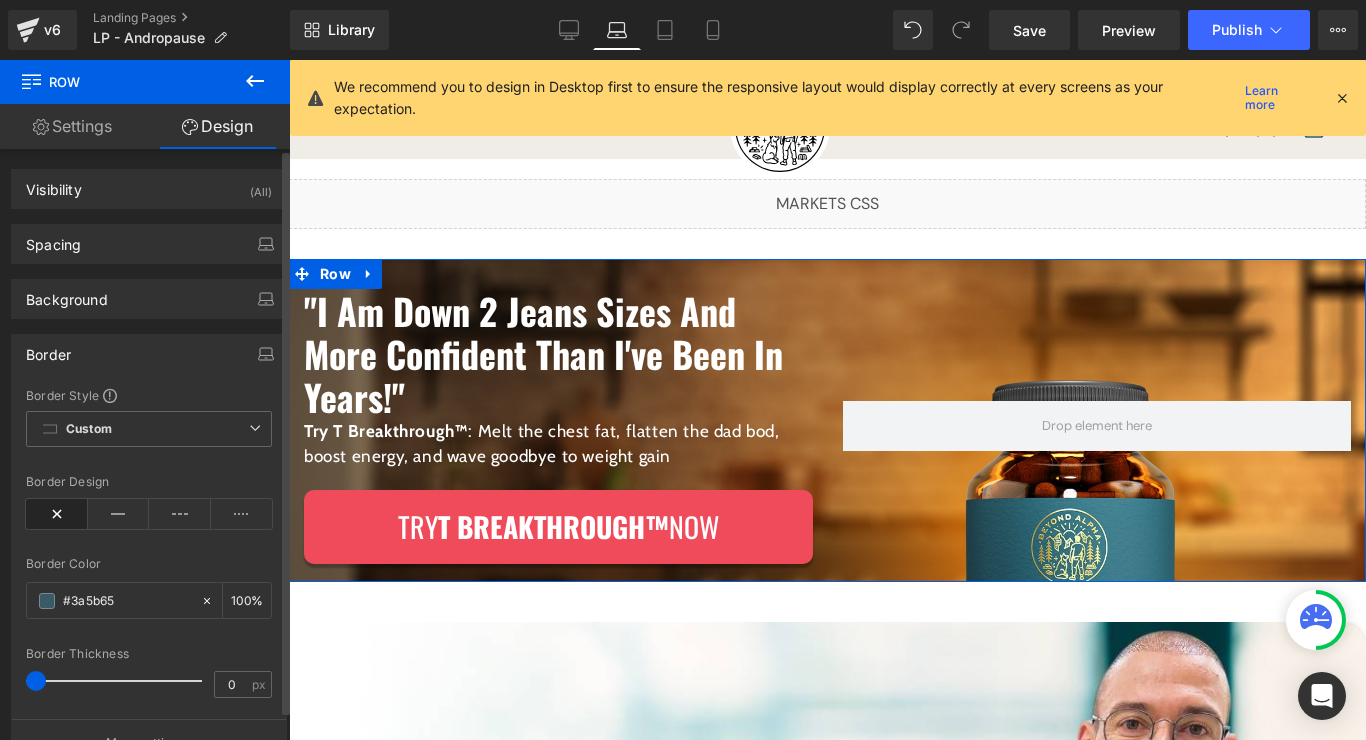 click on "Border" at bounding box center (149, 354) 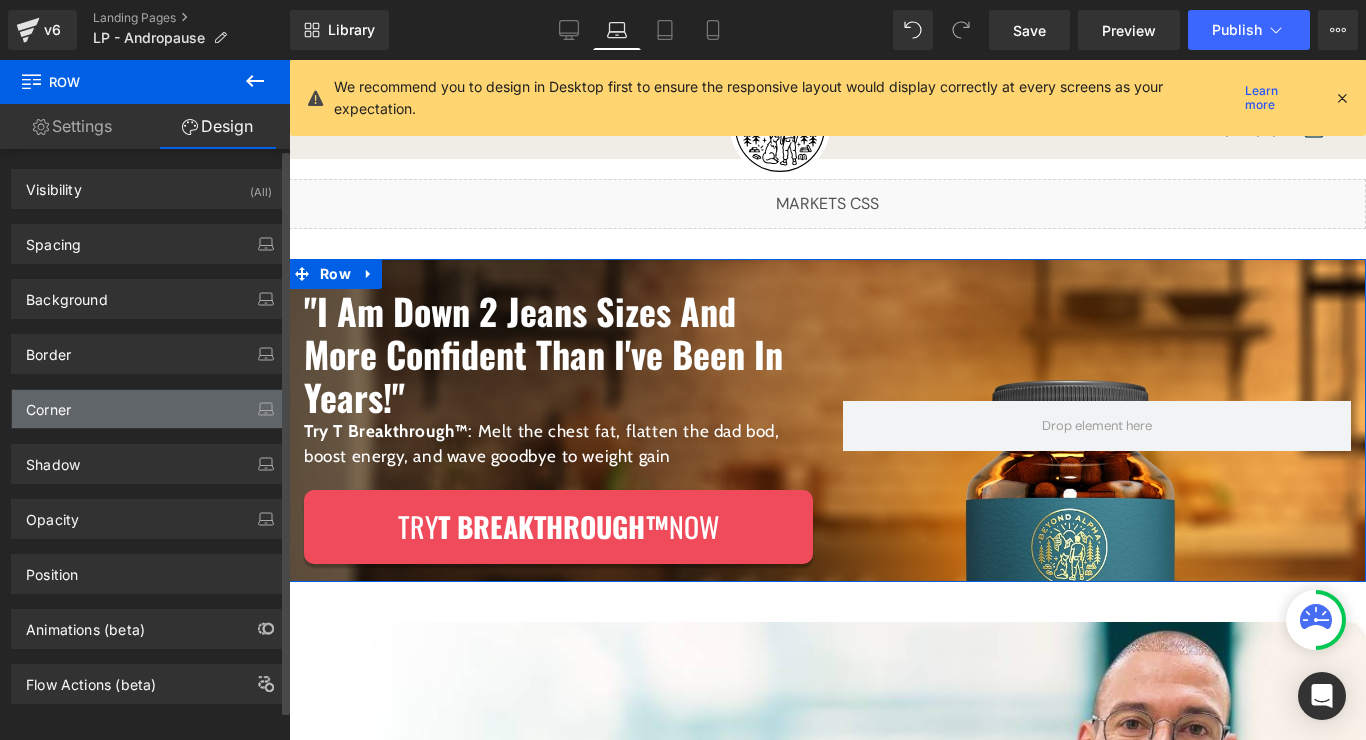 click on "Corner" at bounding box center (149, 409) 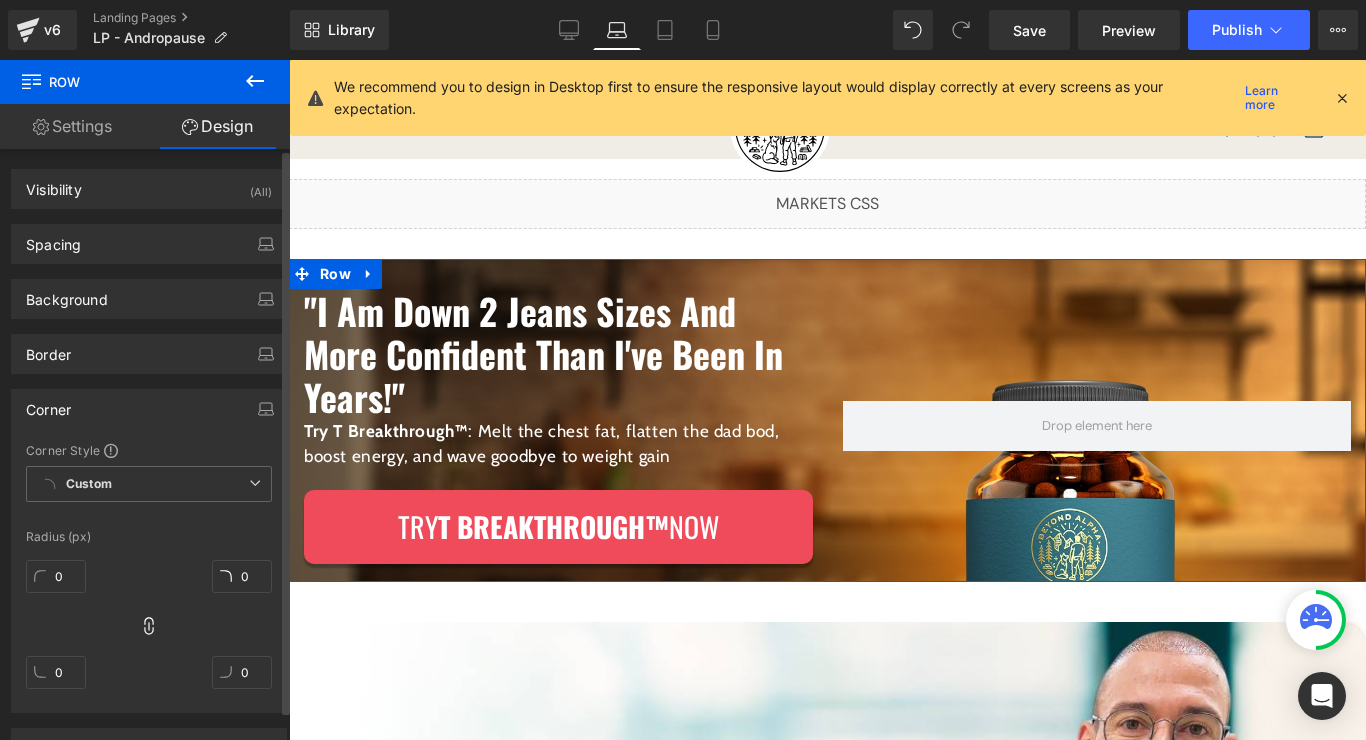 click on "Corner" at bounding box center (149, 409) 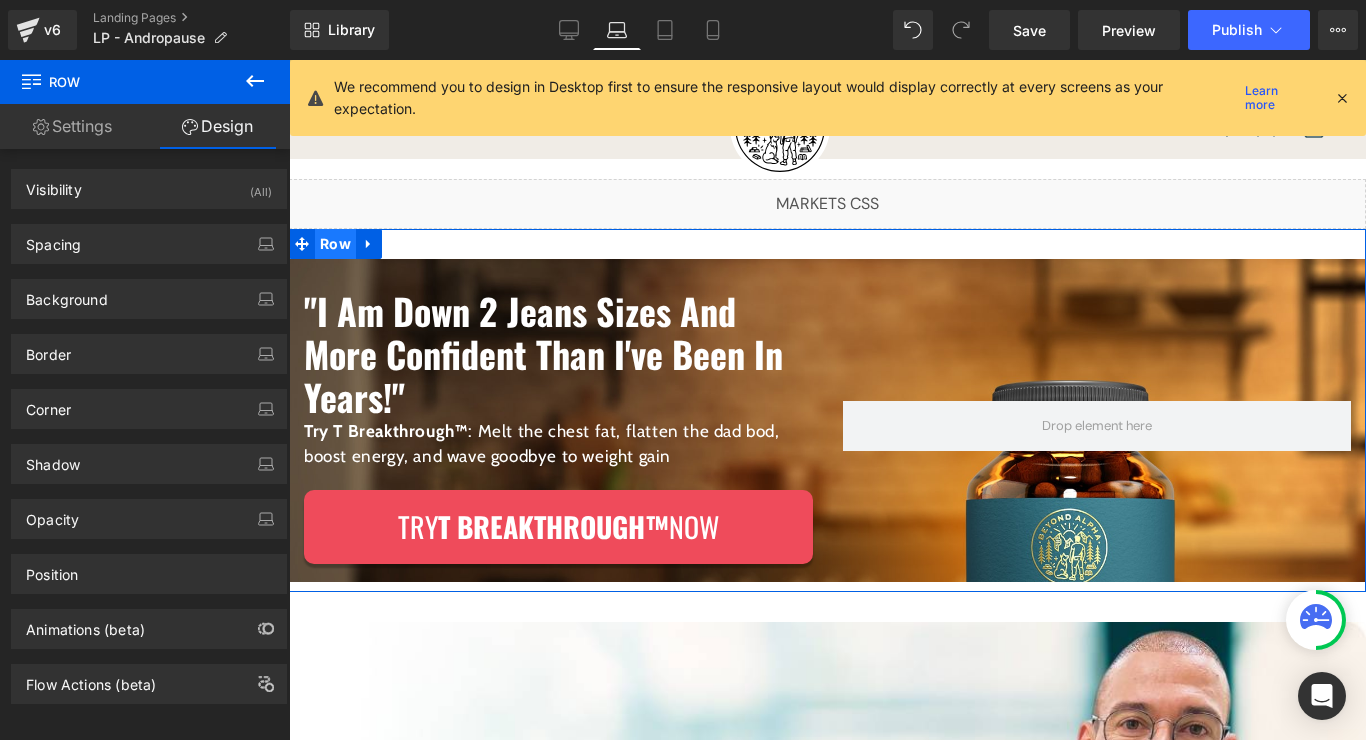 click on "Row" at bounding box center (335, 244) 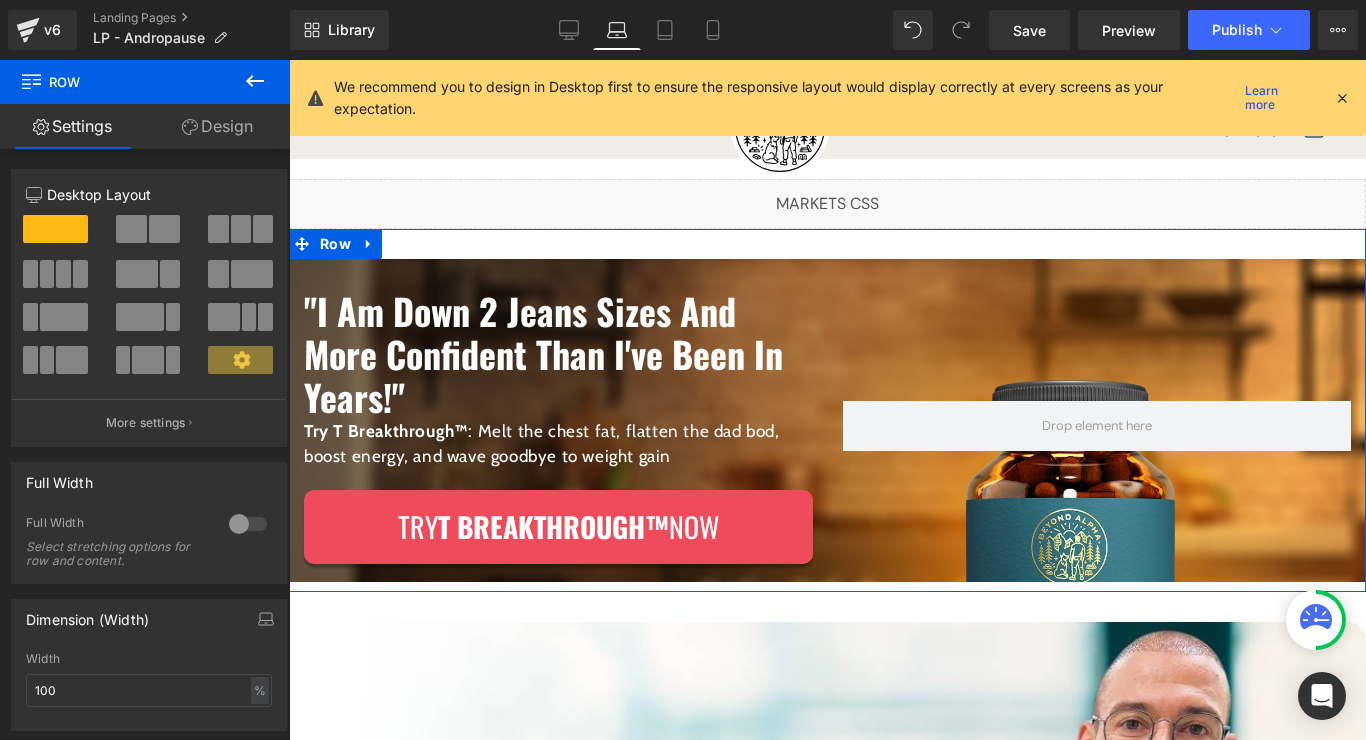 click on "Design" at bounding box center (217, 126) 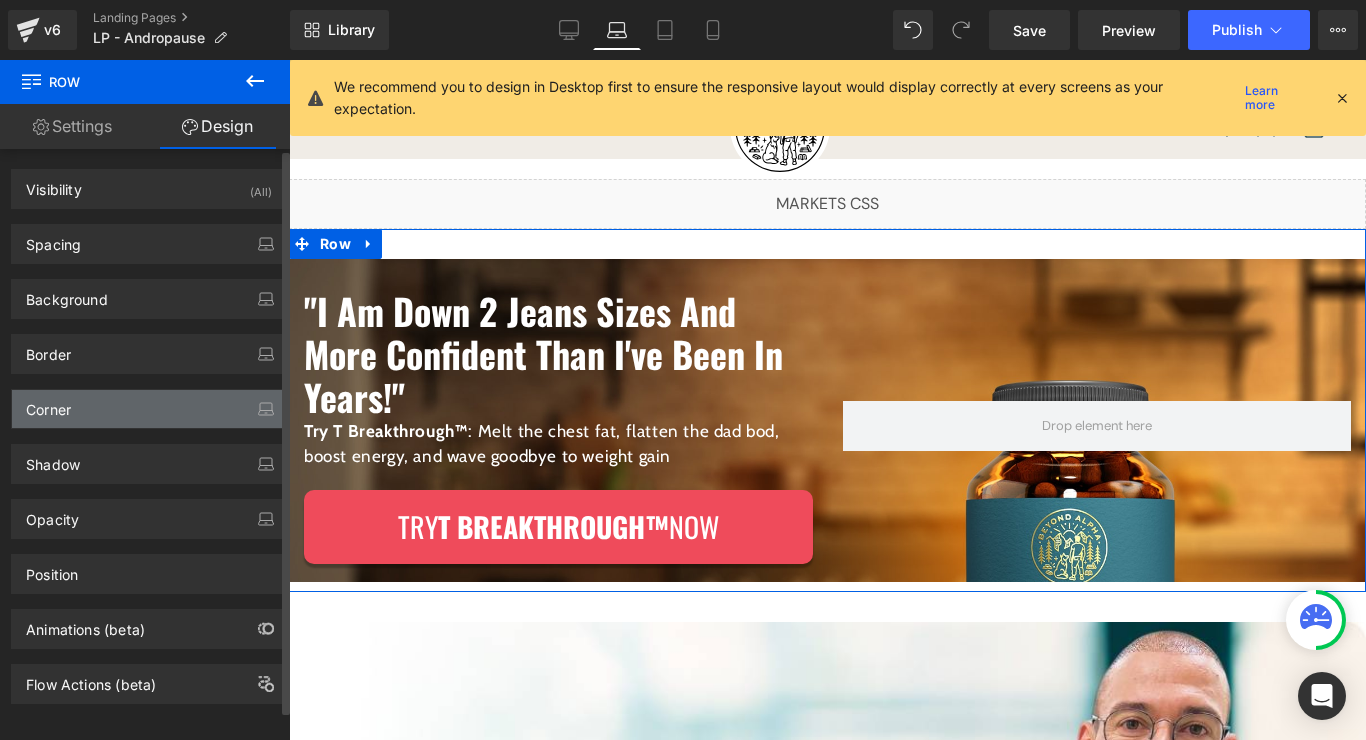 click on "Corner" at bounding box center [149, 409] 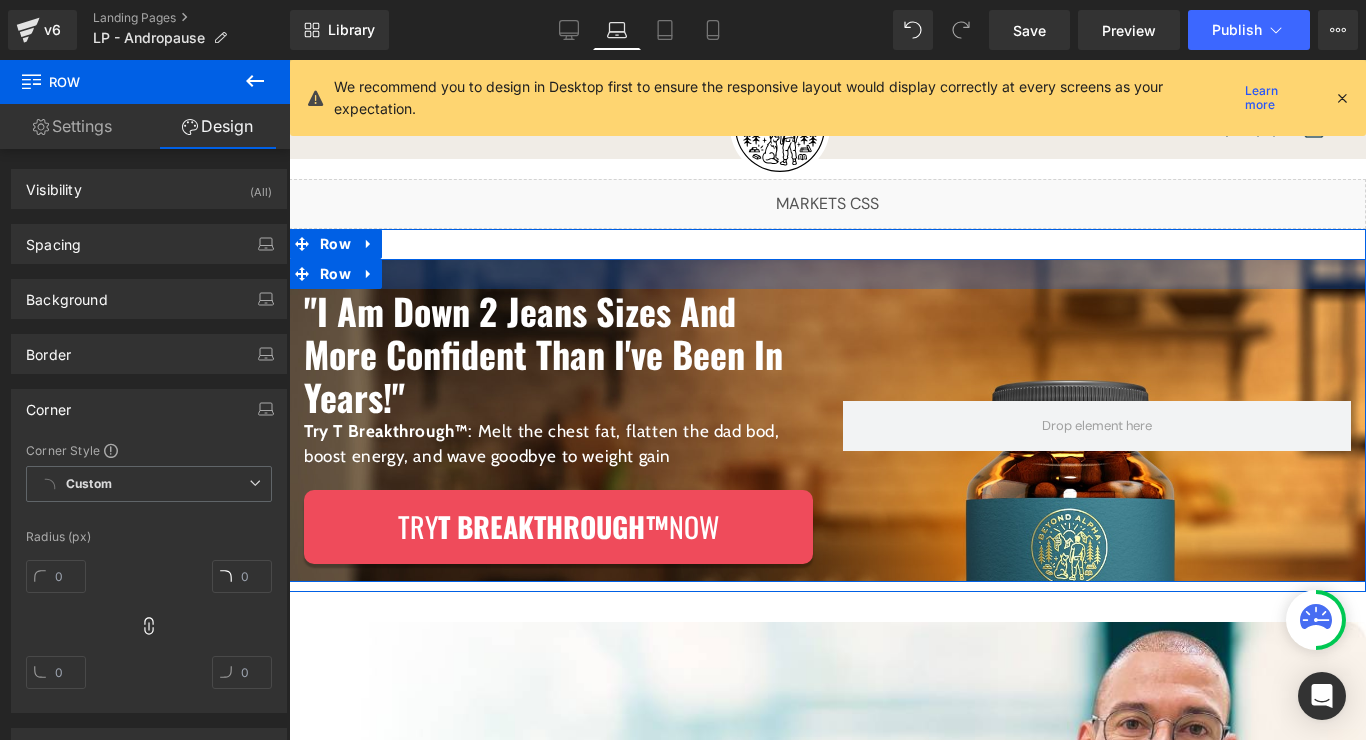 click at bounding box center (827, 274) 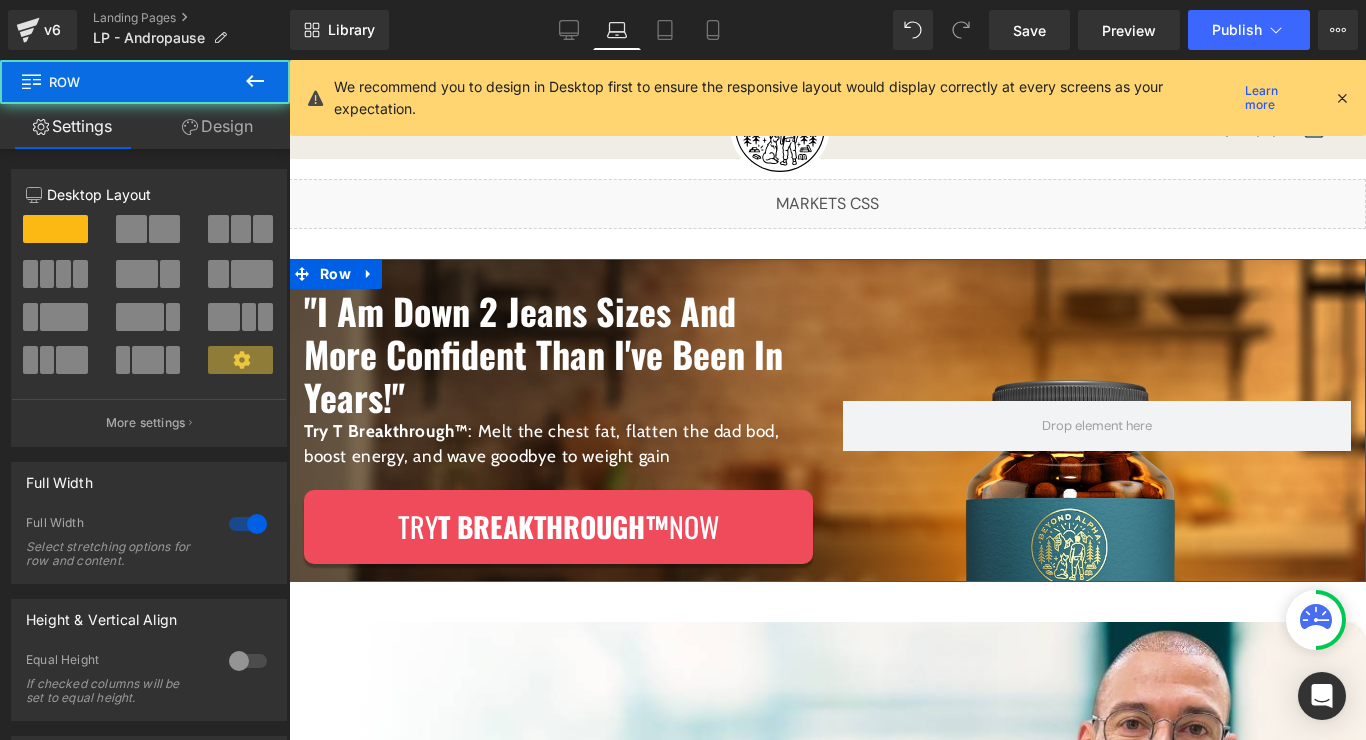 scroll, scrollTop: 249, scrollLeft: 0, axis: vertical 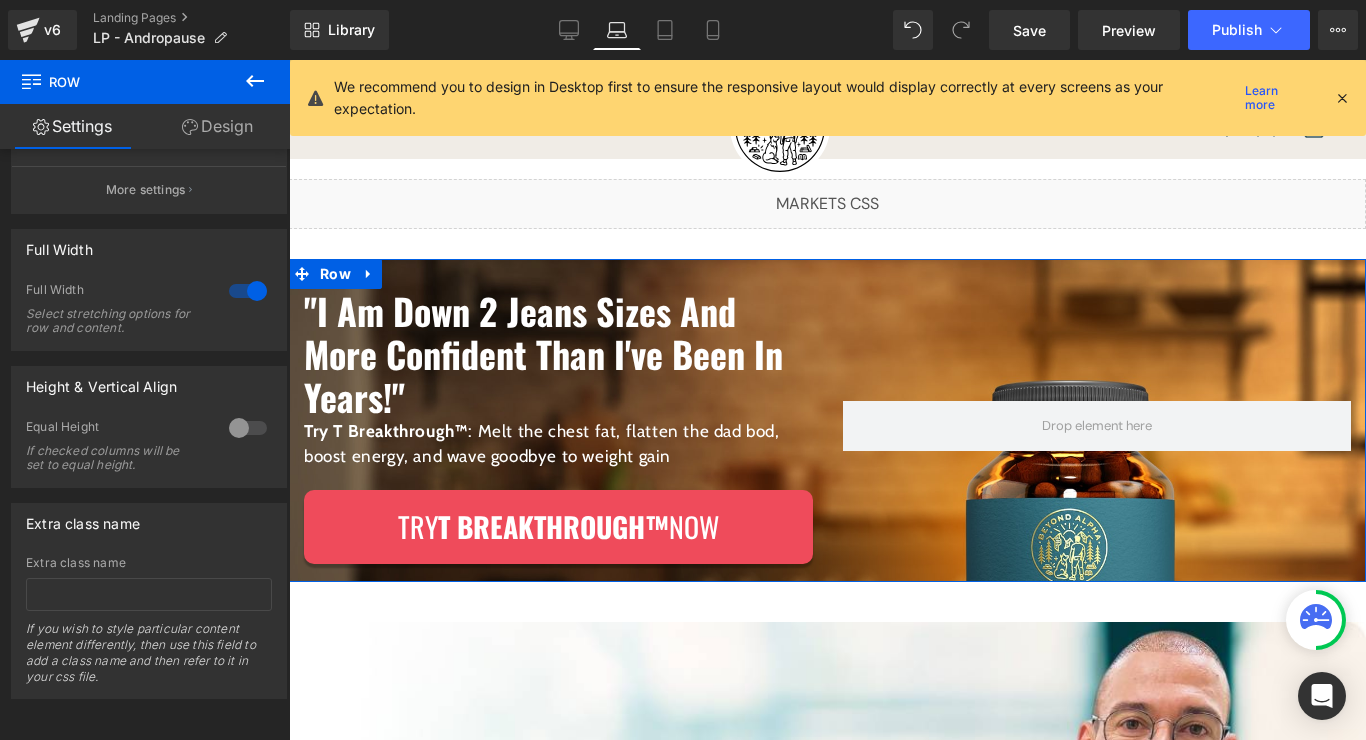 click on "Design" at bounding box center (217, 126) 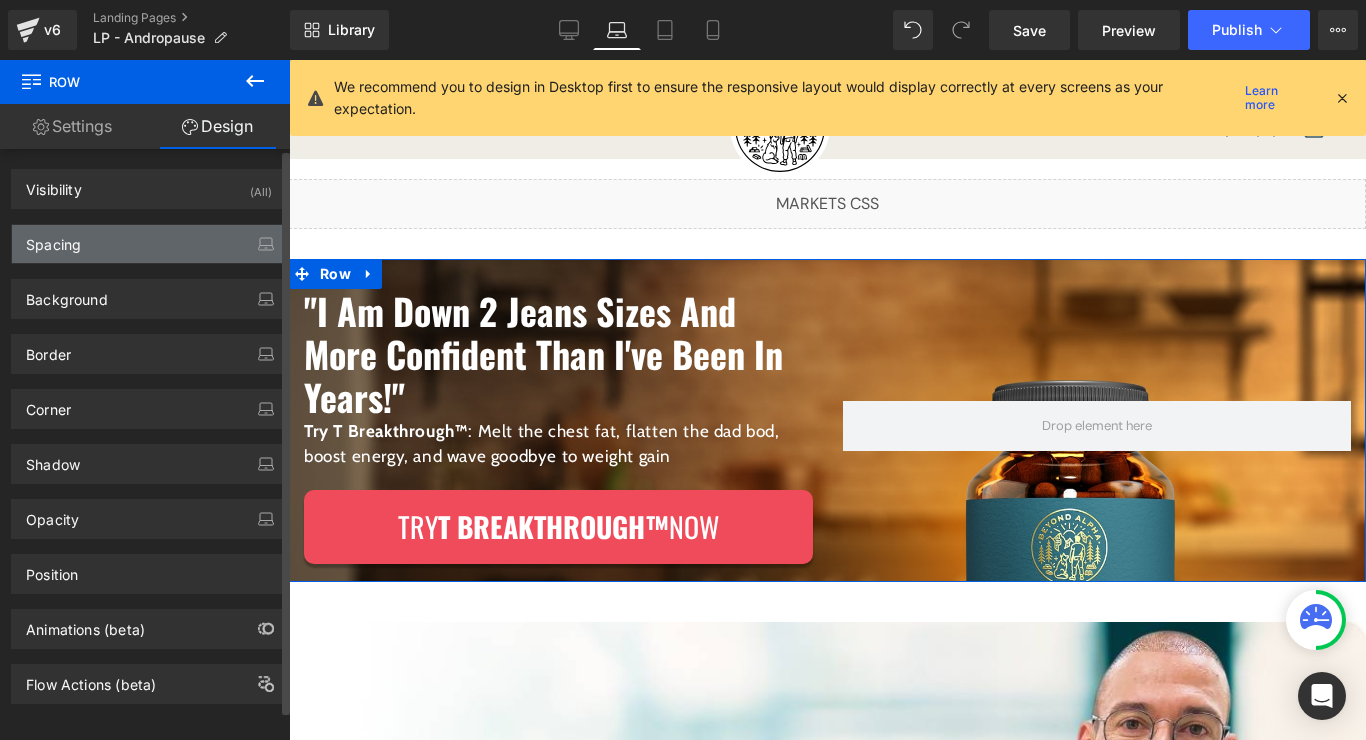 click on "Spacing" at bounding box center [149, 244] 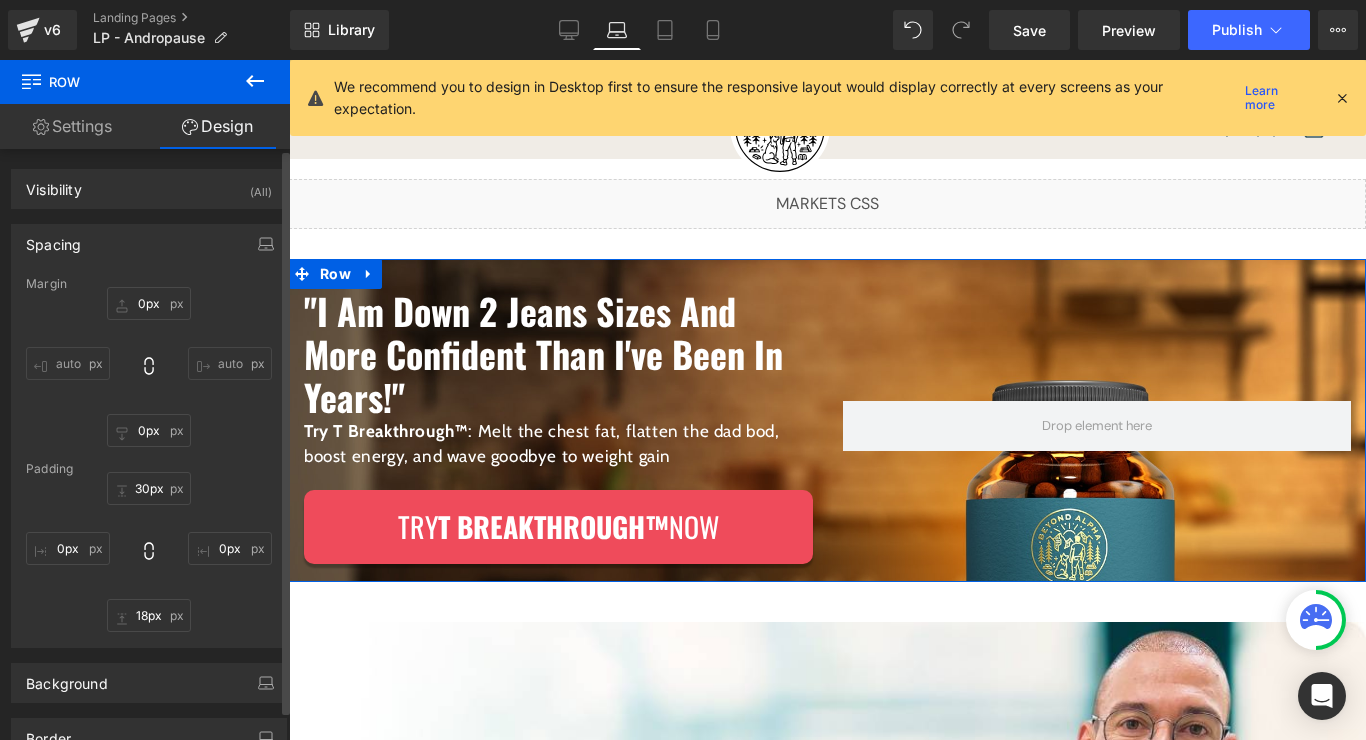 click on "Spacing" at bounding box center [149, 244] 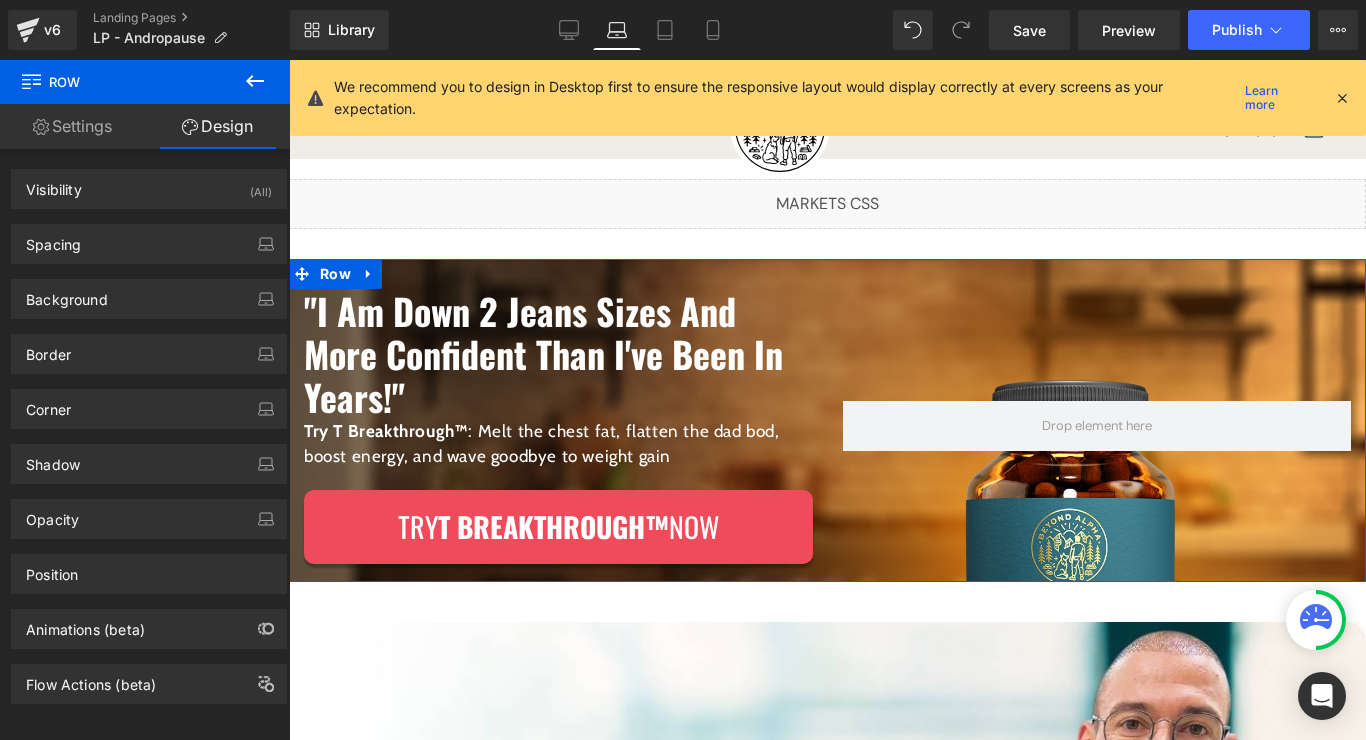 click on "Settings" at bounding box center (72, 126) 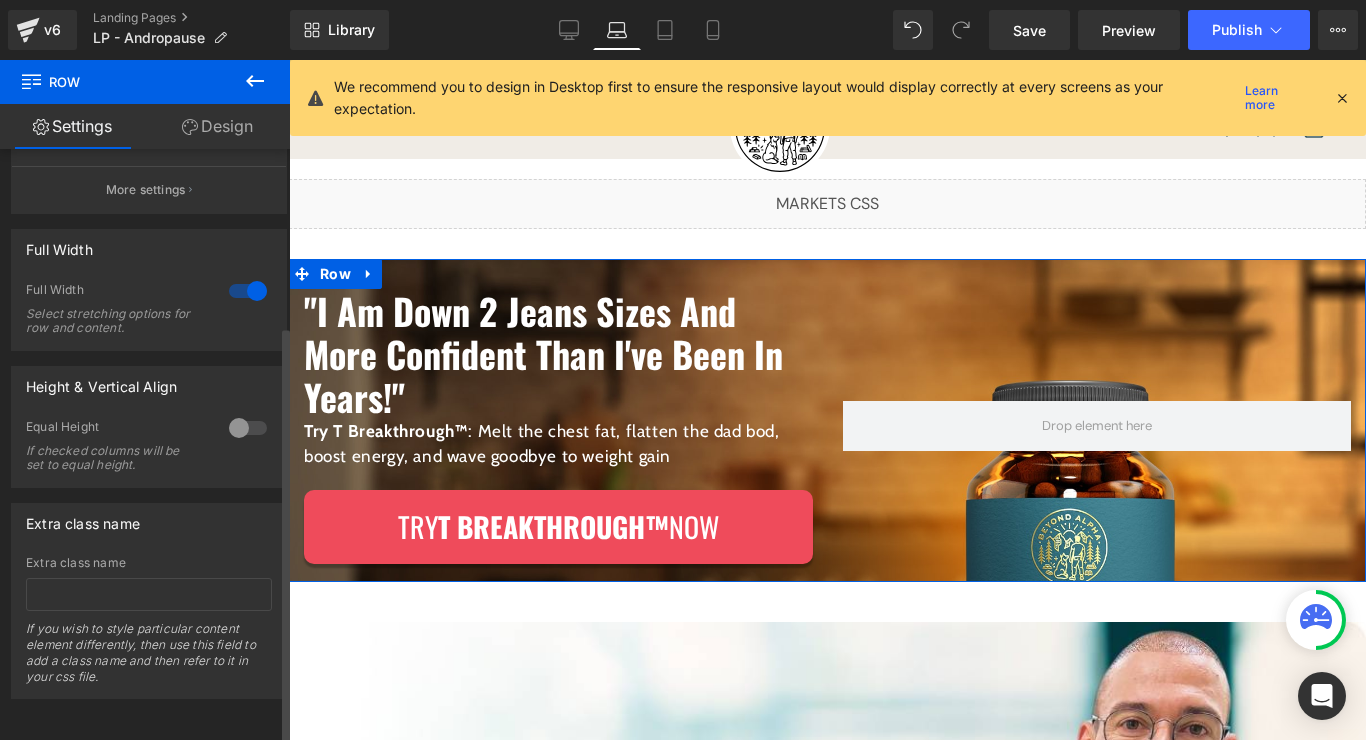 scroll, scrollTop: 249, scrollLeft: 0, axis: vertical 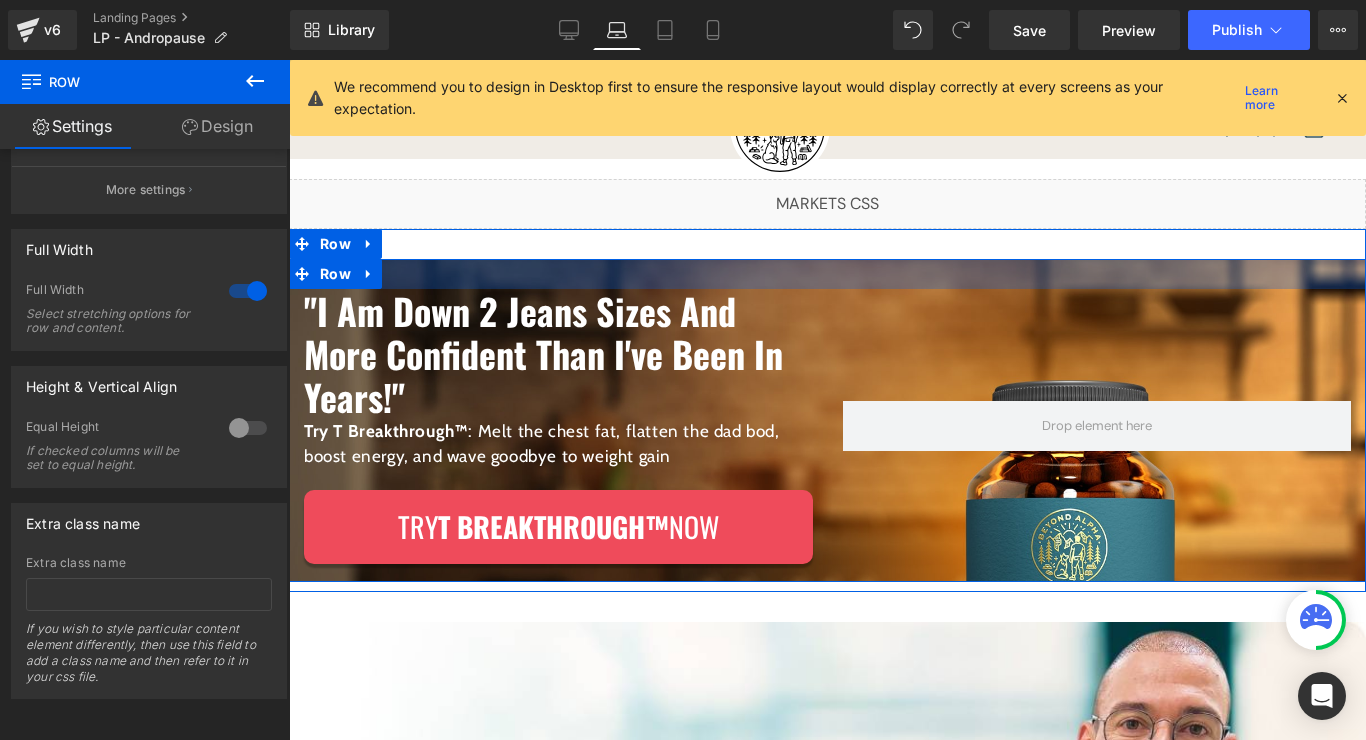 click at bounding box center [827, 274] 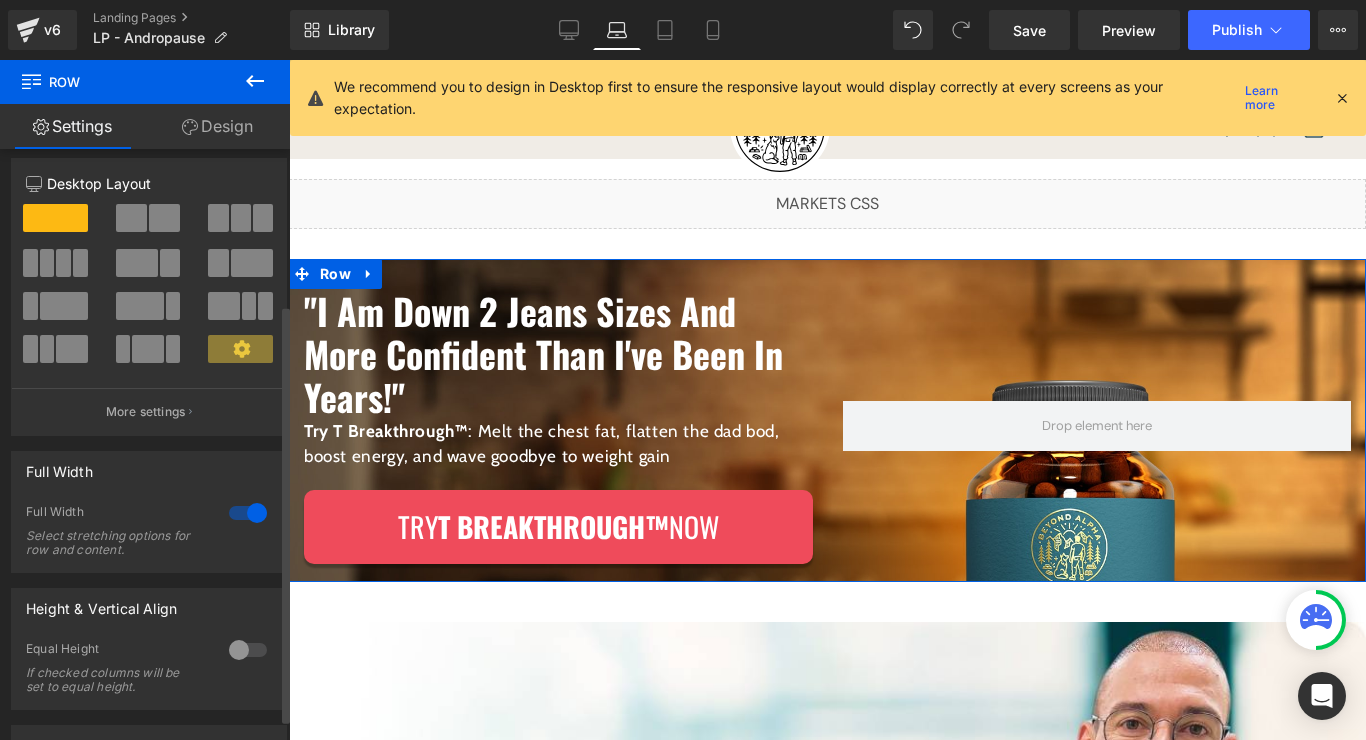 scroll, scrollTop: 0, scrollLeft: 0, axis: both 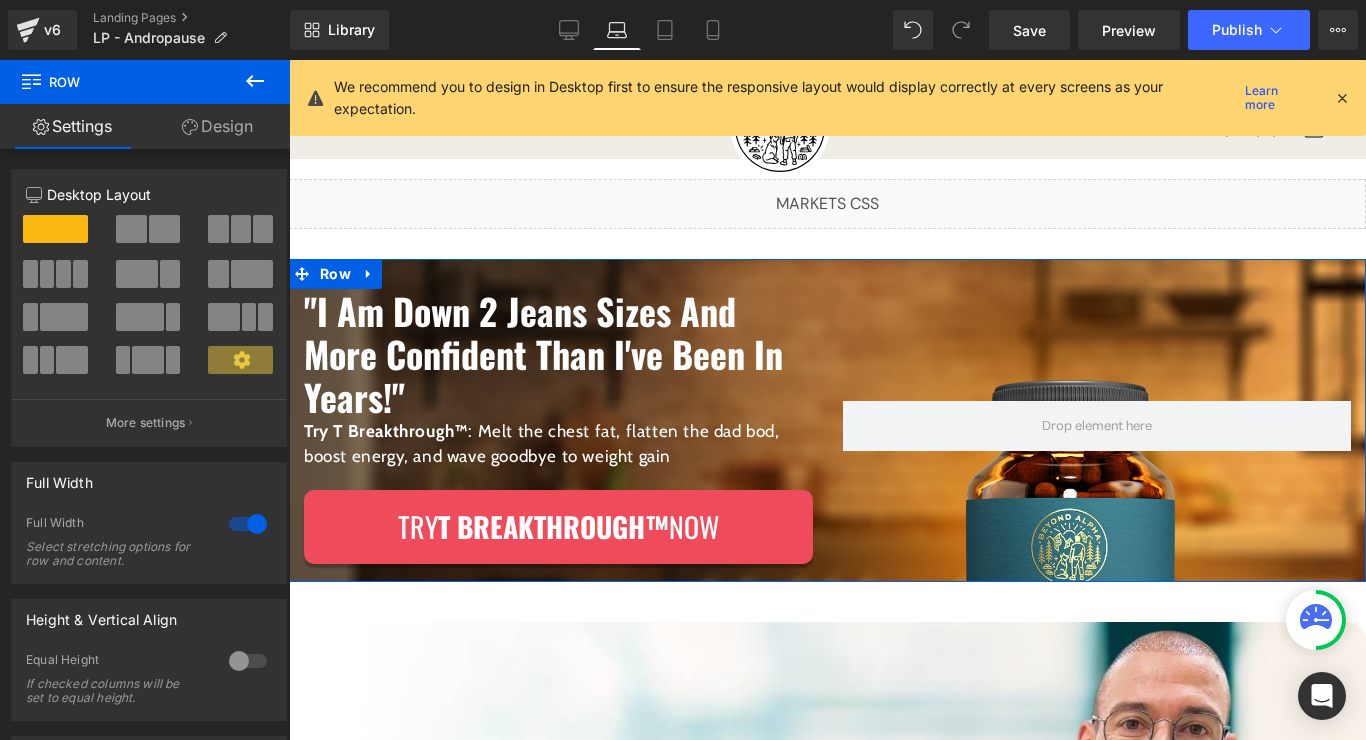 click on "Design" at bounding box center [217, 126] 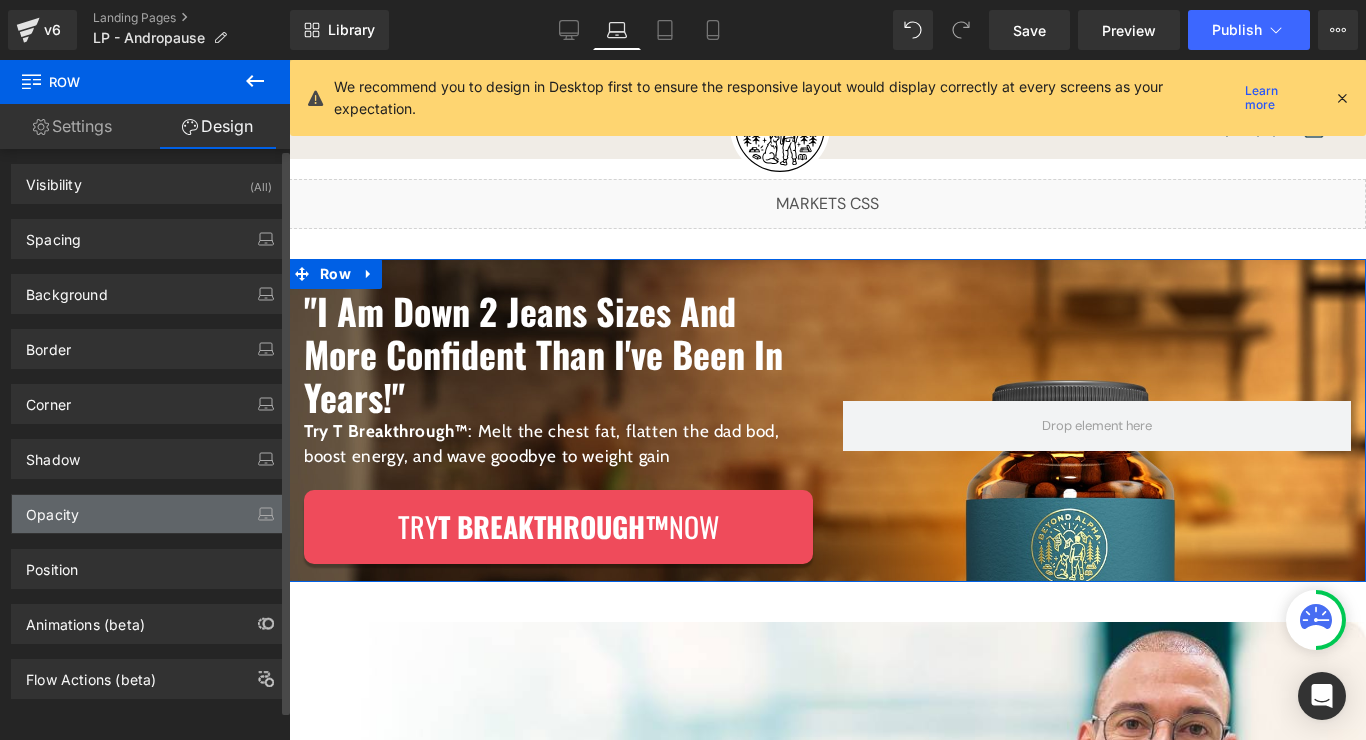 scroll, scrollTop: 0, scrollLeft: 0, axis: both 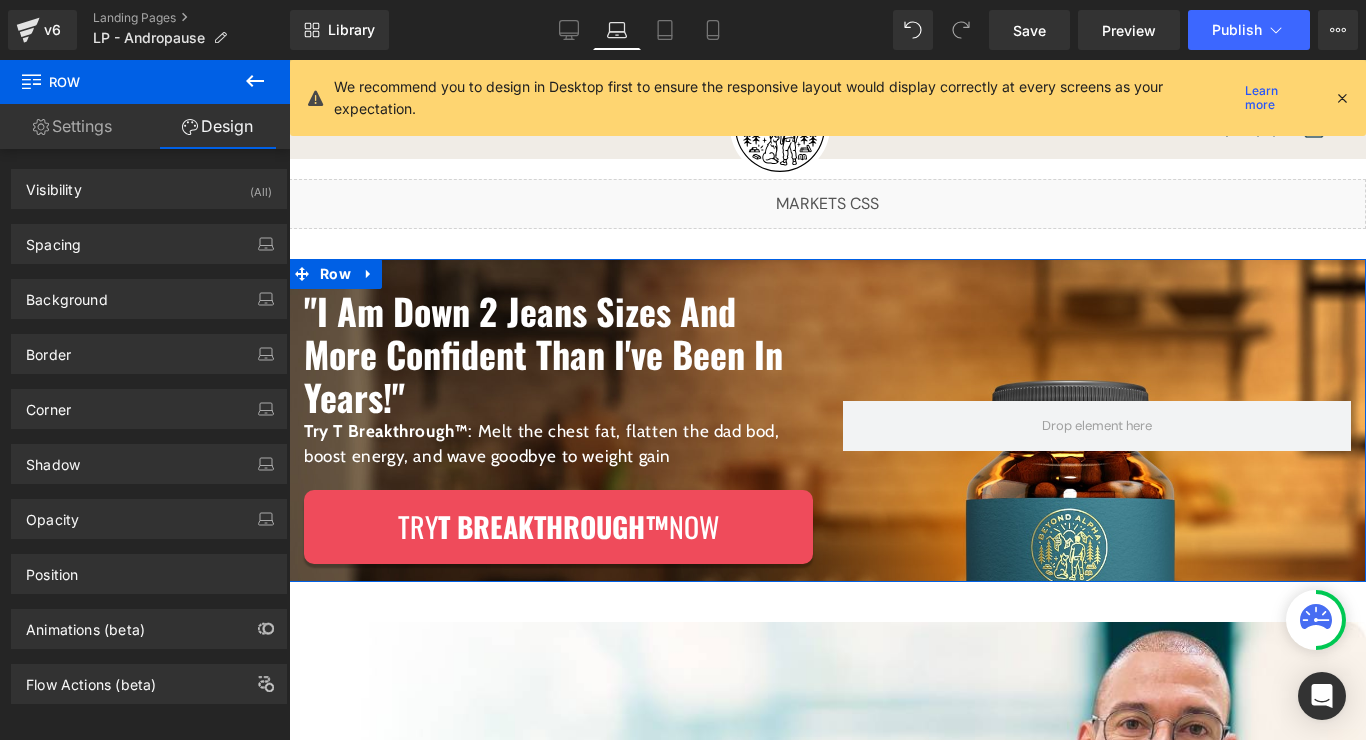 click on "Settings" at bounding box center [72, 126] 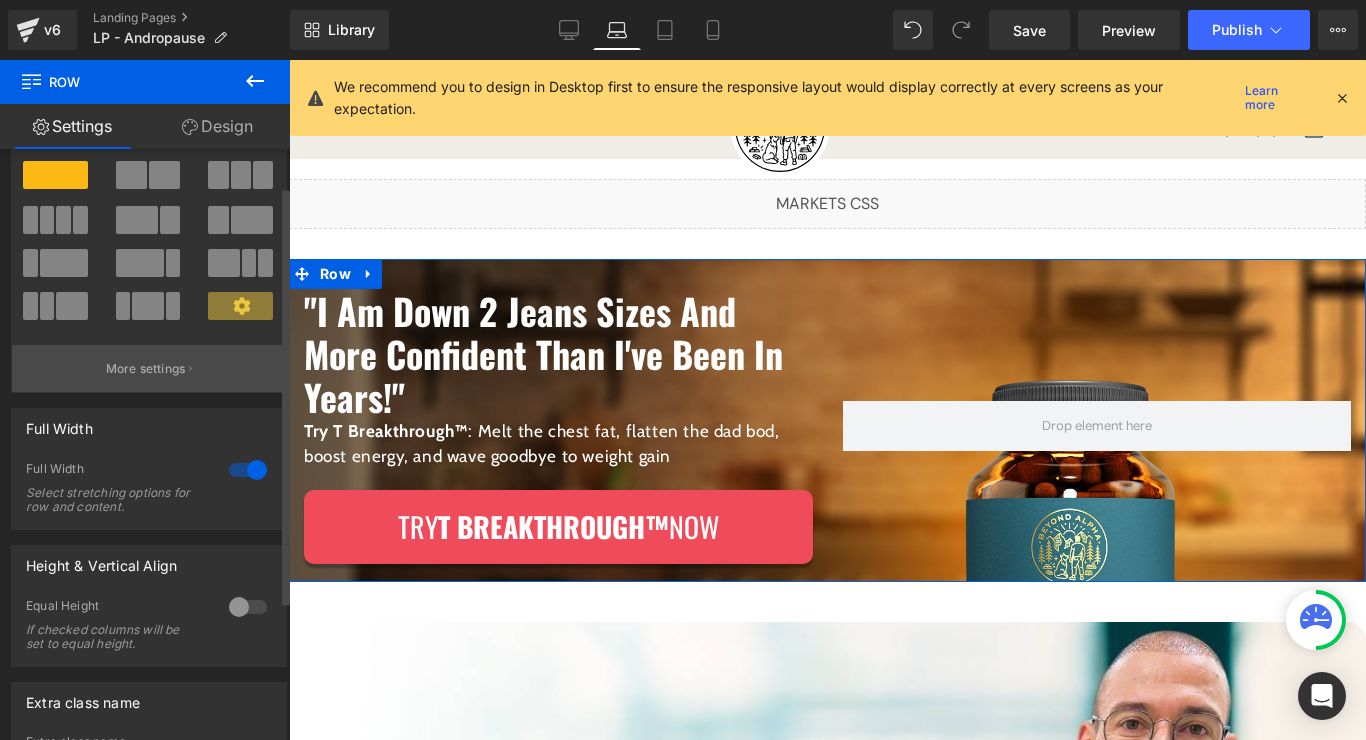 scroll, scrollTop: 53, scrollLeft: 0, axis: vertical 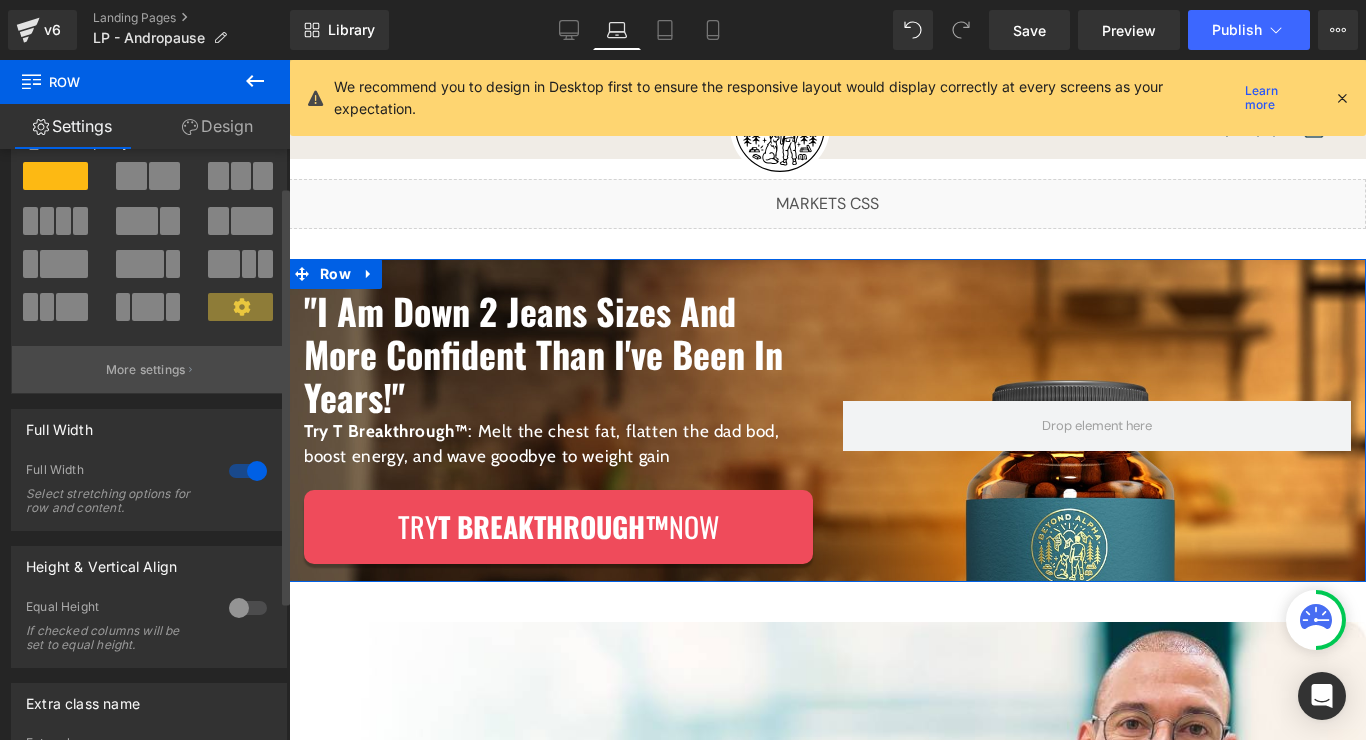 click on "More settings" at bounding box center [146, 370] 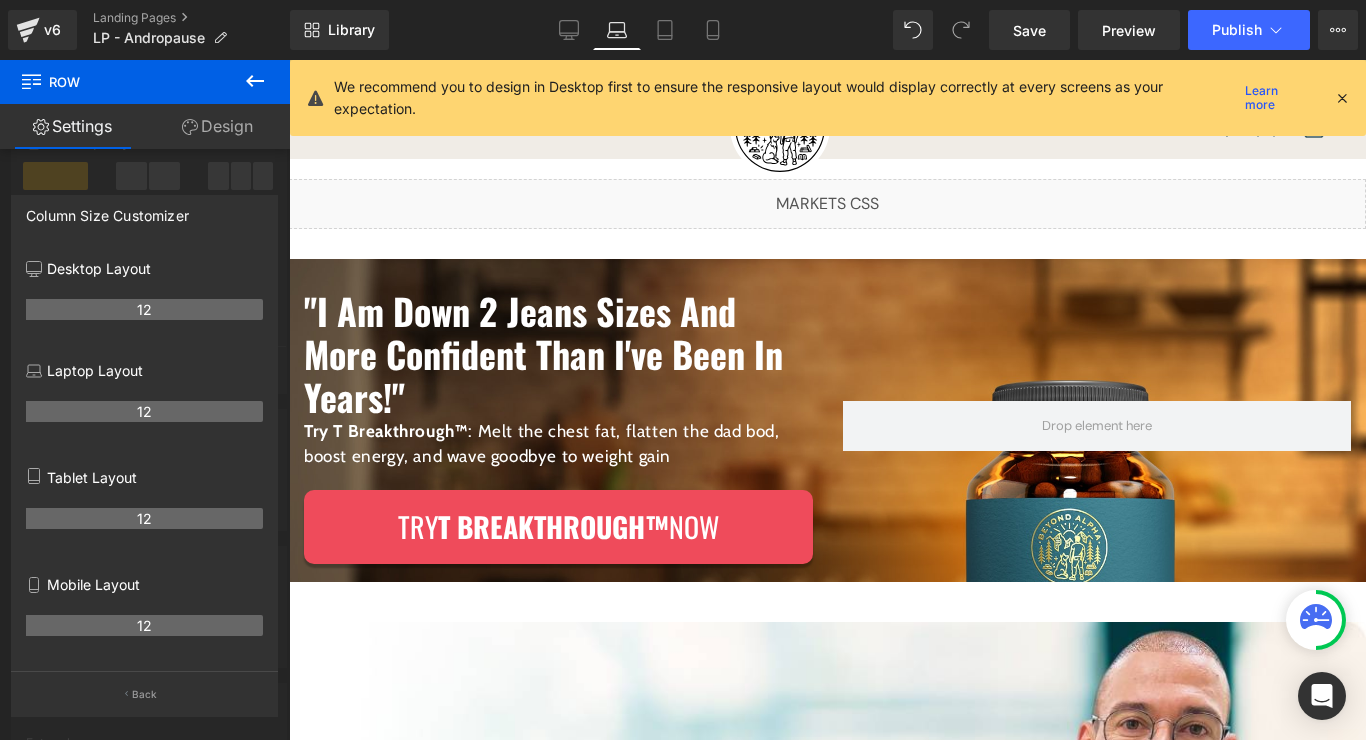 click 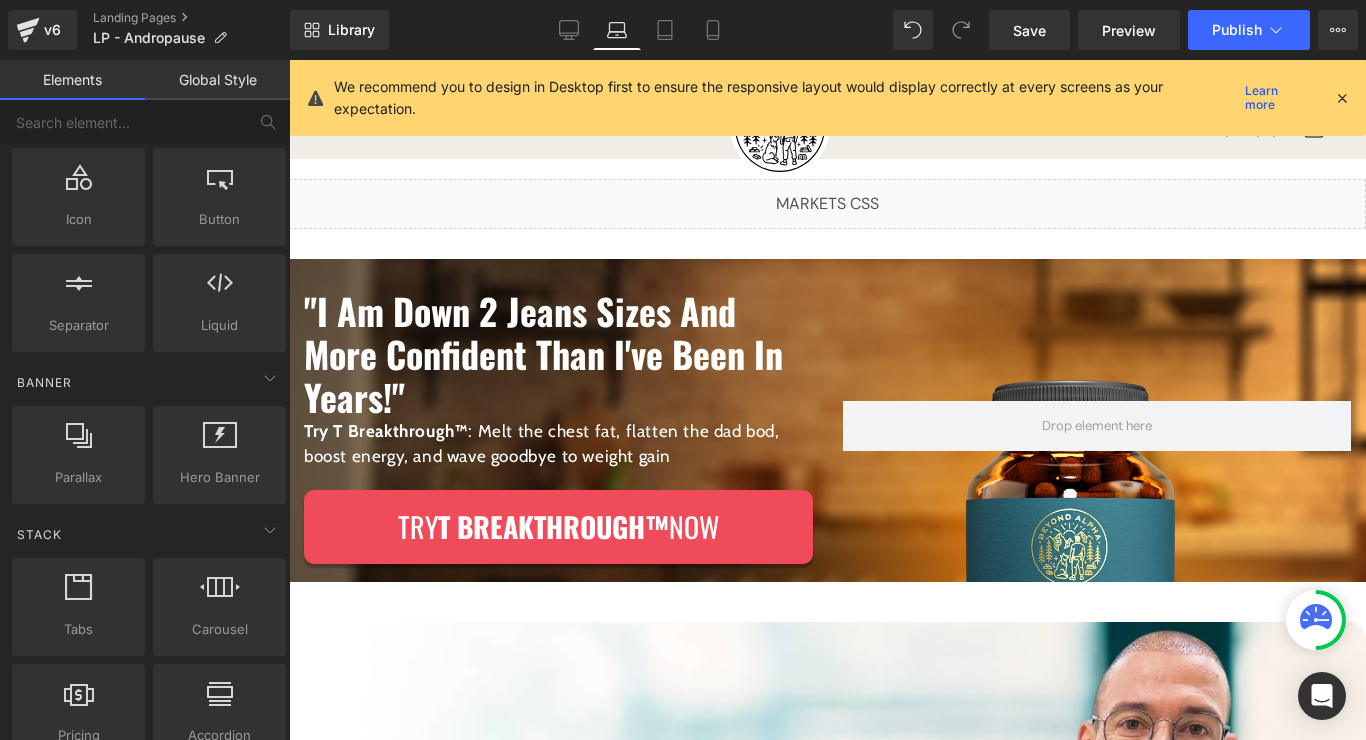 scroll, scrollTop: 380, scrollLeft: 0, axis: vertical 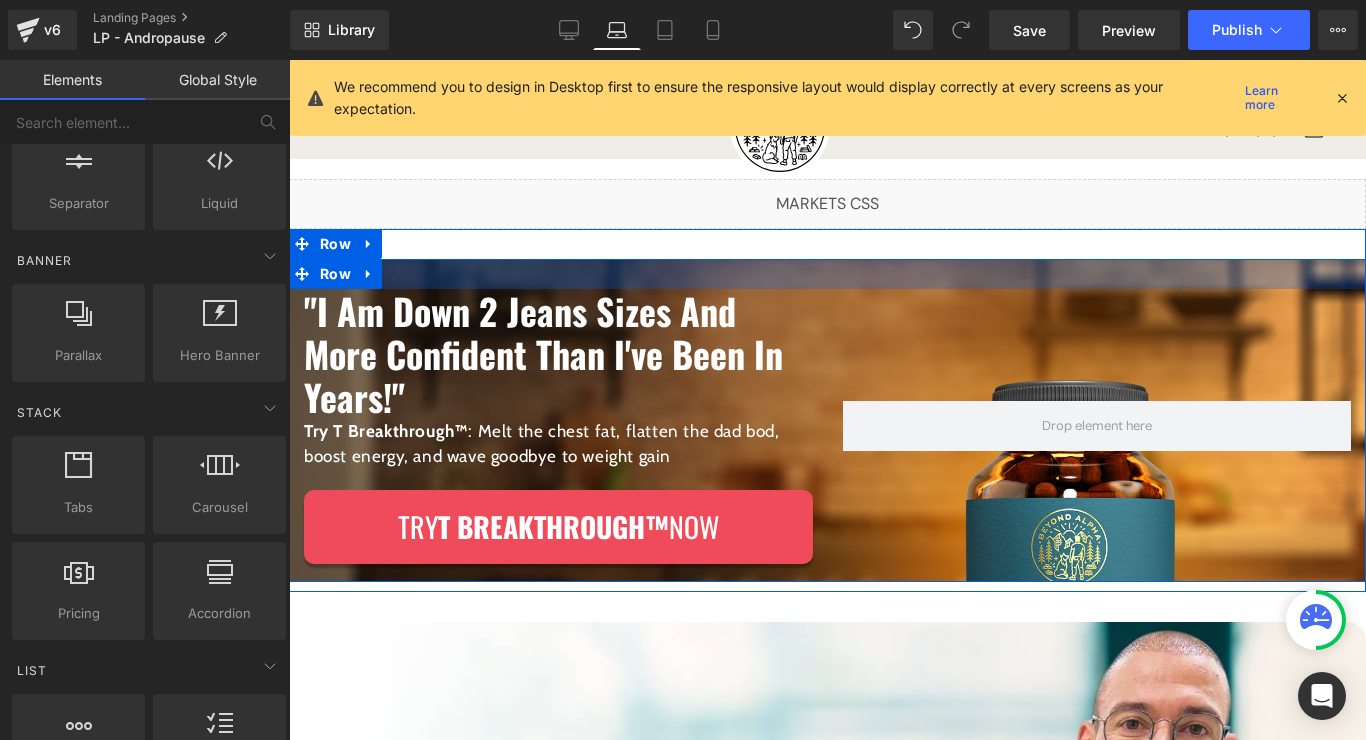 click at bounding box center [827, 274] 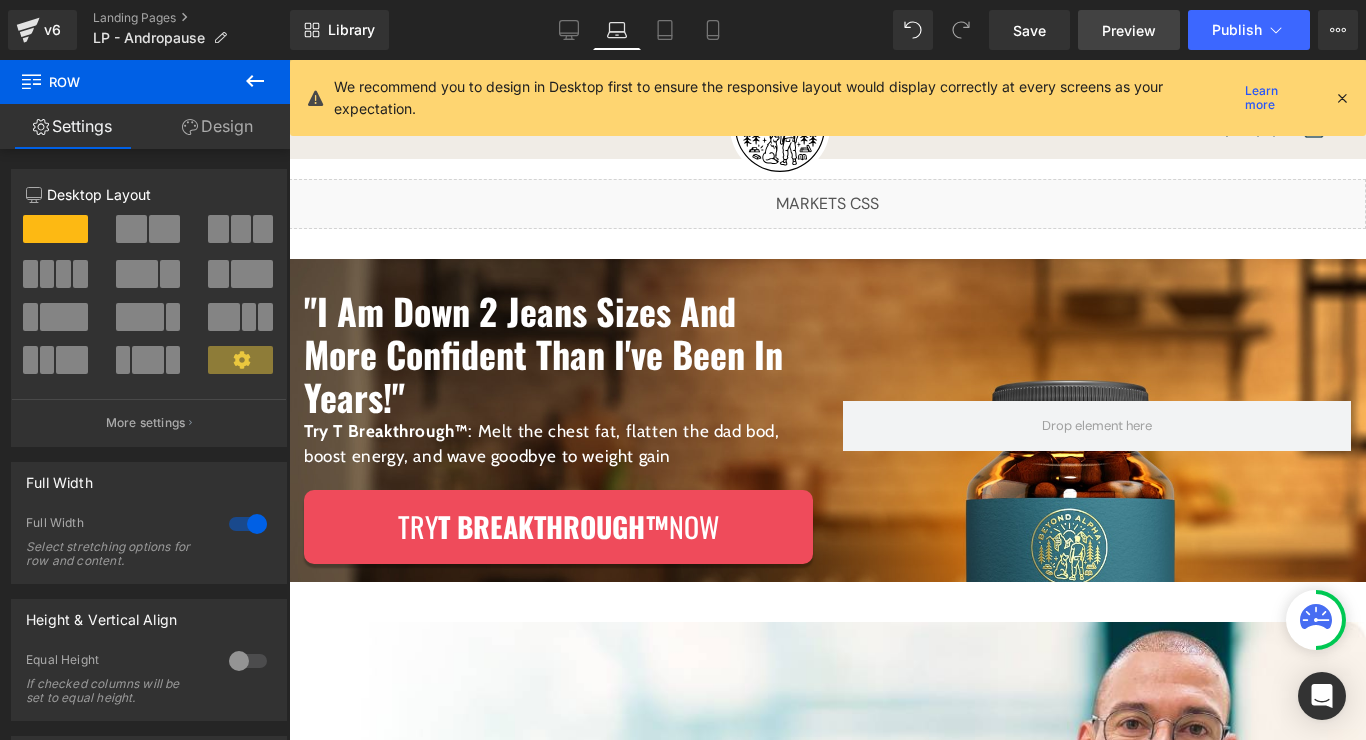 click on "Preview" at bounding box center (1129, 30) 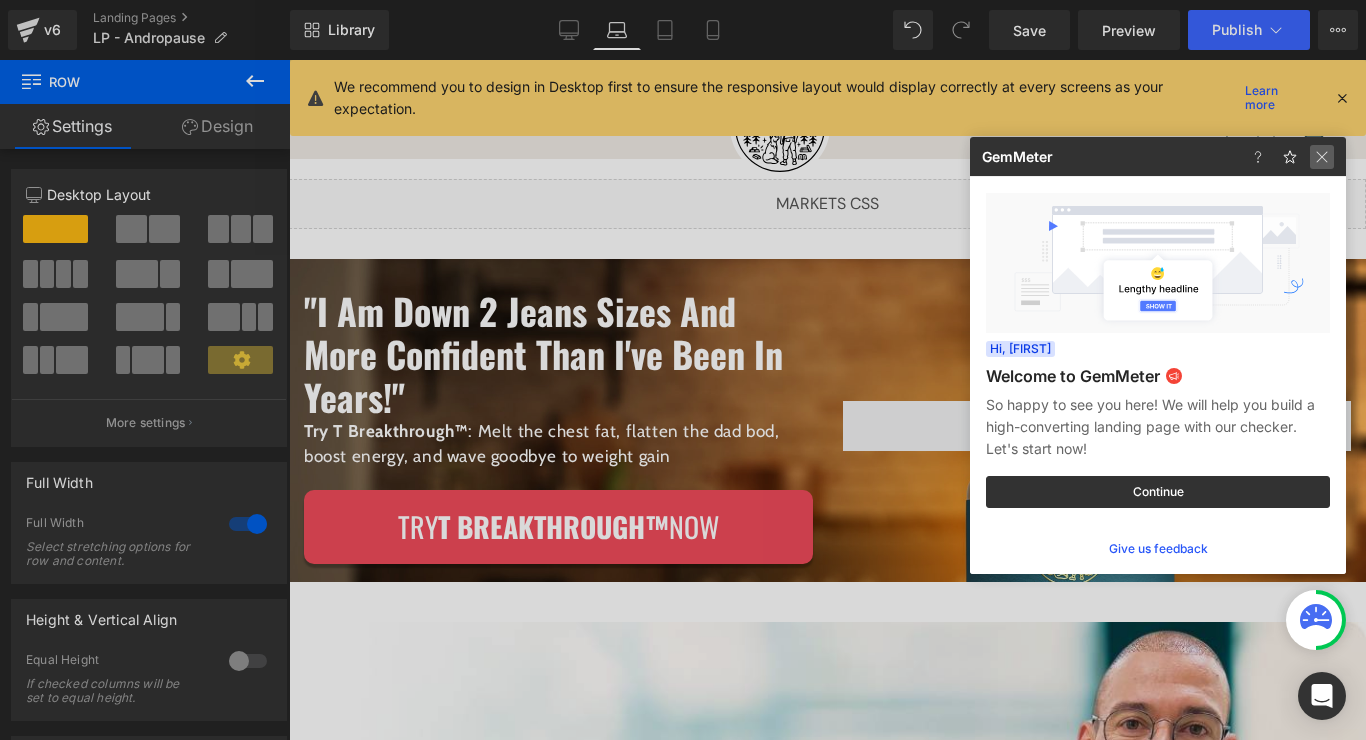 click 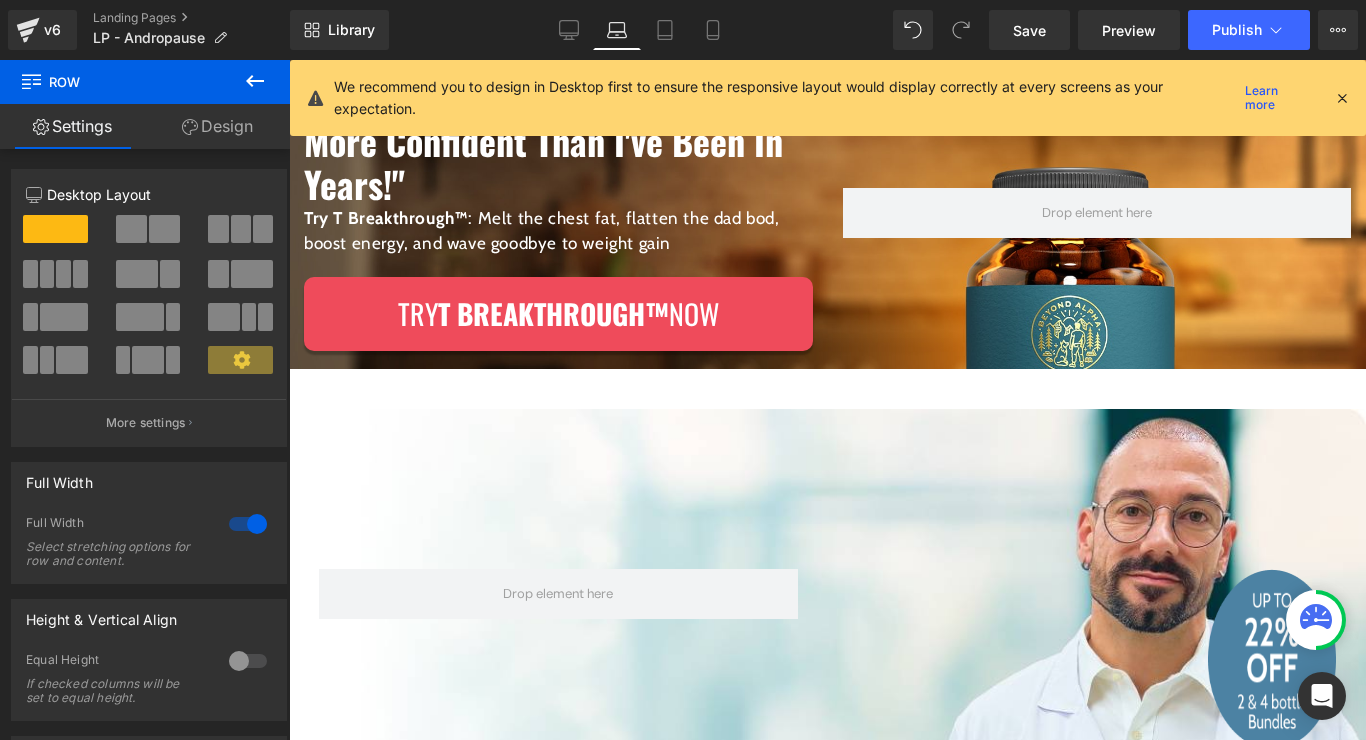 scroll, scrollTop: 269, scrollLeft: 0, axis: vertical 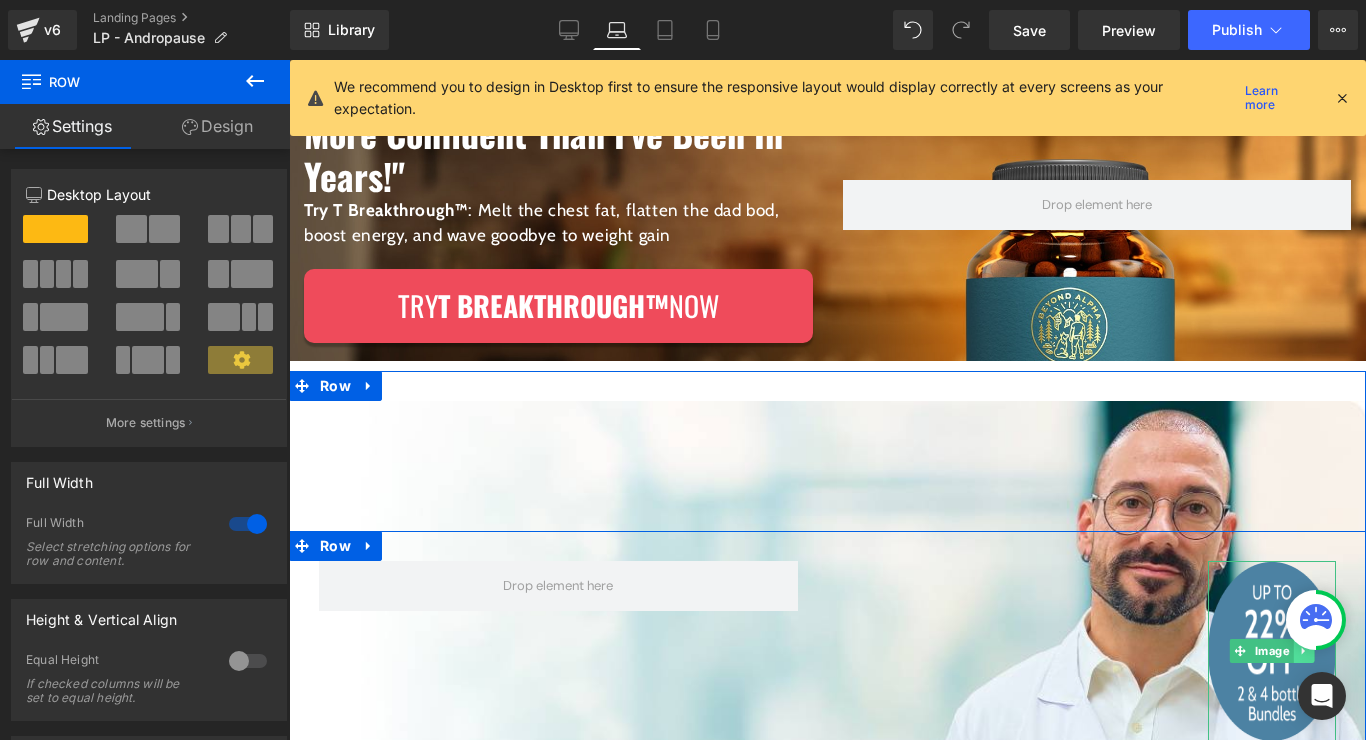 click 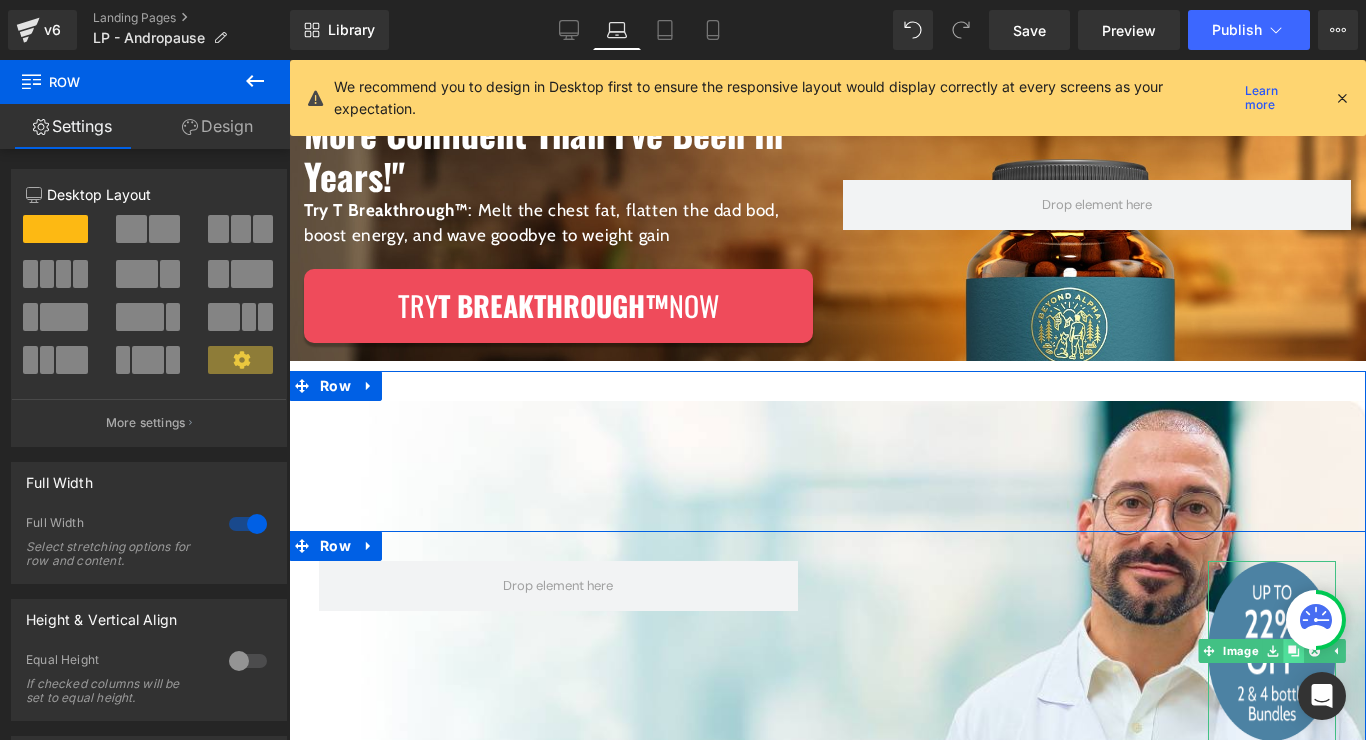 click at bounding box center (1293, 651) 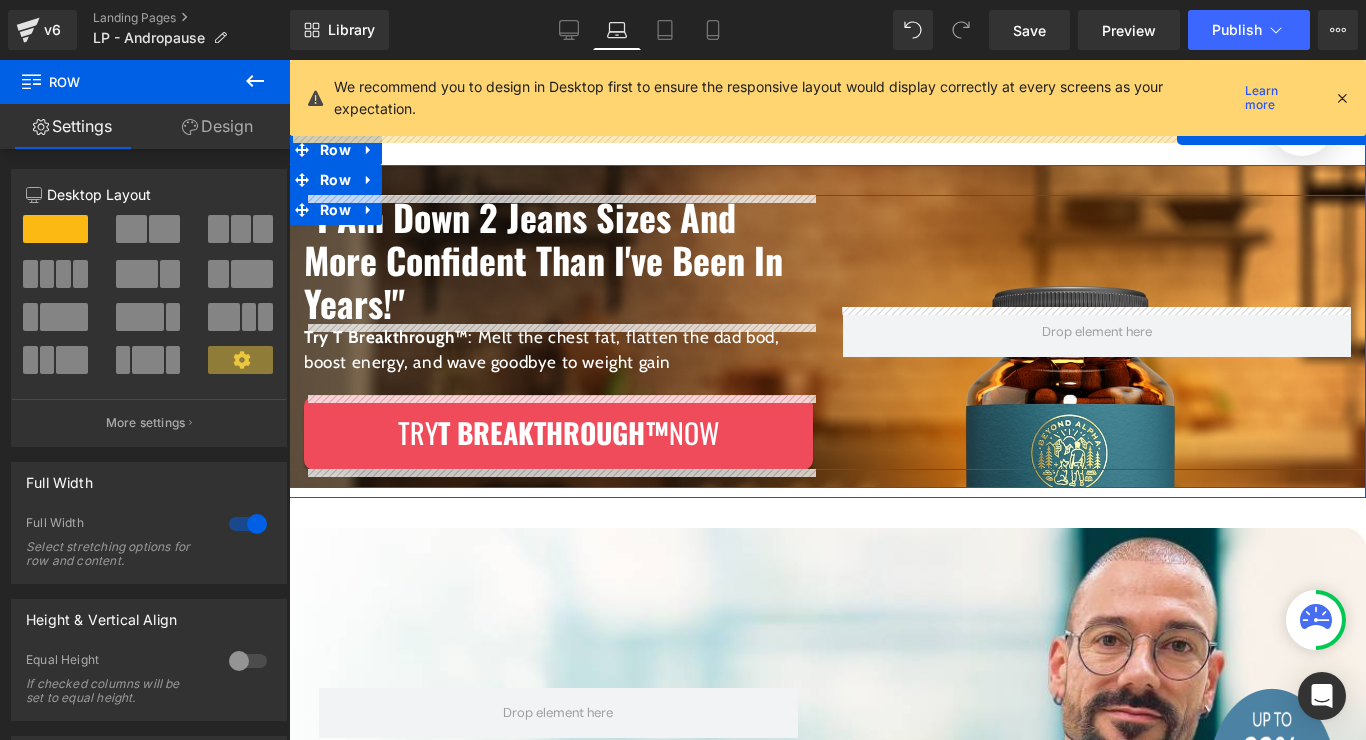 scroll, scrollTop: 122, scrollLeft: 0, axis: vertical 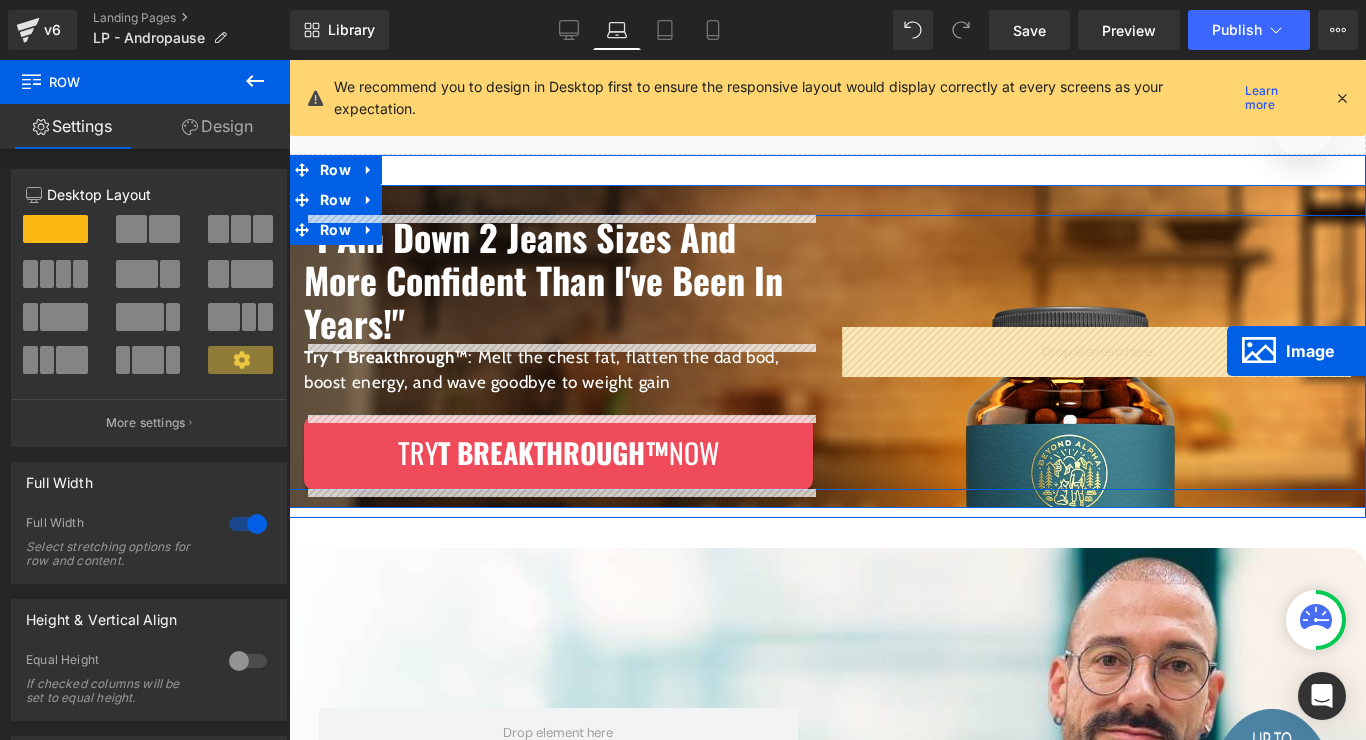 drag, startPoint x: 1237, startPoint y: 439, endPoint x: 1227, endPoint y: 350, distance: 89.560036 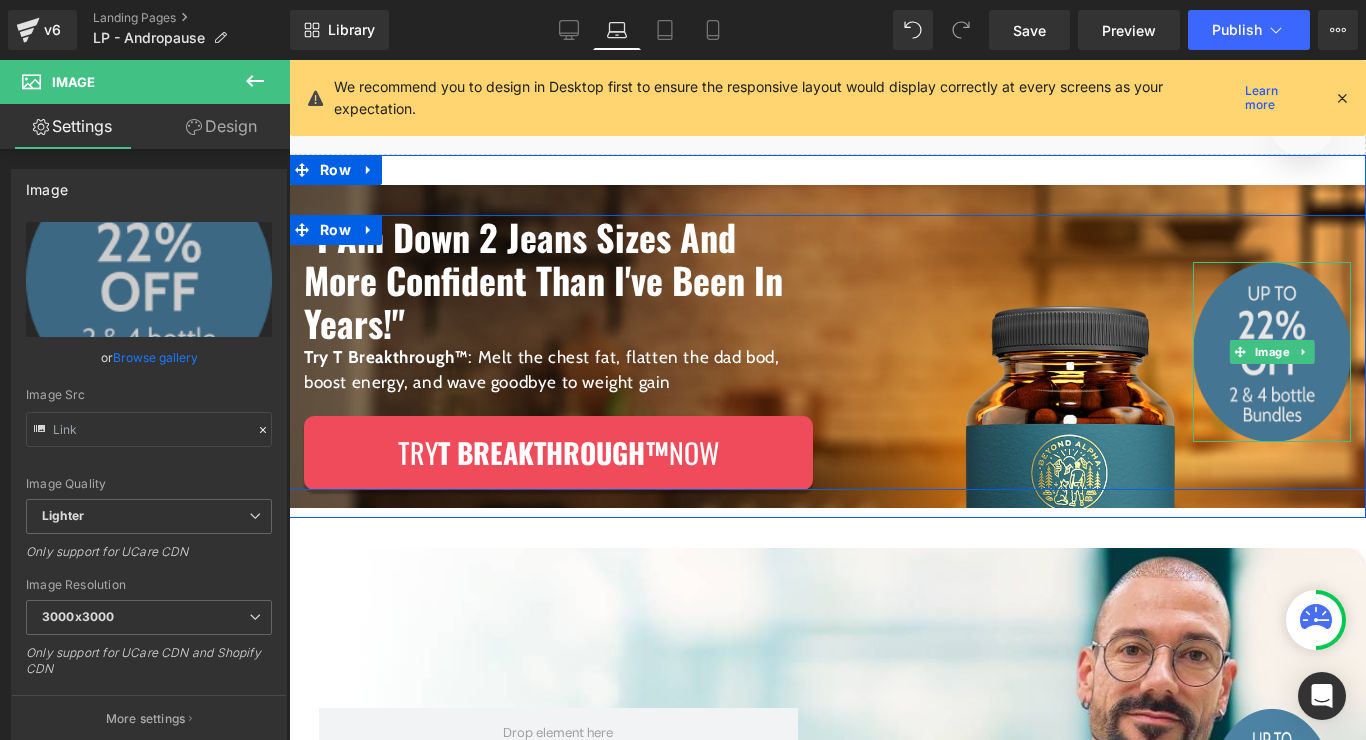click on "Image" at bounding box center (1271, 352) 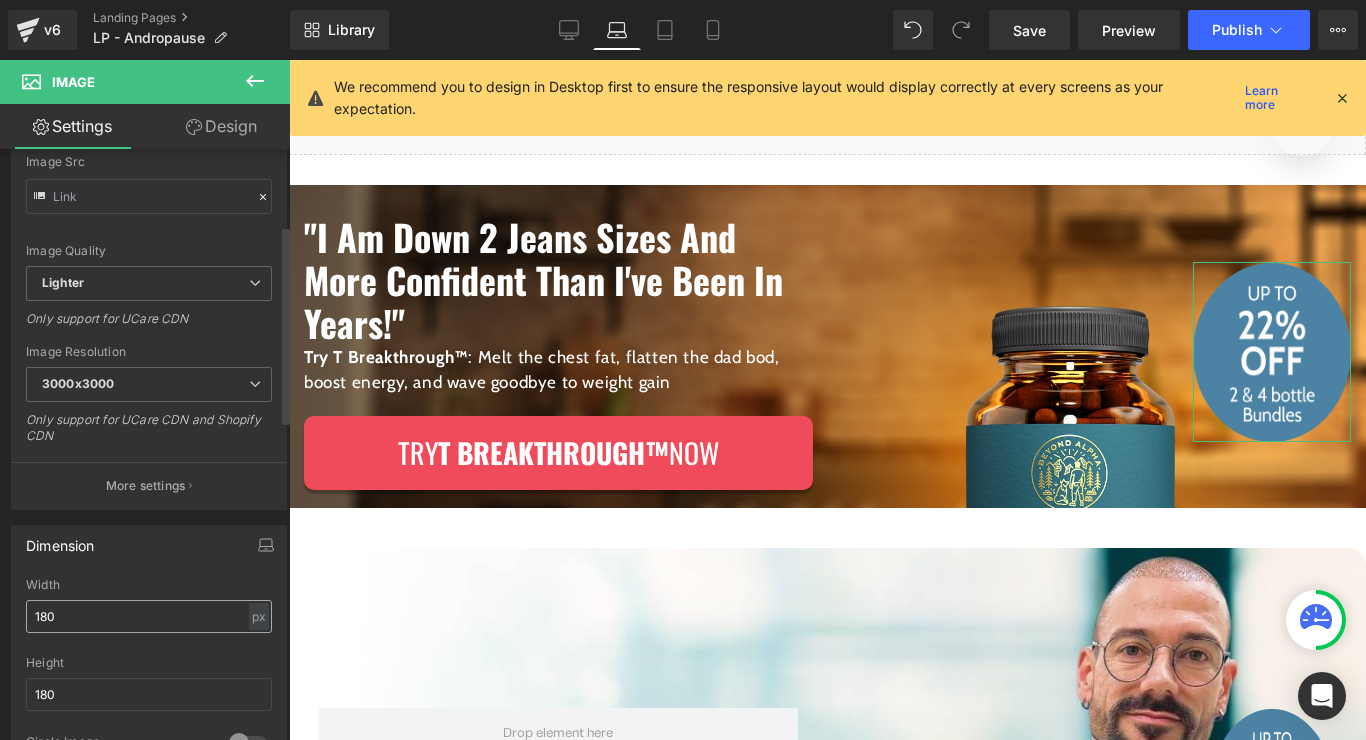 scroll, scrollTop: 246, scrollLeft: 0, axis: vertical 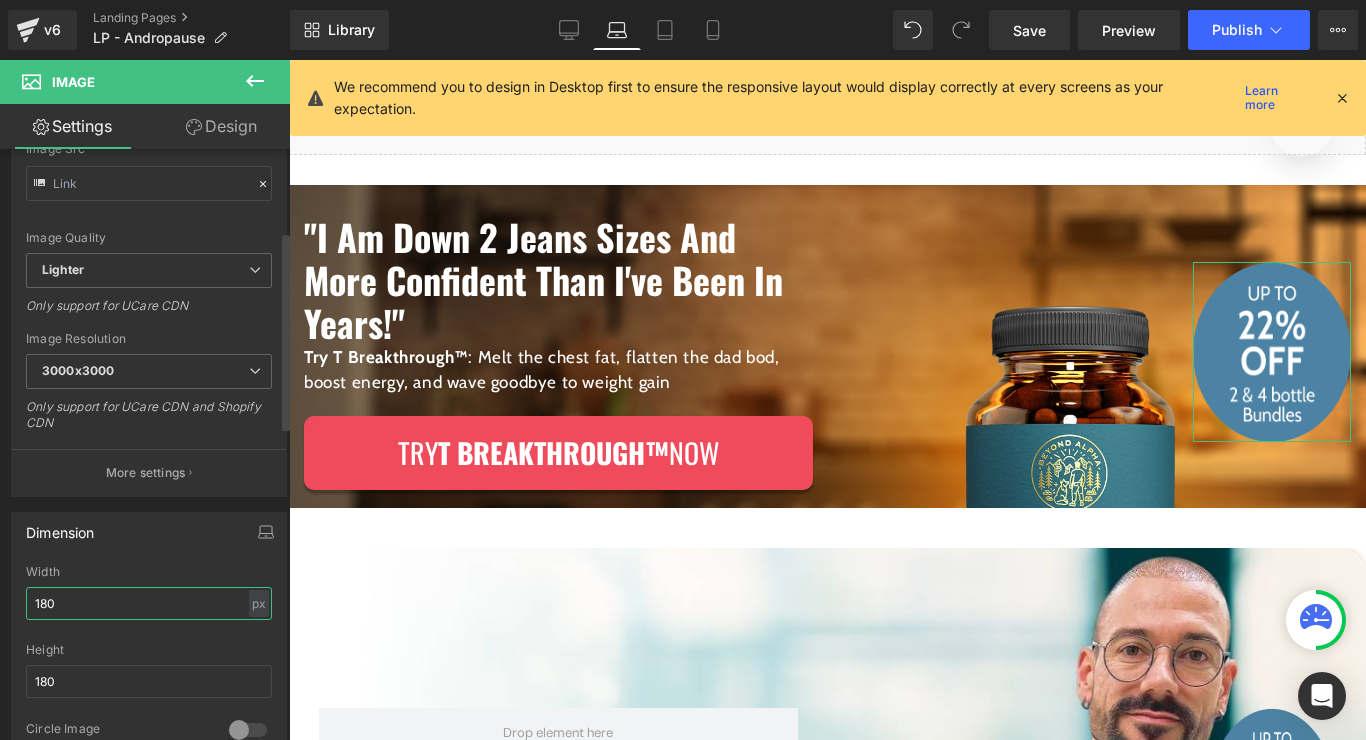 click on "180" at bounding box center [149, 603] 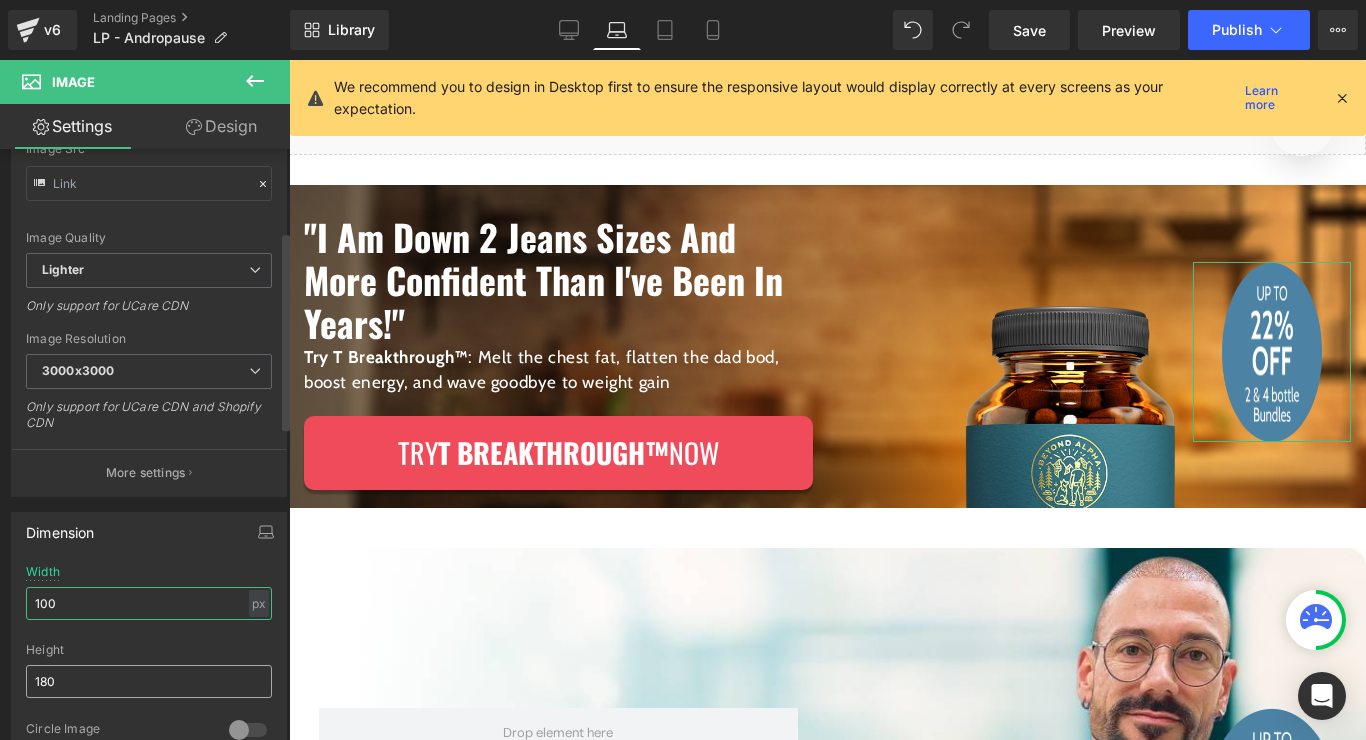 type on "100" 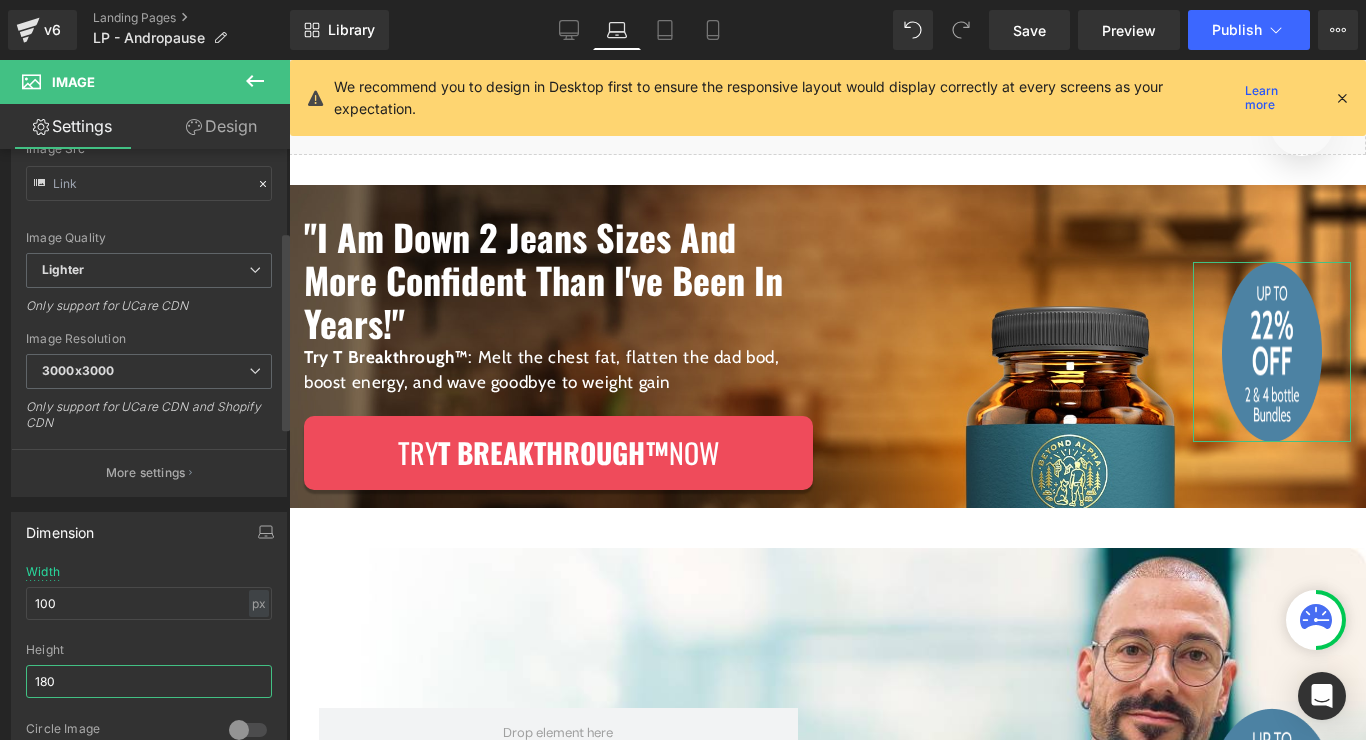 click on "180" at bounding box center (149, 681) 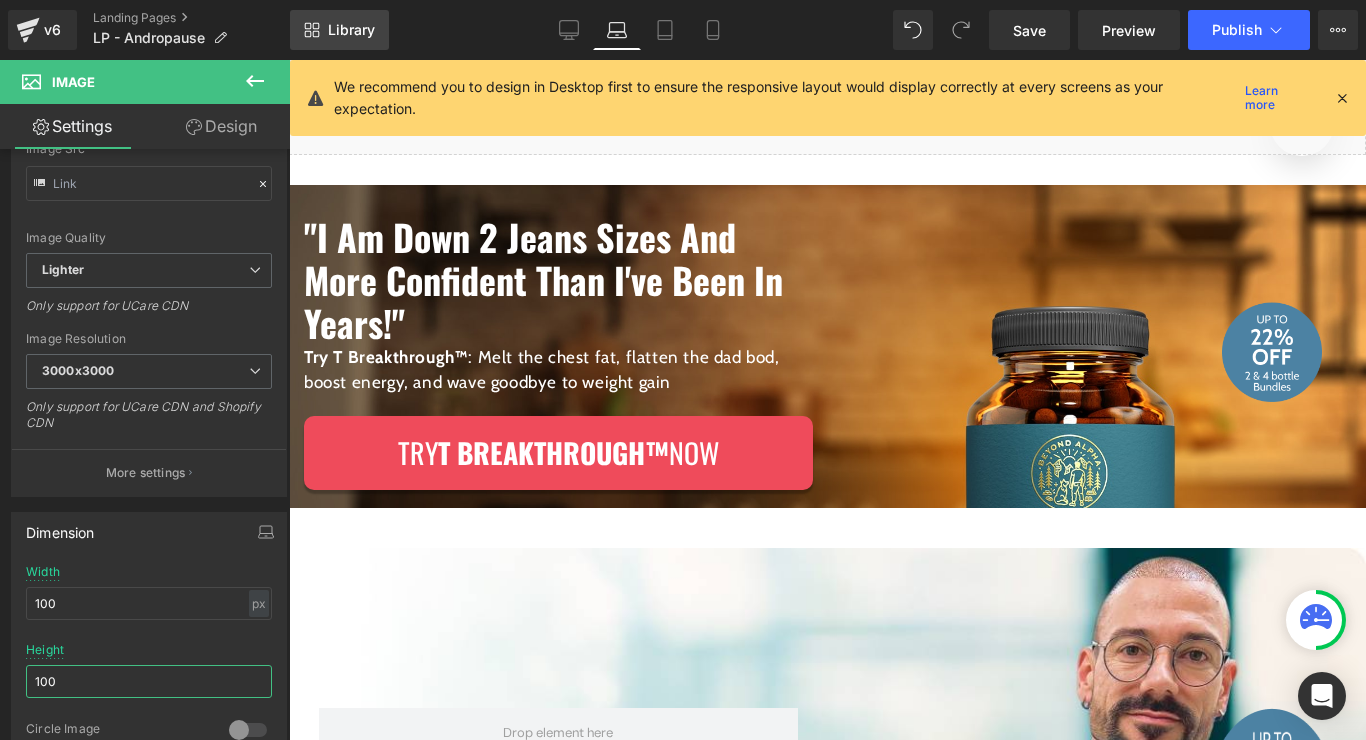 type on "100" 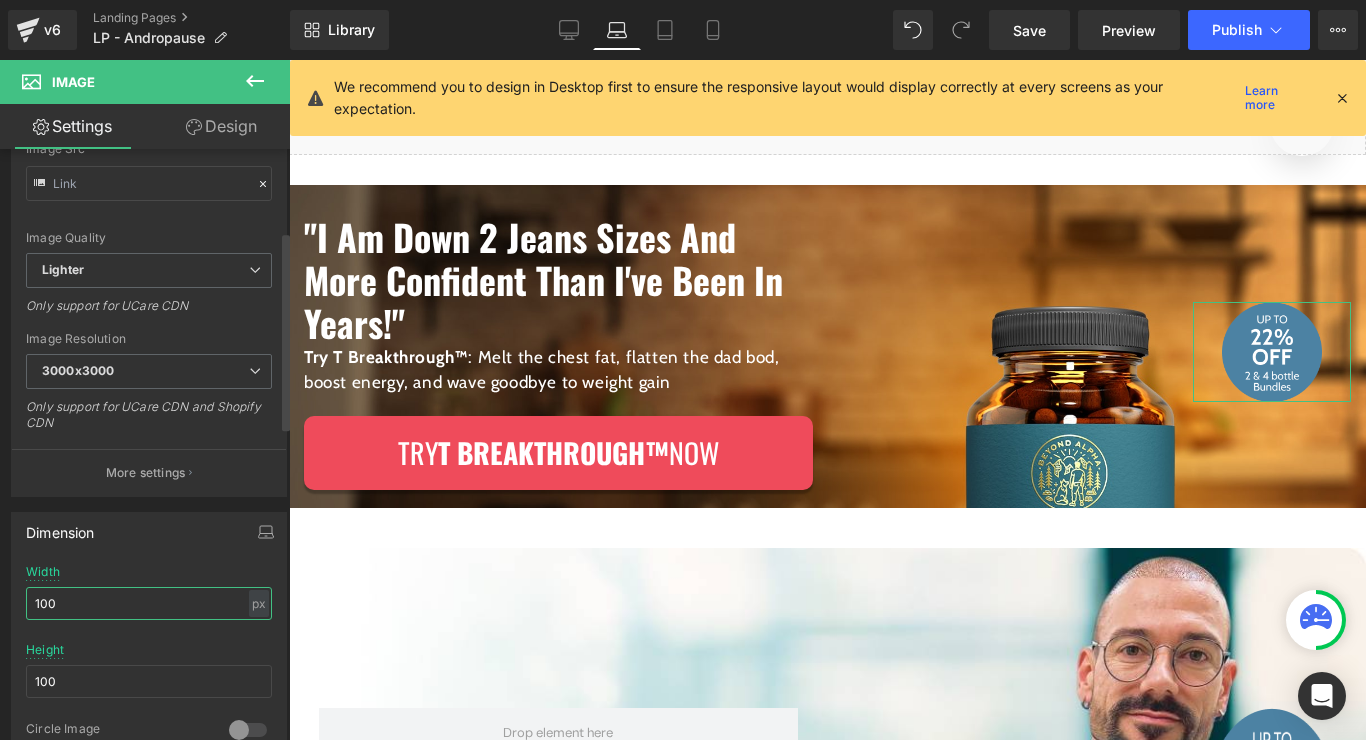 click on "100" at bounding box center [149, 603] 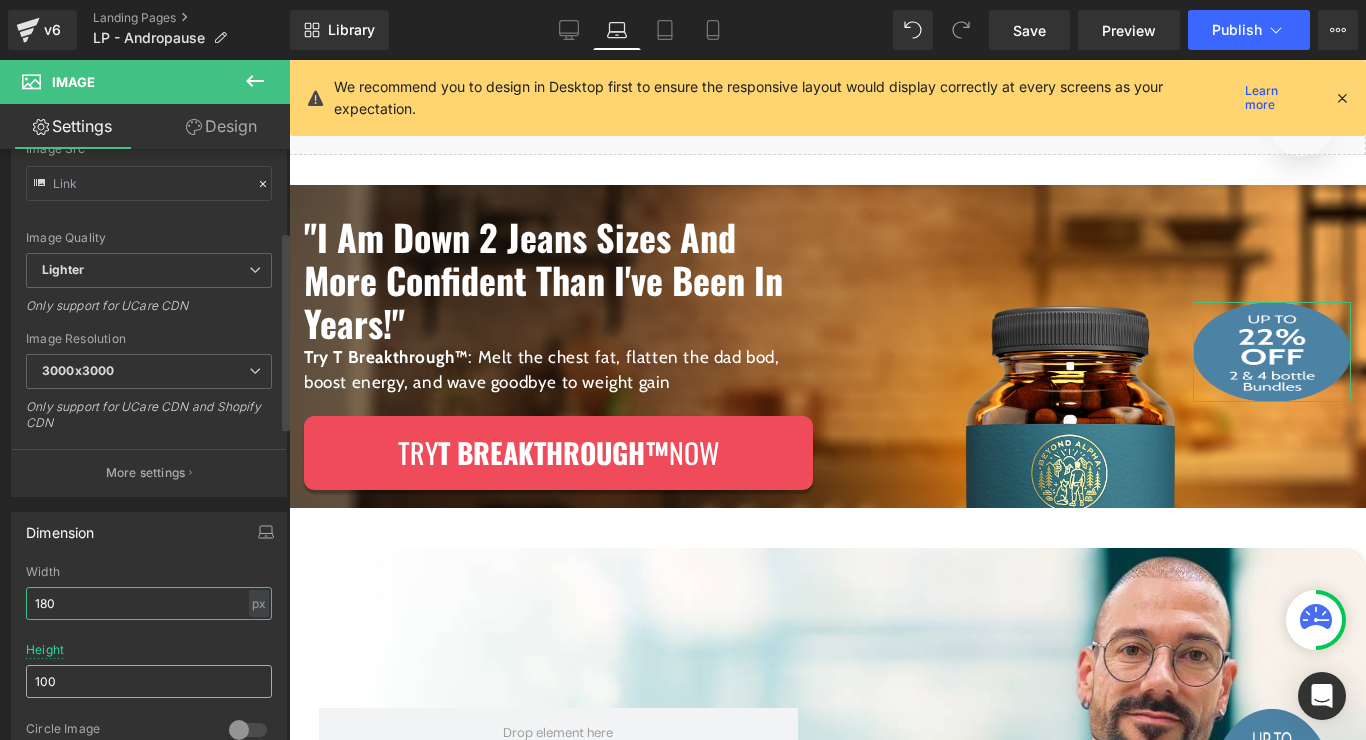 type on "180" 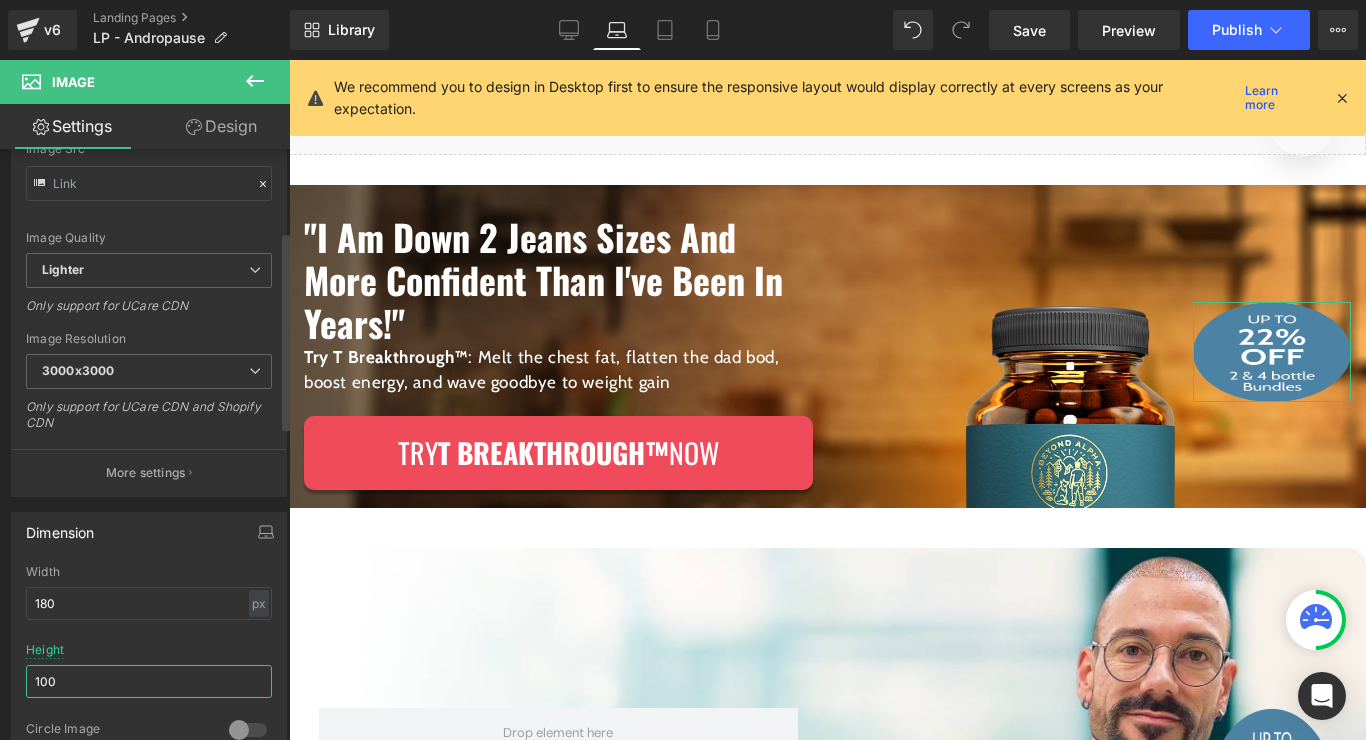 click on "100" at bounding box center [149, 681] 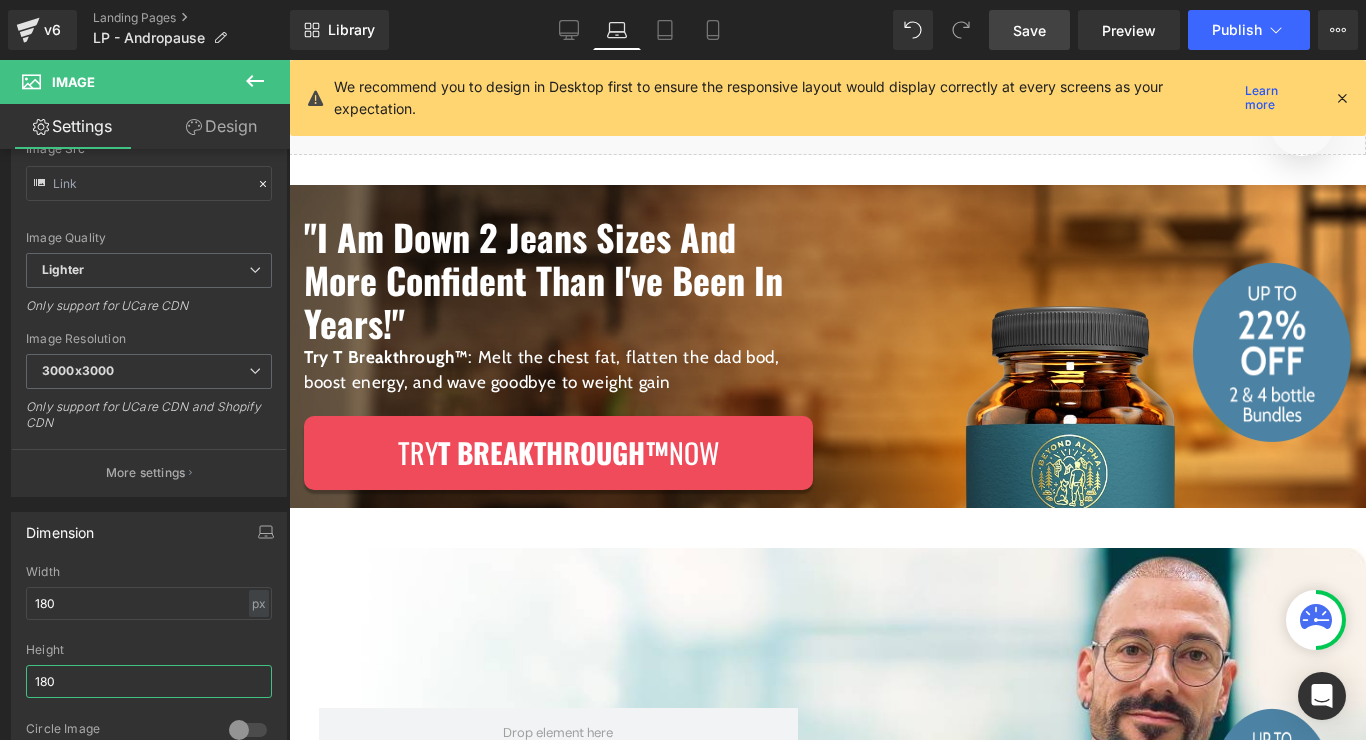 type on "180" 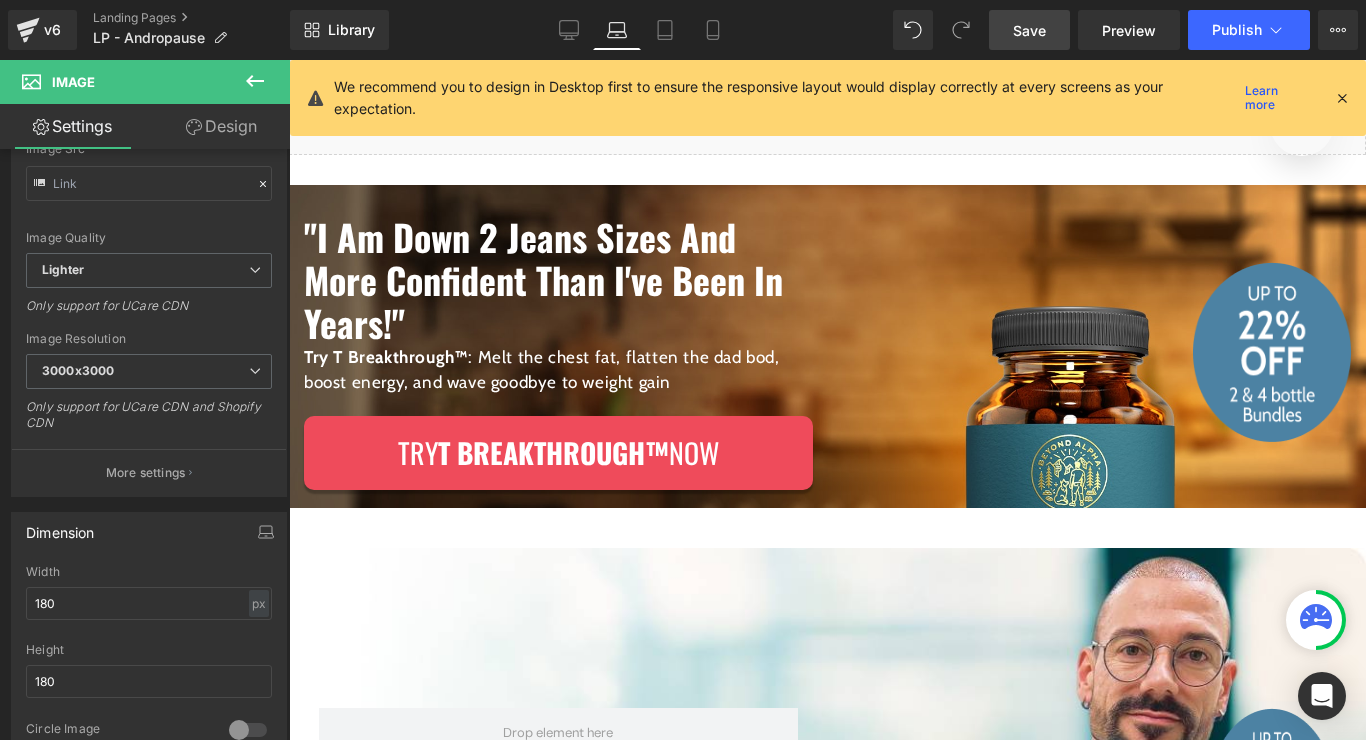 click on "Save" at bounding box center [1029, 30] 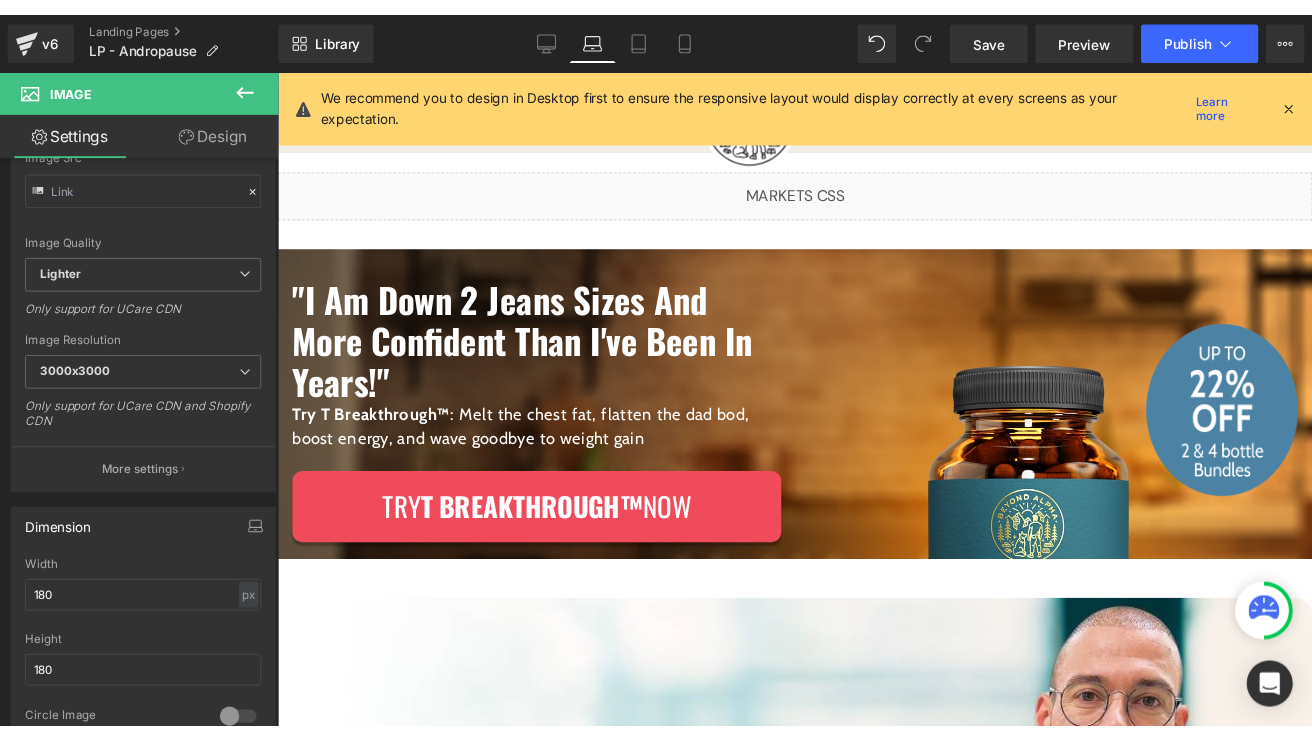 scroll, scrollTop: 11, scrollLeft: 0, axis: vertical 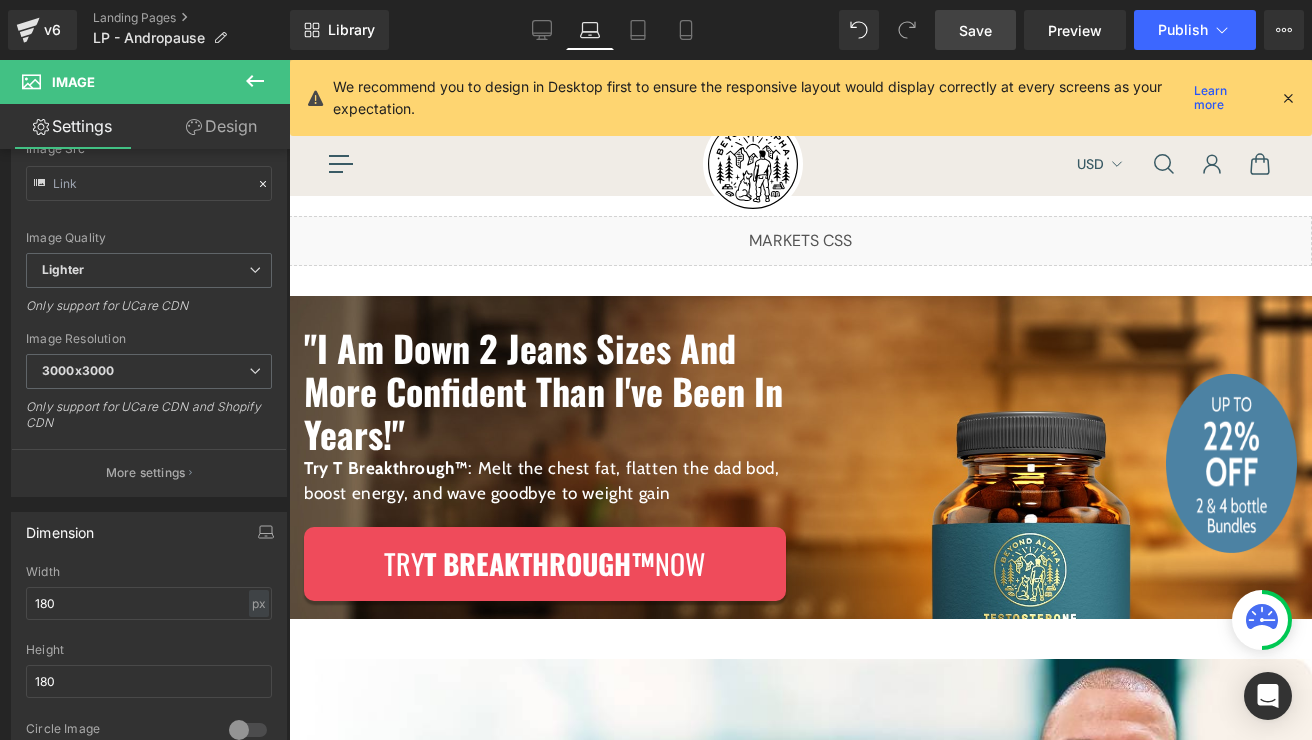 click on "Save" at bounding box center (975, 30) 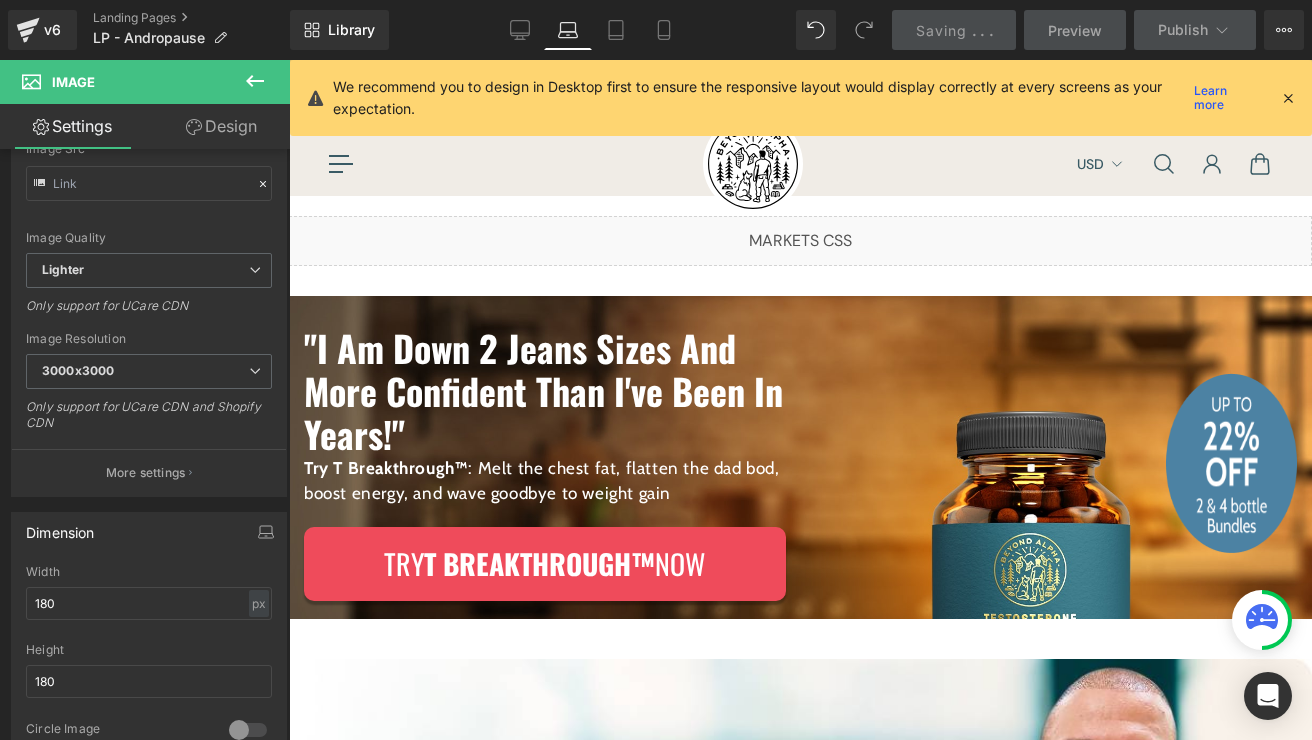 type 